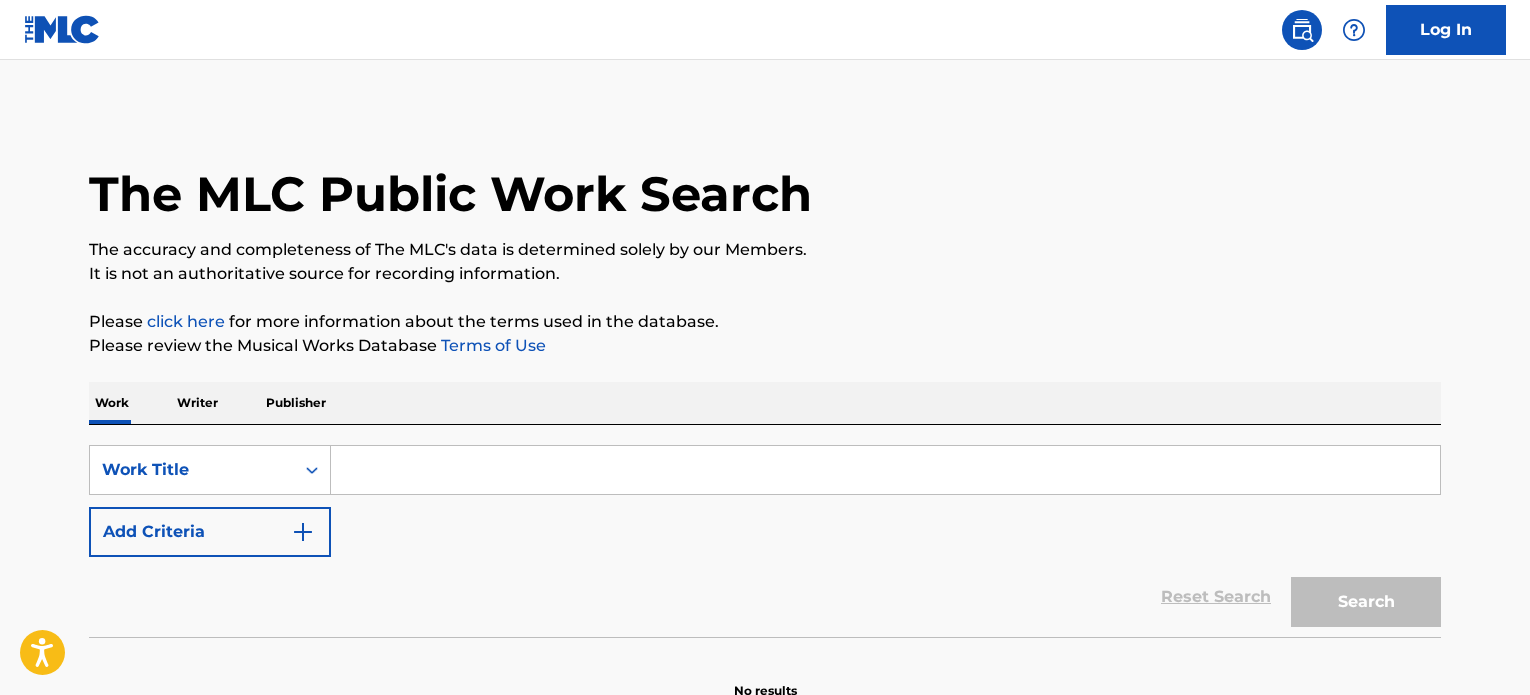 scroll, scrollTop: 0, scrollLeft: 0, axis: both 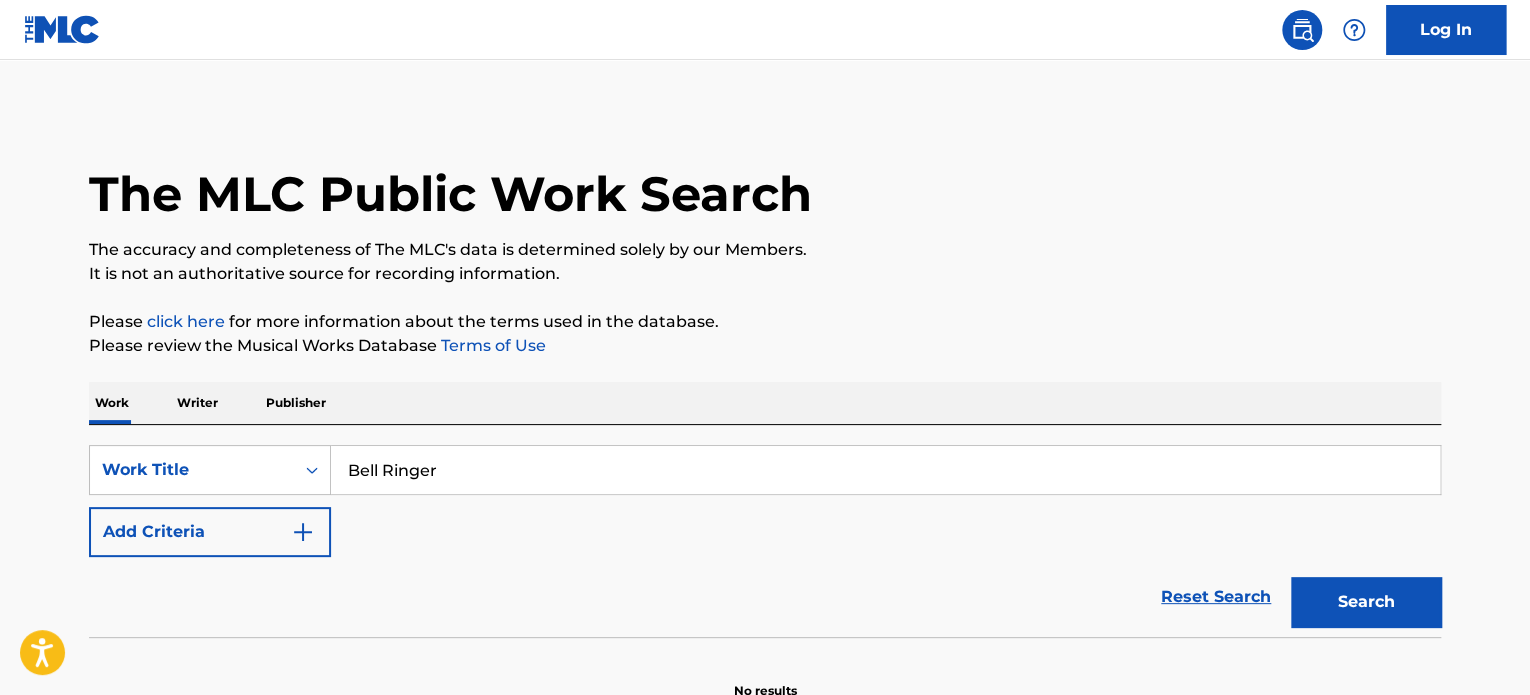 type on "Bell Ringer" 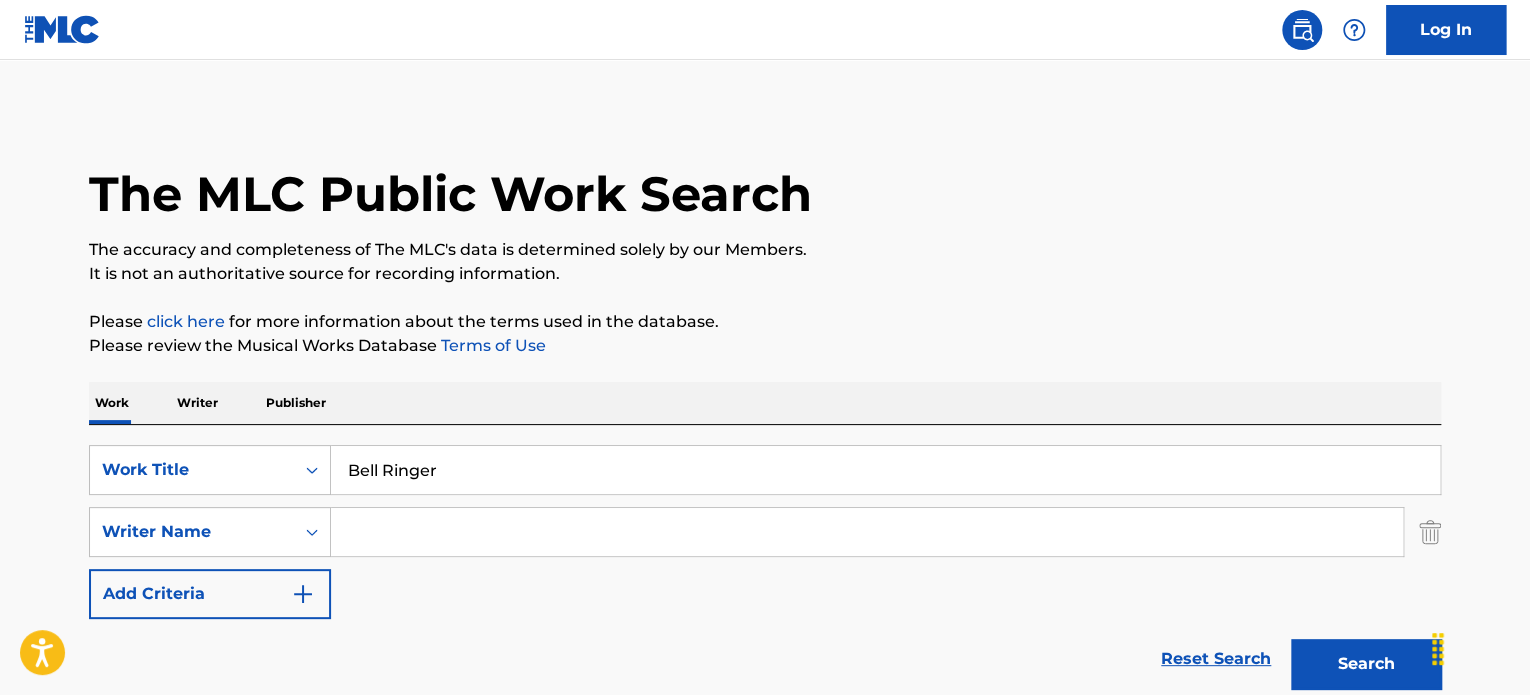 click at bounding box center (867, 532) 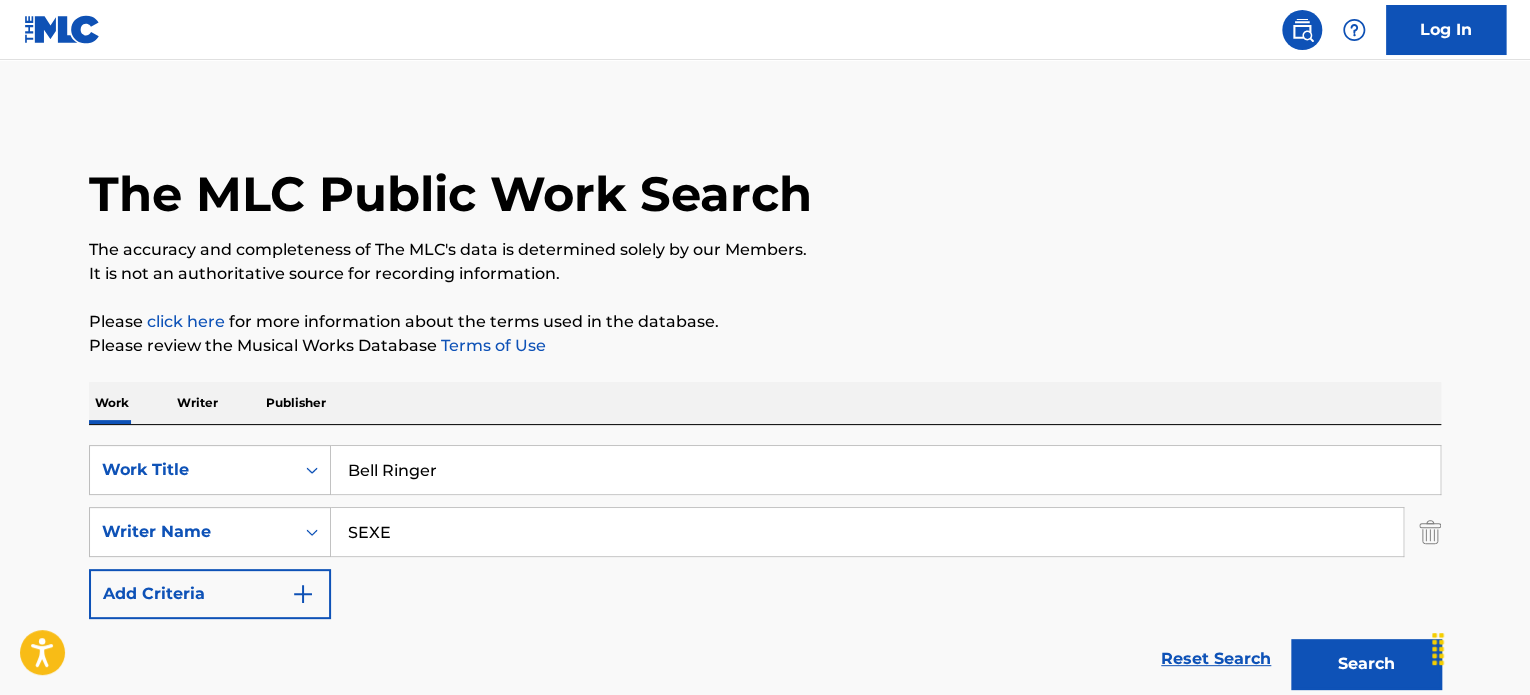 click on "SEXE" at bounding box center [867, 532] 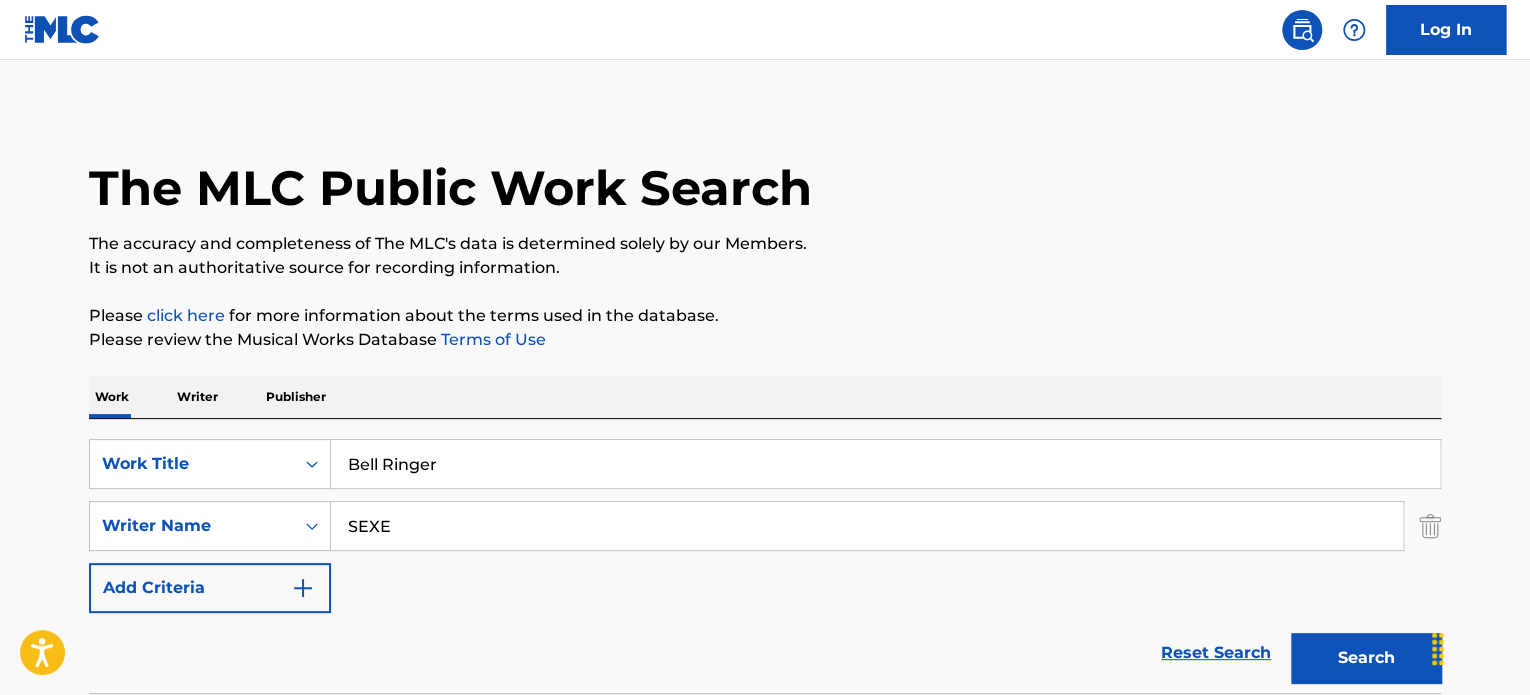 scroll, scrollTop: 172, scrollLeft: 0, axis: vertical 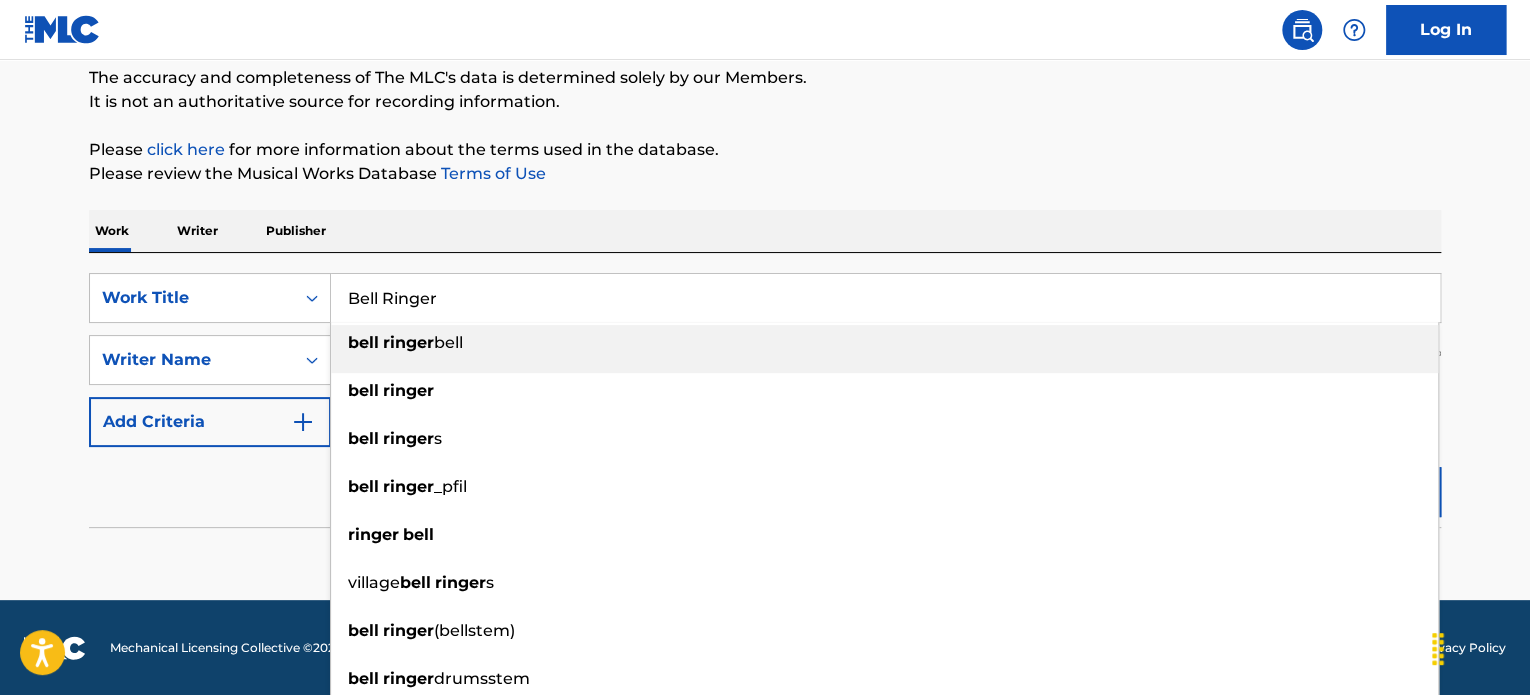click on "Bell Ringer" at bounding box center (885, 298) 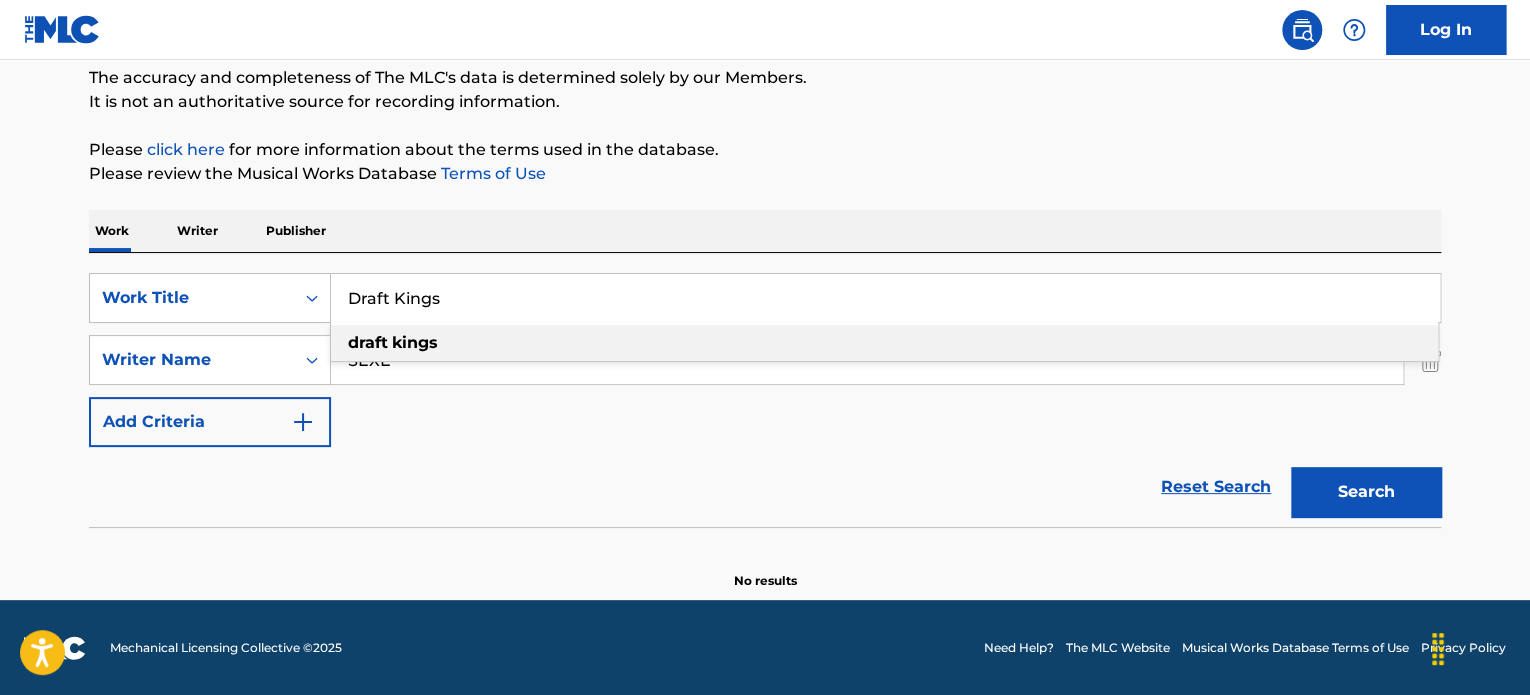 click on "Reset Search Search" at bounding box center [765, 487] 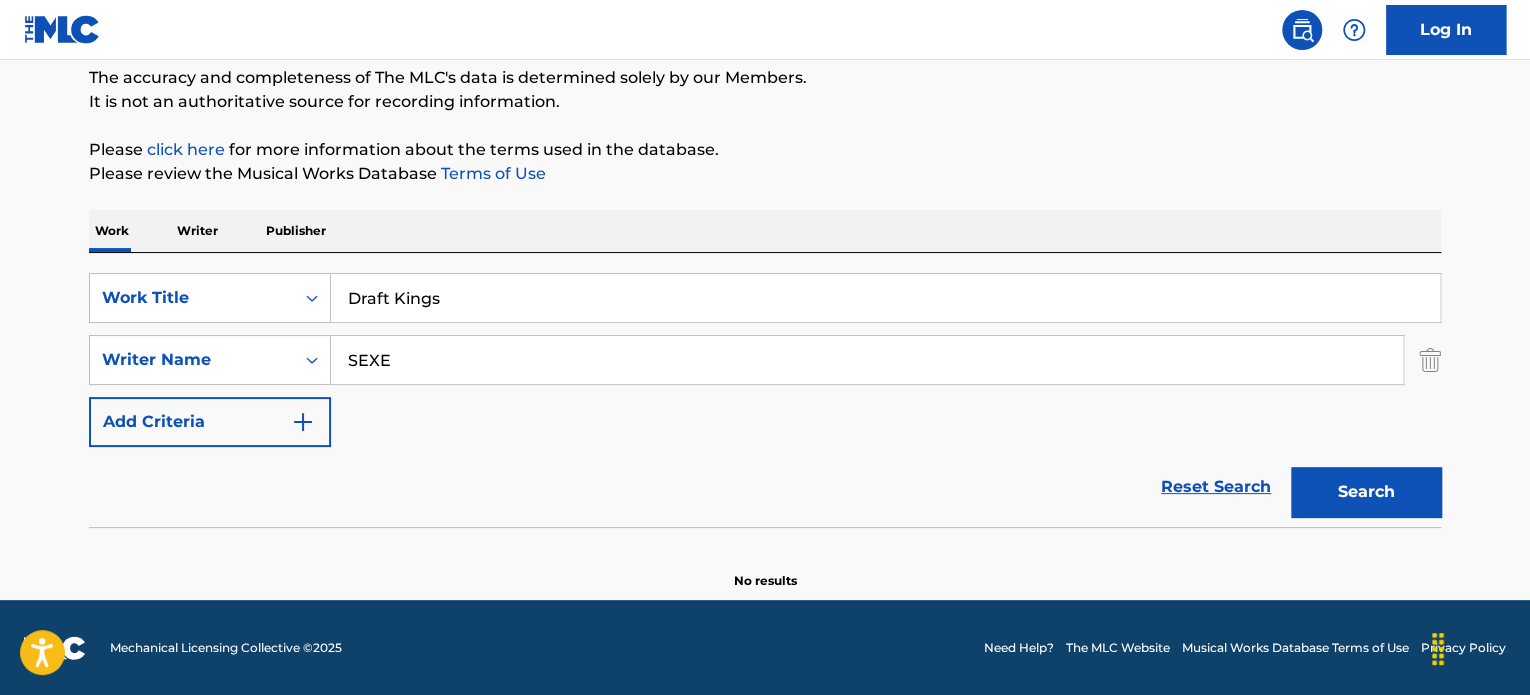 click on "Search" at bounding box center (1366, 492) 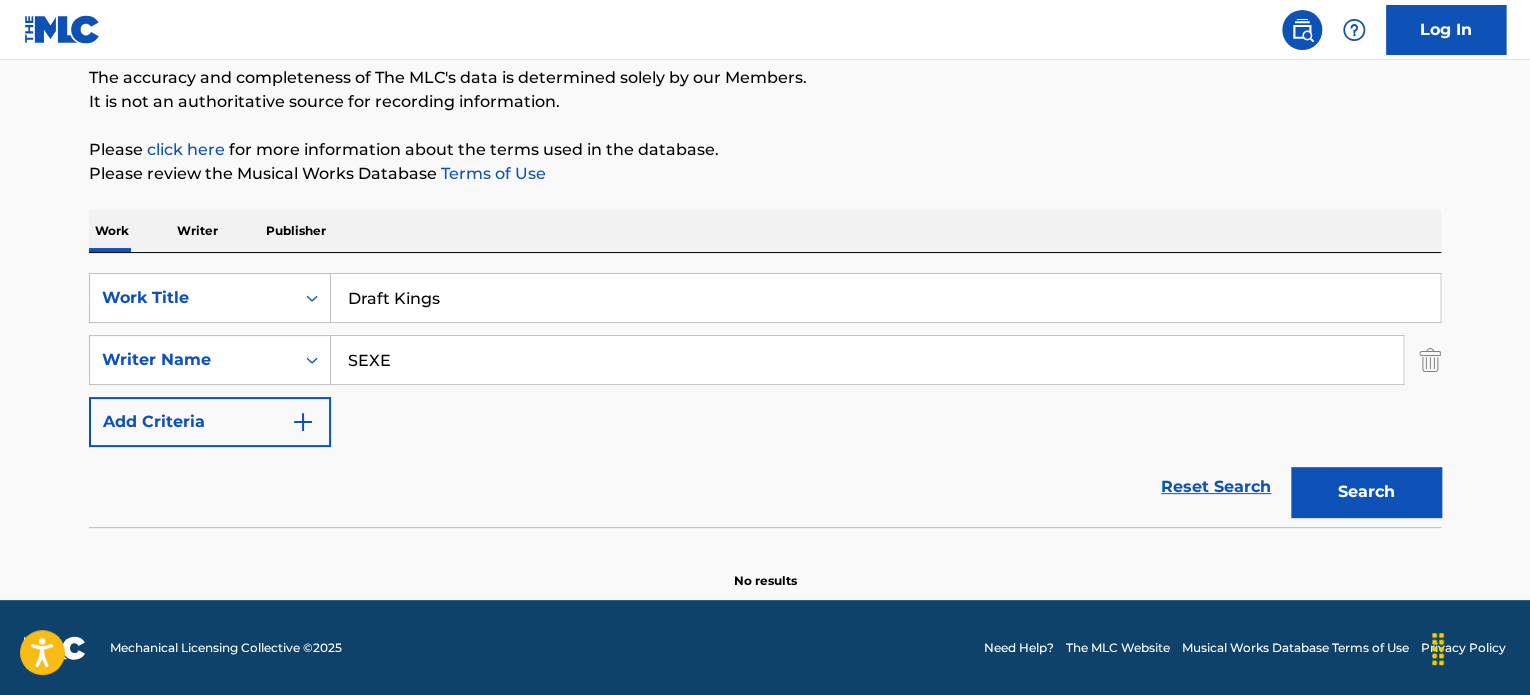 click on "Draft Kings" at bounding box center [885, 298] 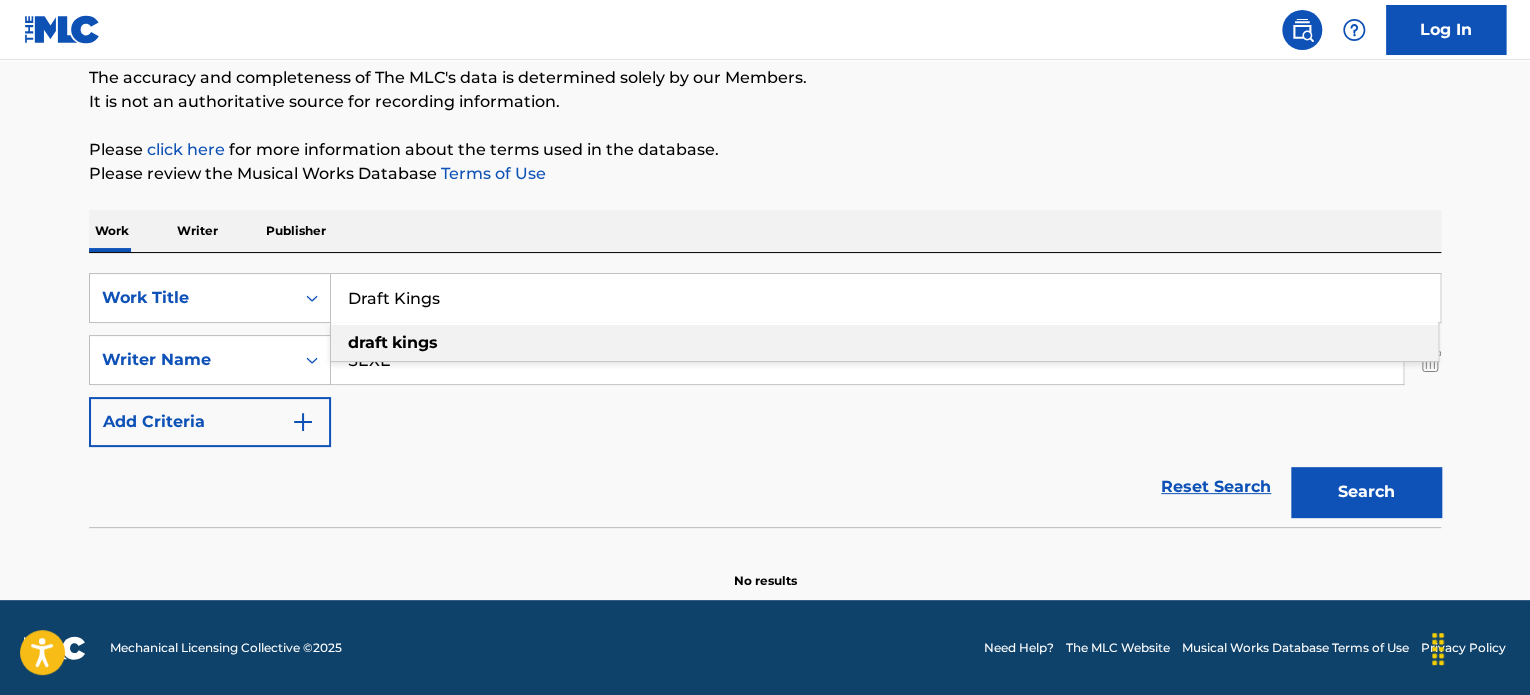 paste on "Buzzy Blue" 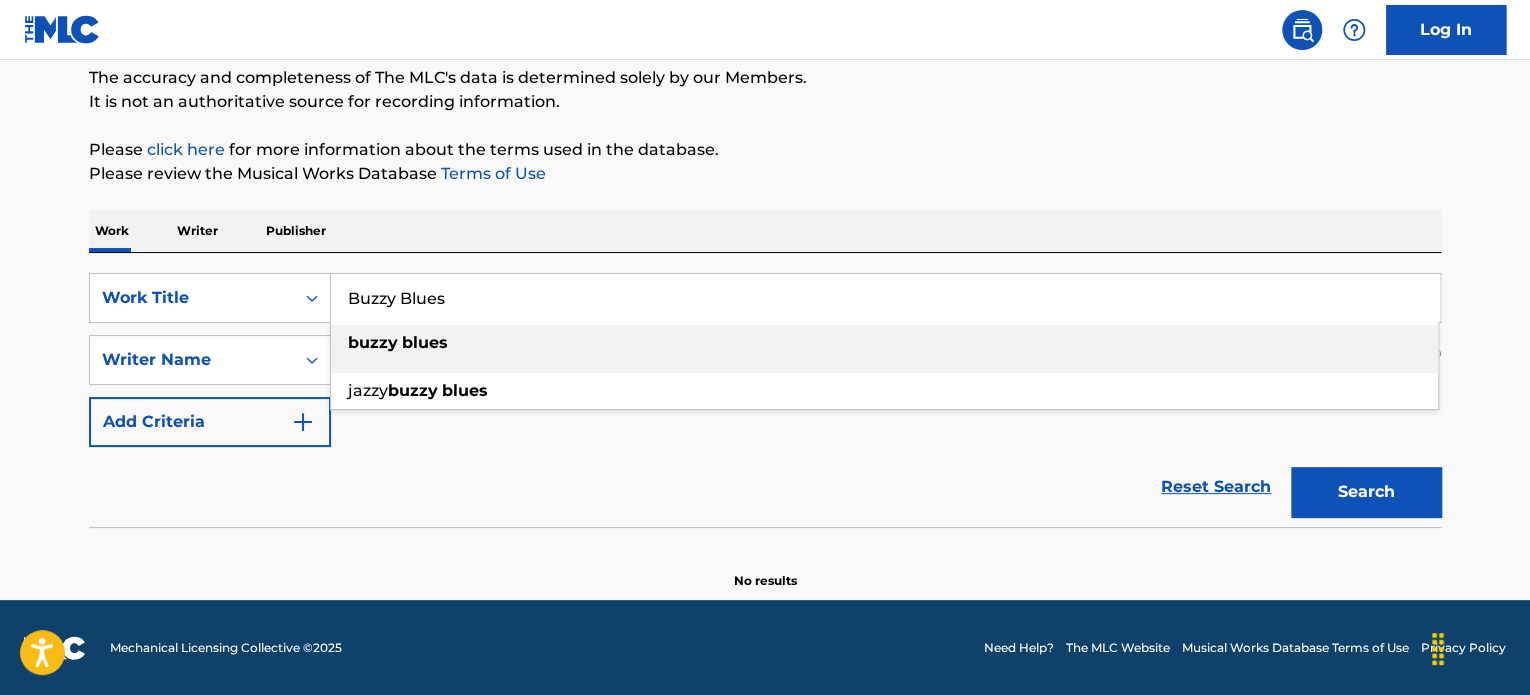 type on "Buzzy Blues" 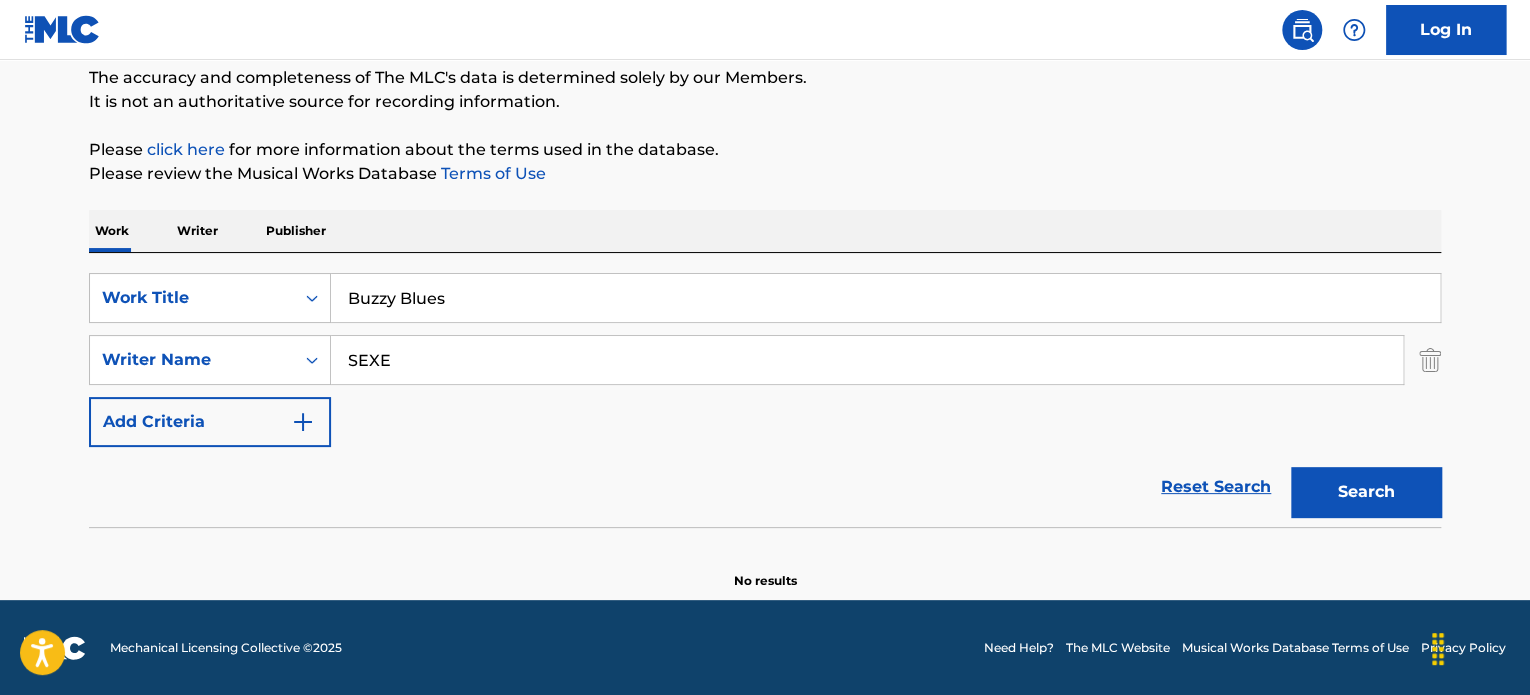 click on "SEXE" at bounding box center (867, 360) 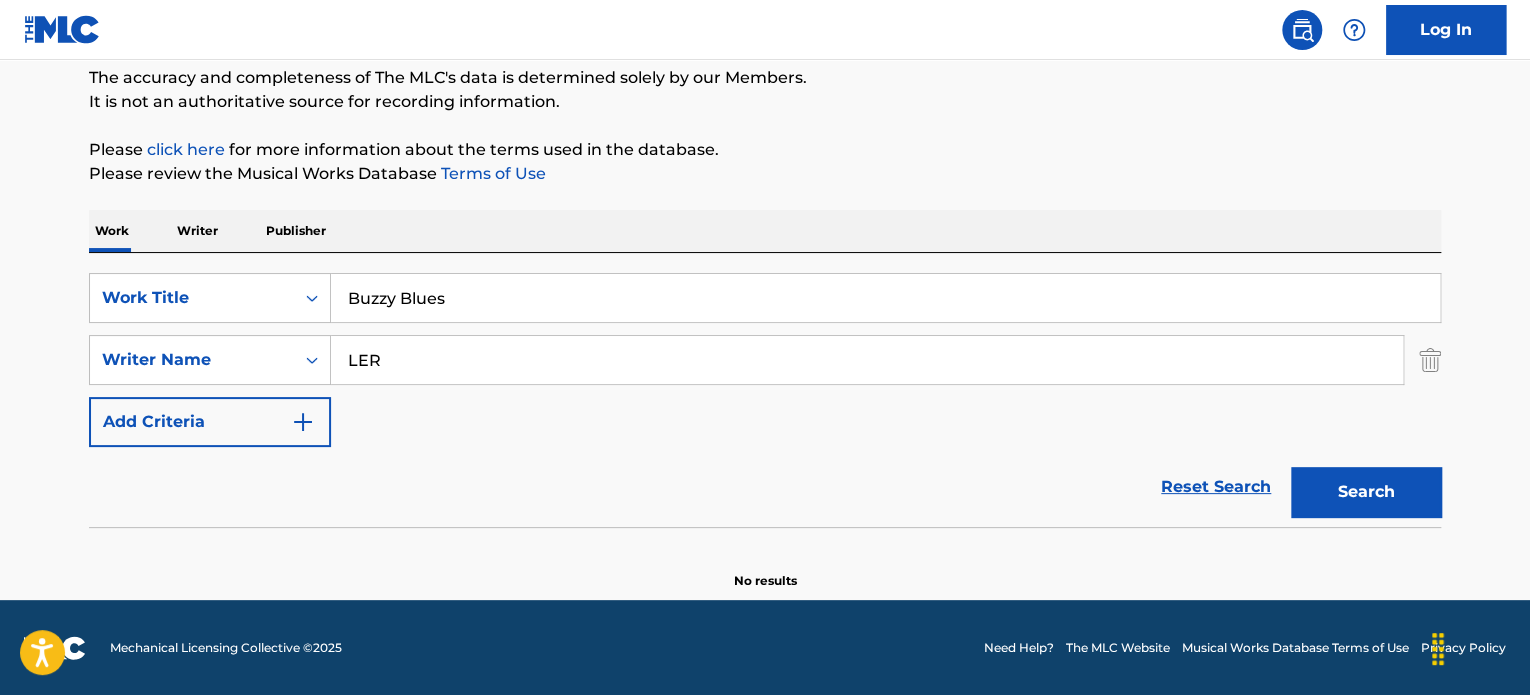 type on "LERDAL" 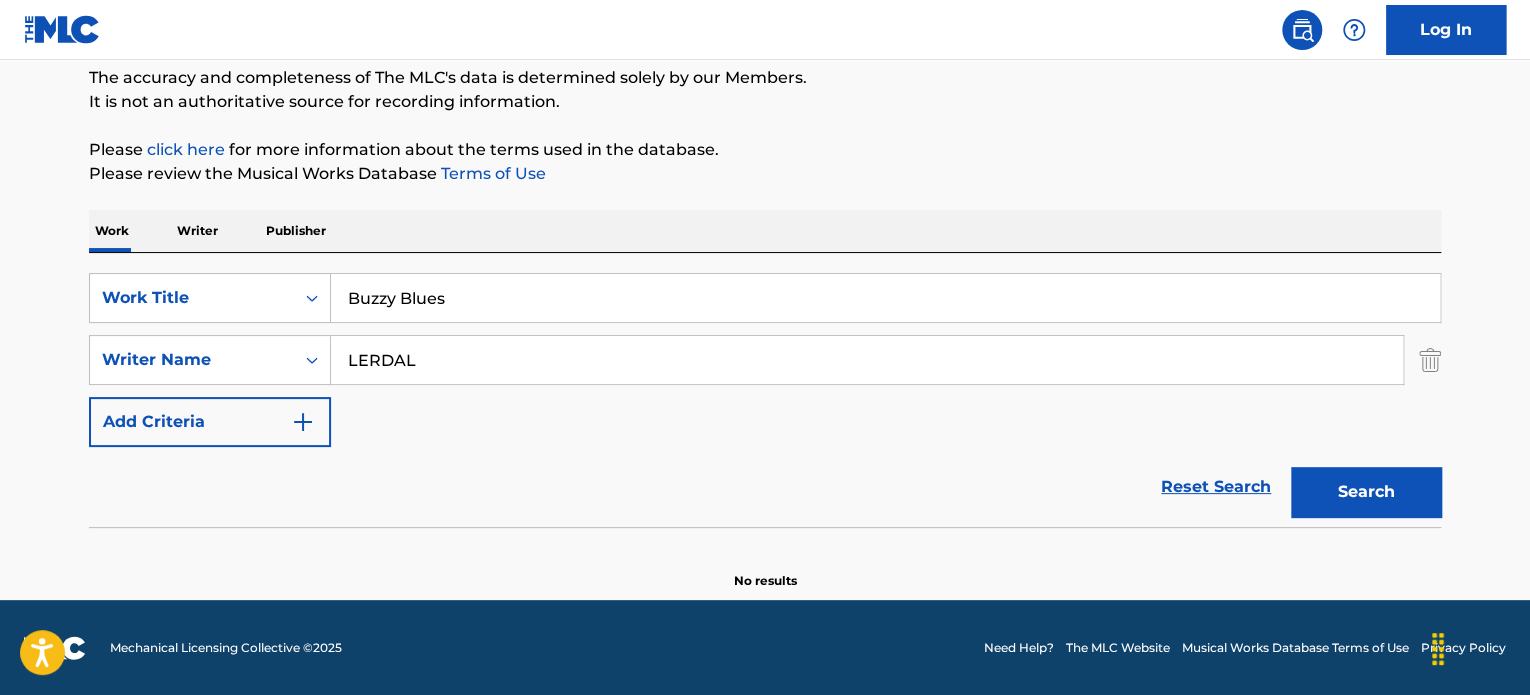 click on "LERDAL" at bounding box center (867, 360) 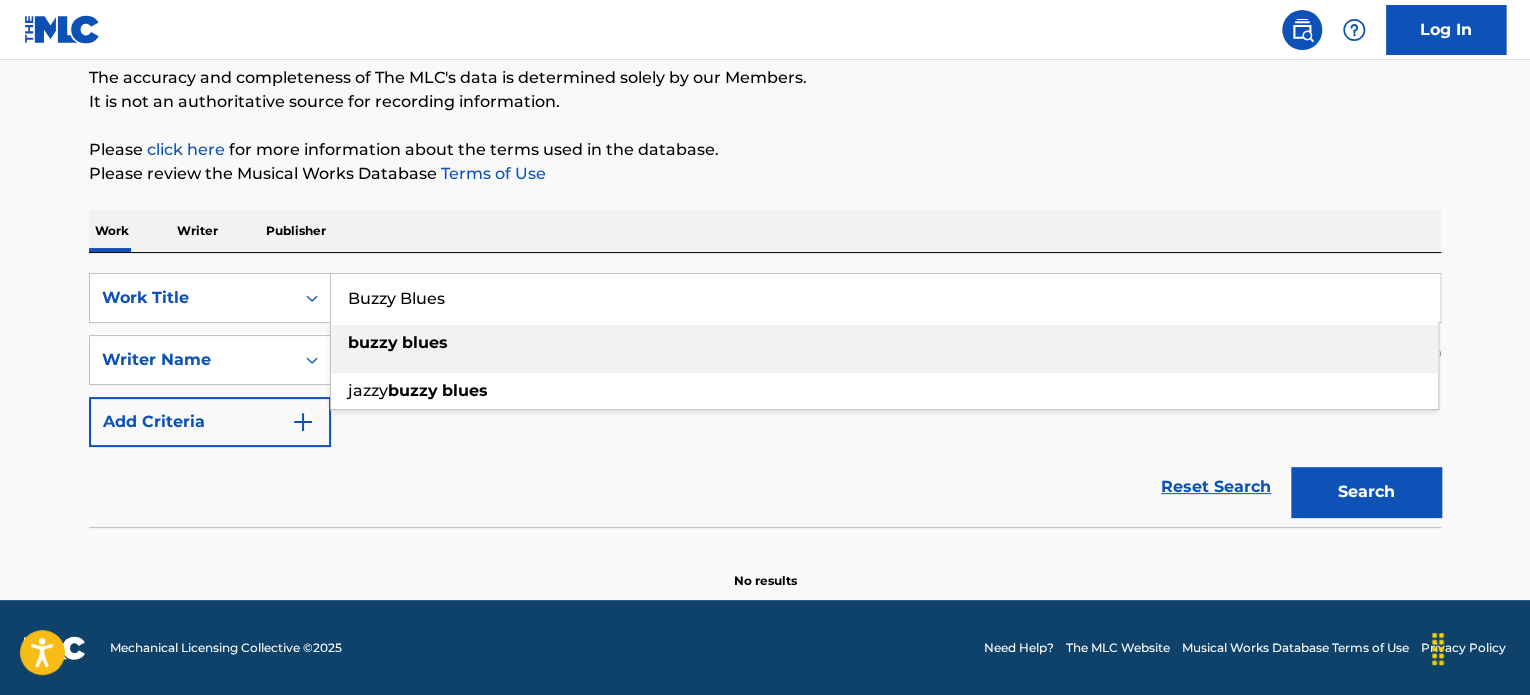 paste on "[ID]" 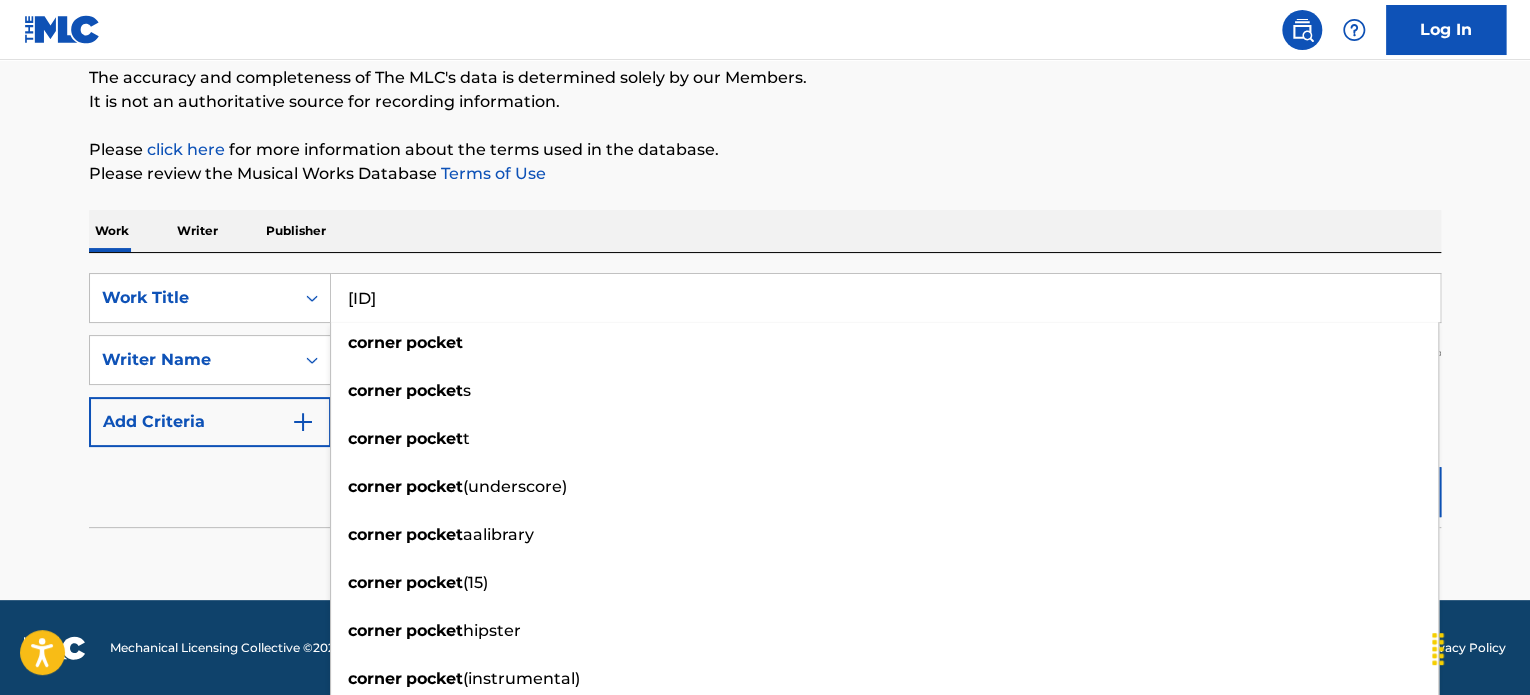 type on "[ID]" 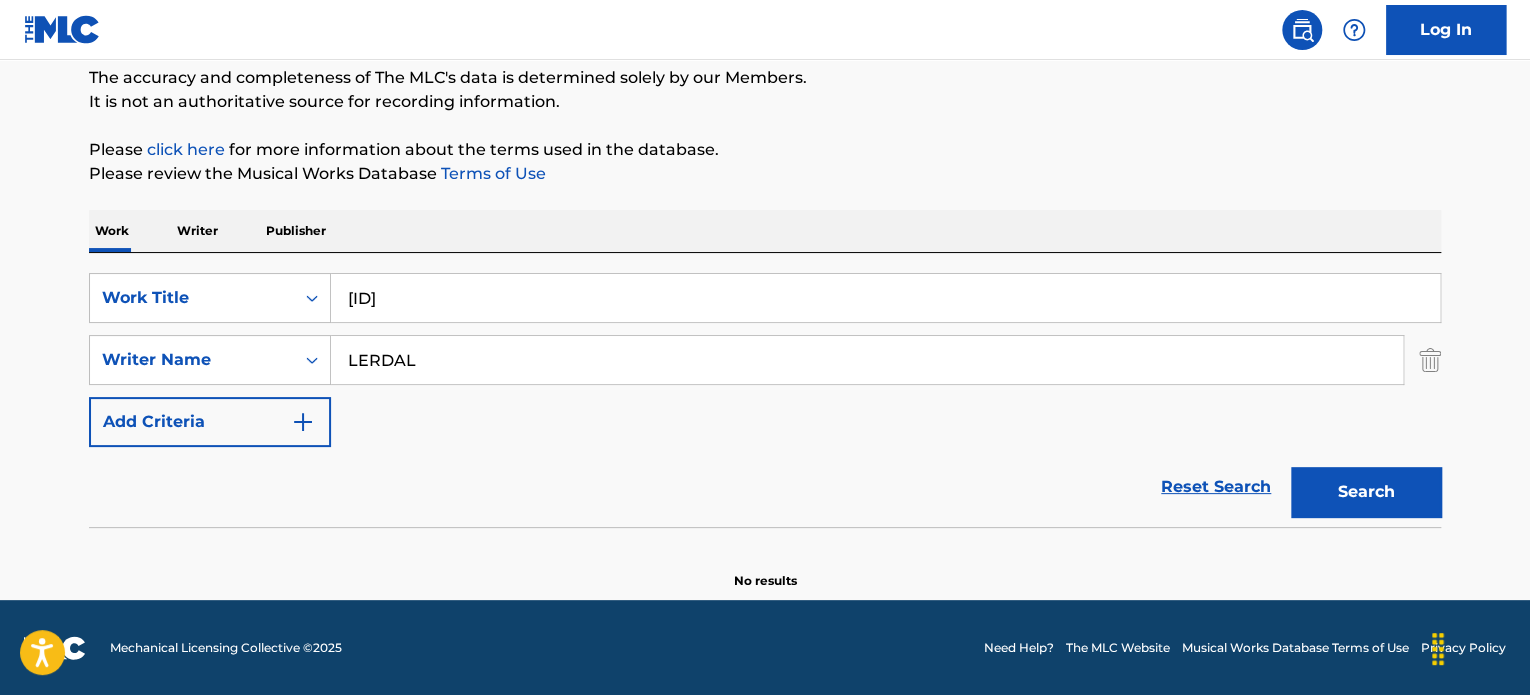 click on "Reset Search Search" at bounding box center [765, 487] 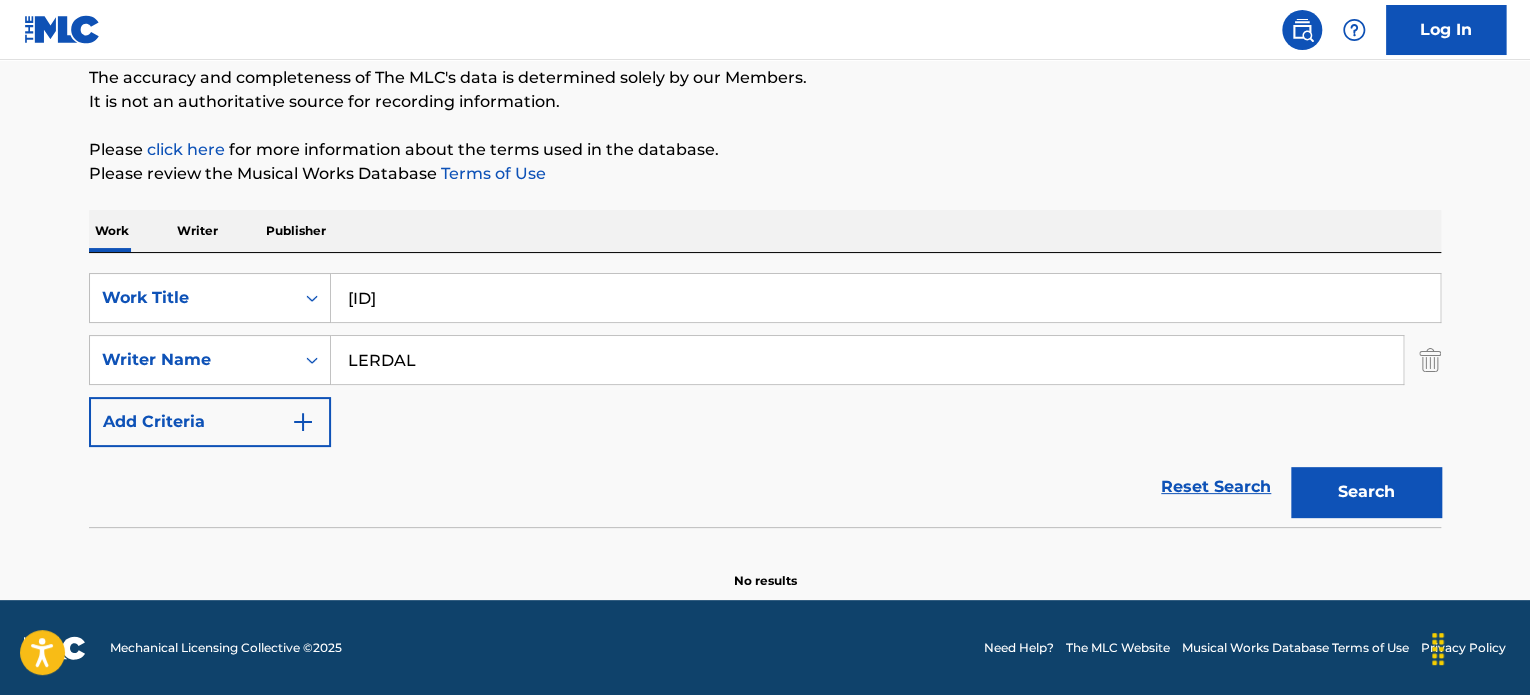 paste on "Barbarella" 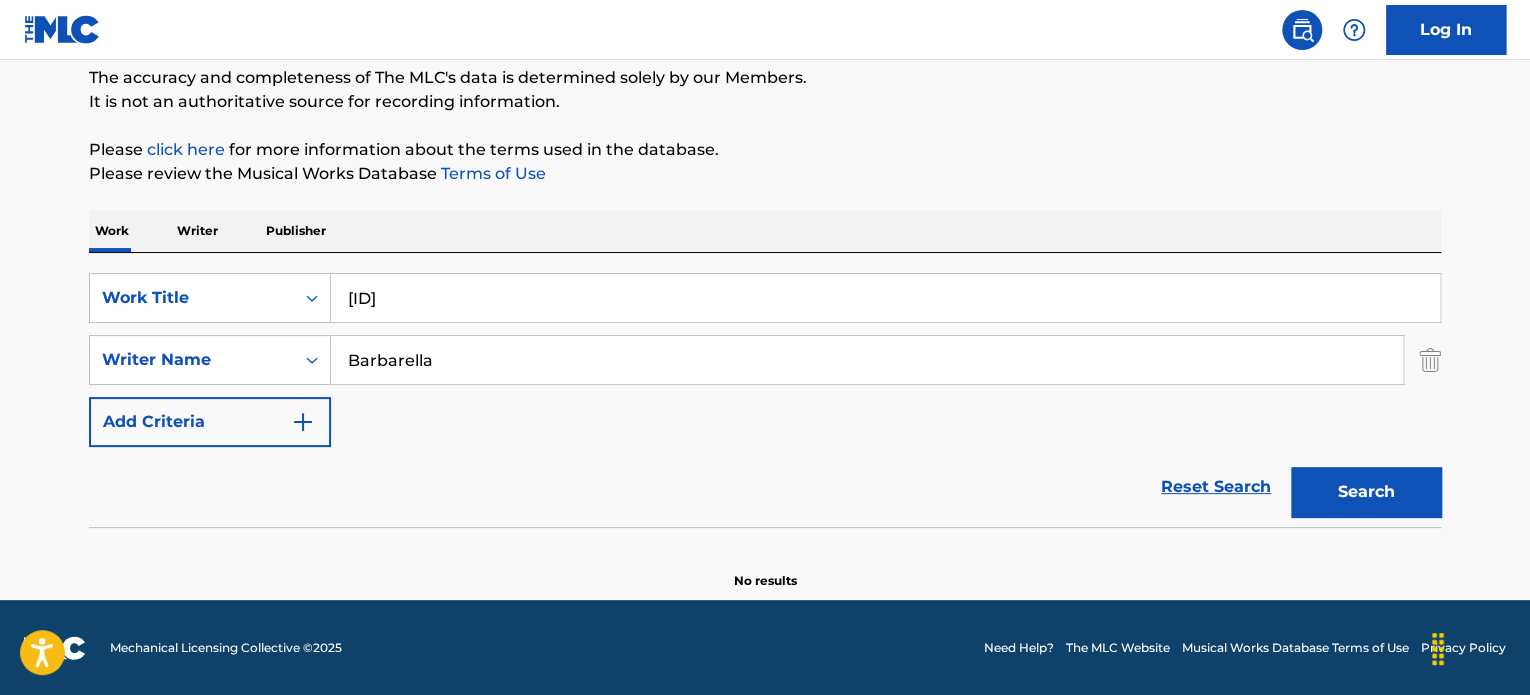type on "Barbarella" 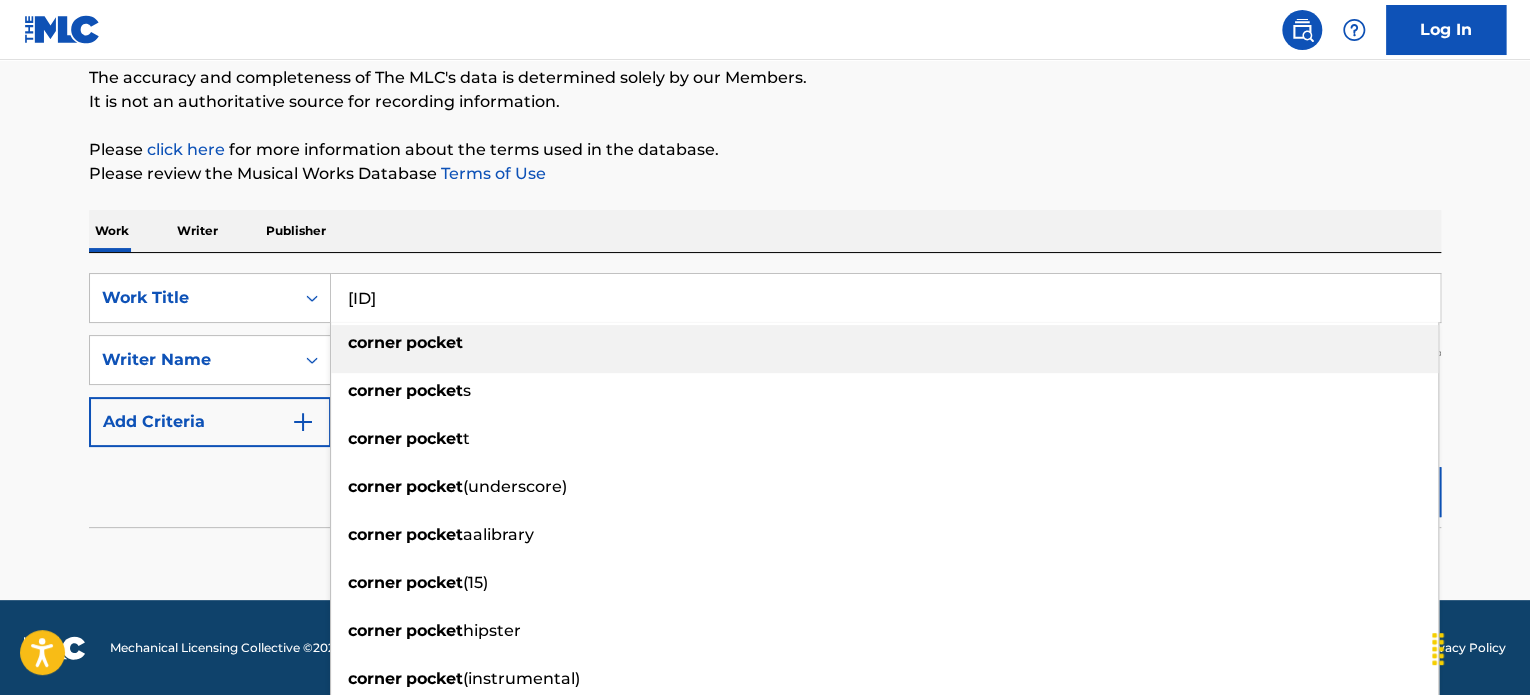 paste on "[FIRST] [LAST]" 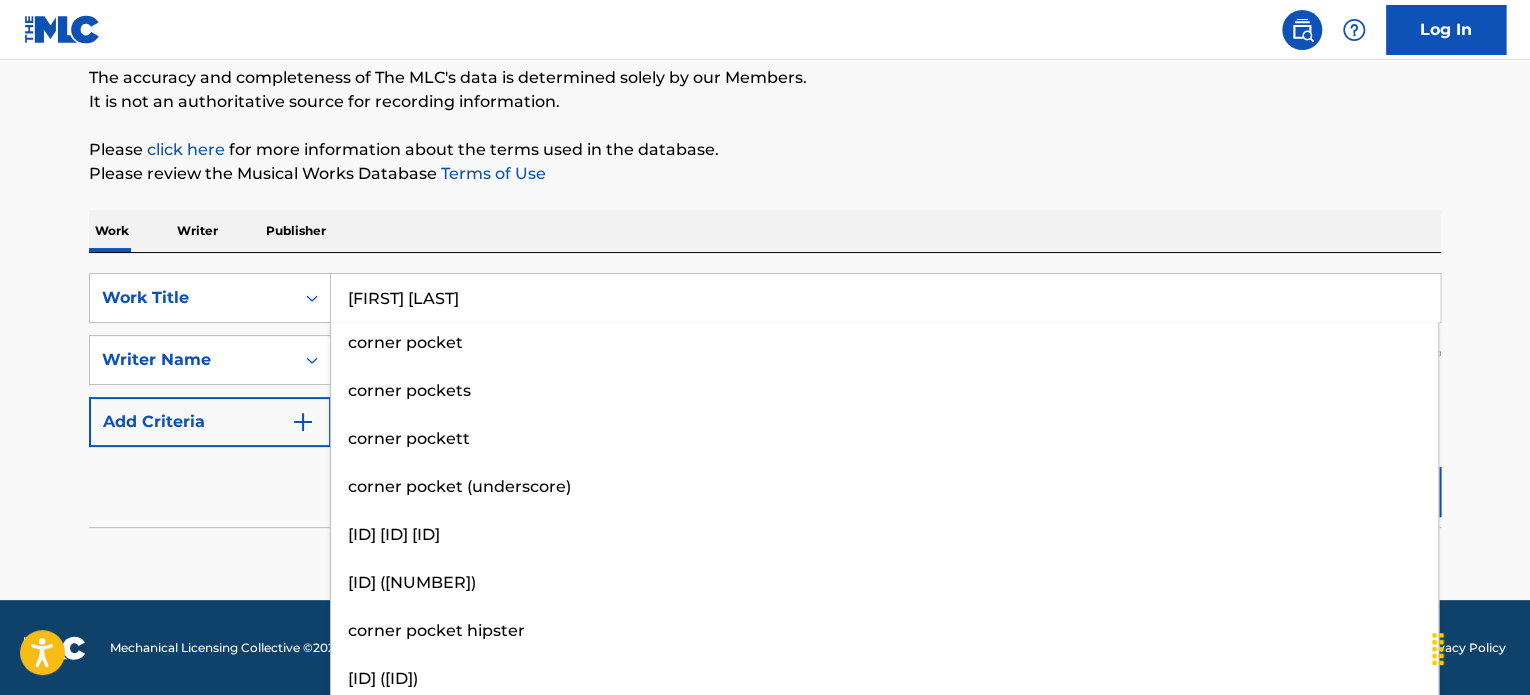 type on "[FIRST] [LAST]" 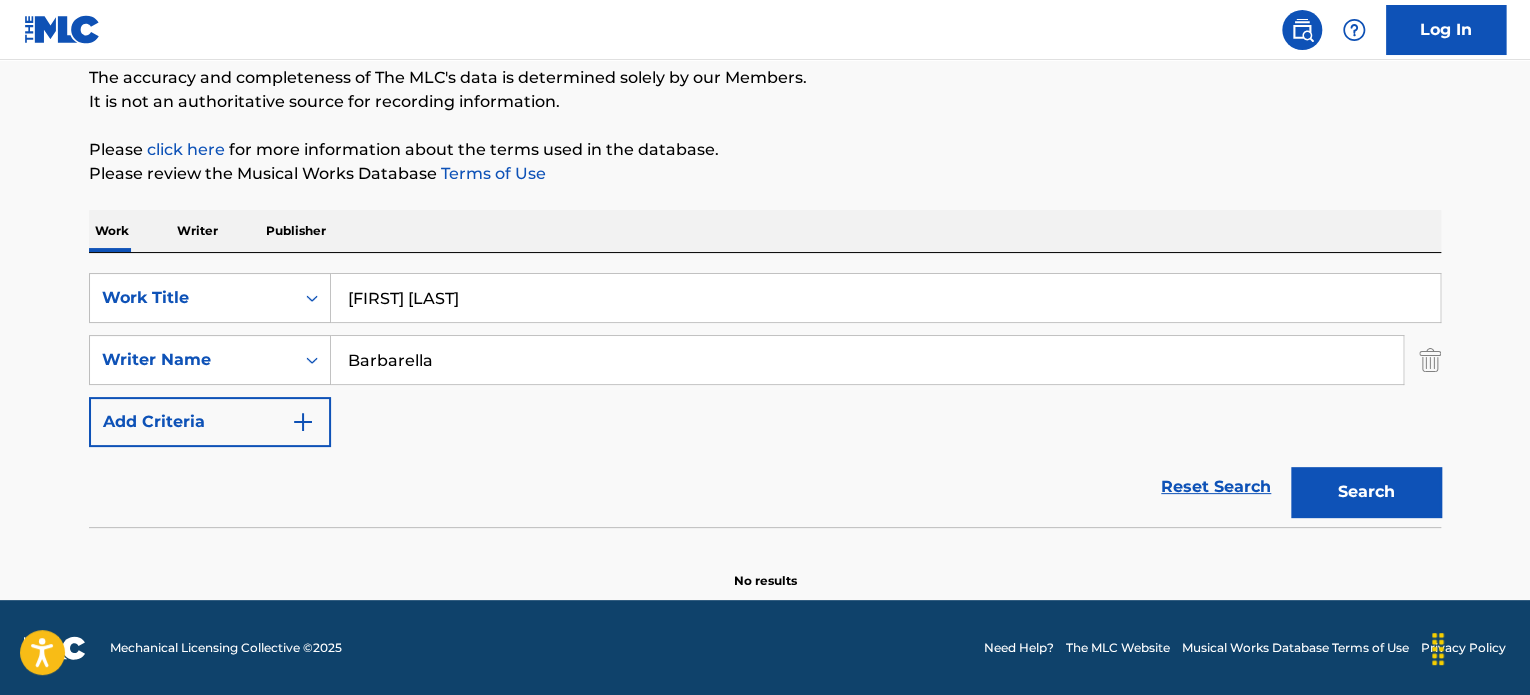 click on "Reset Search Search" at bounding box center [765, 487] 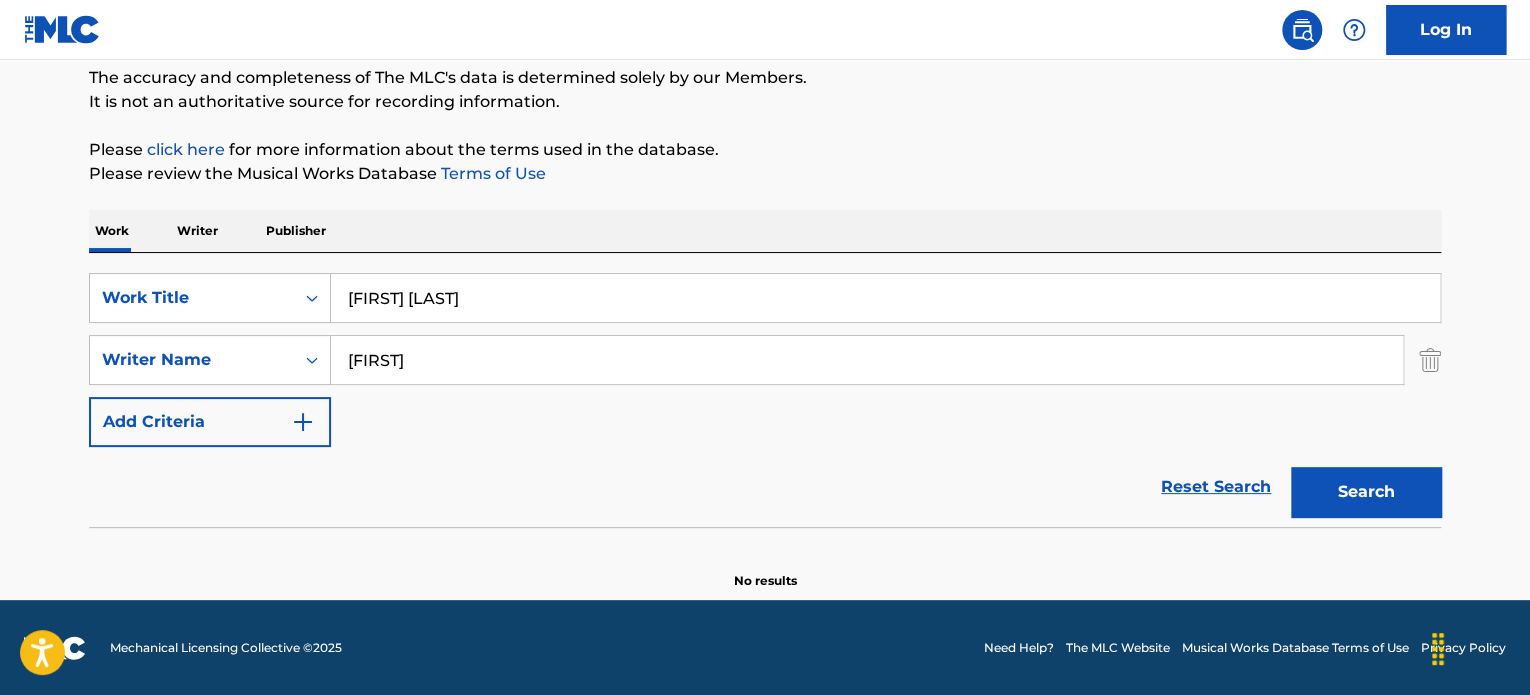 click on "[FIRST]" at bounding box center (867, 360) 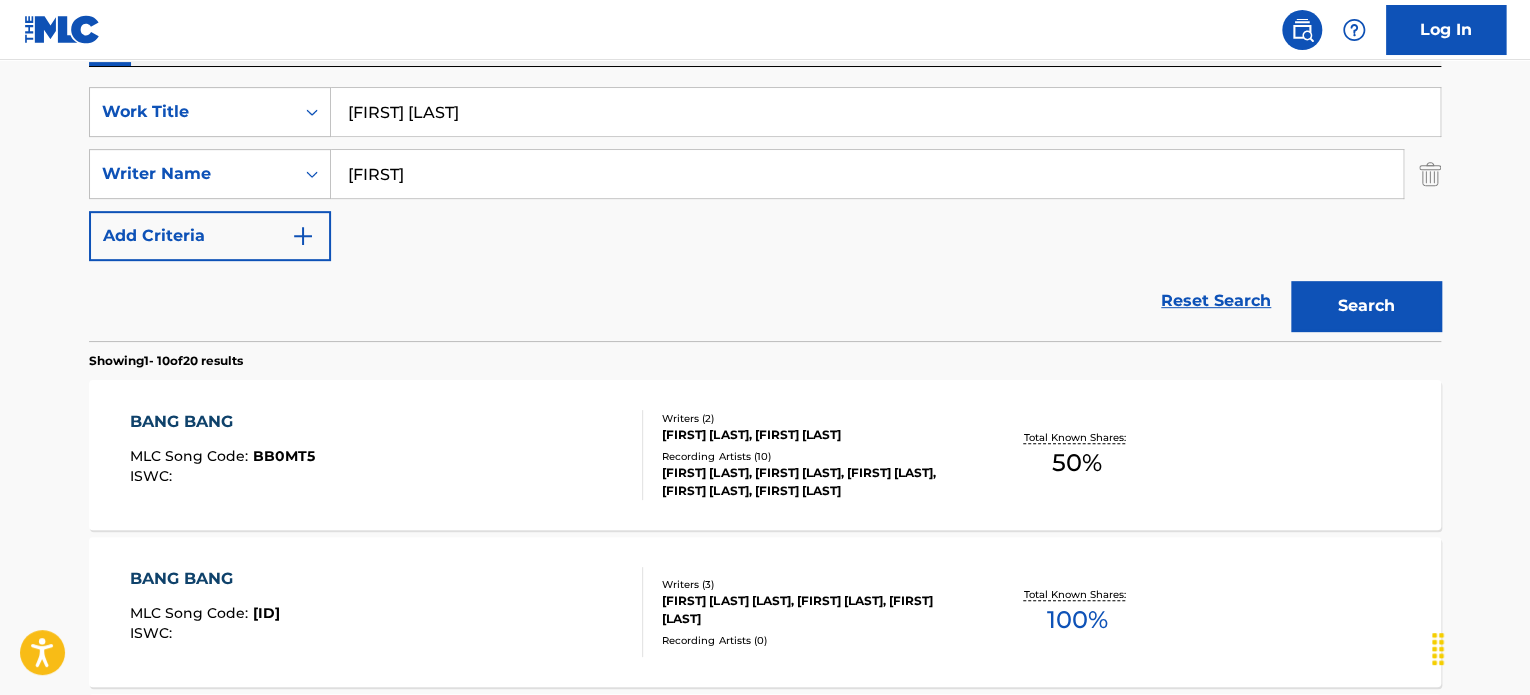 scroll, scrollTop: 272, scrollLeft: 0, axis: vertical 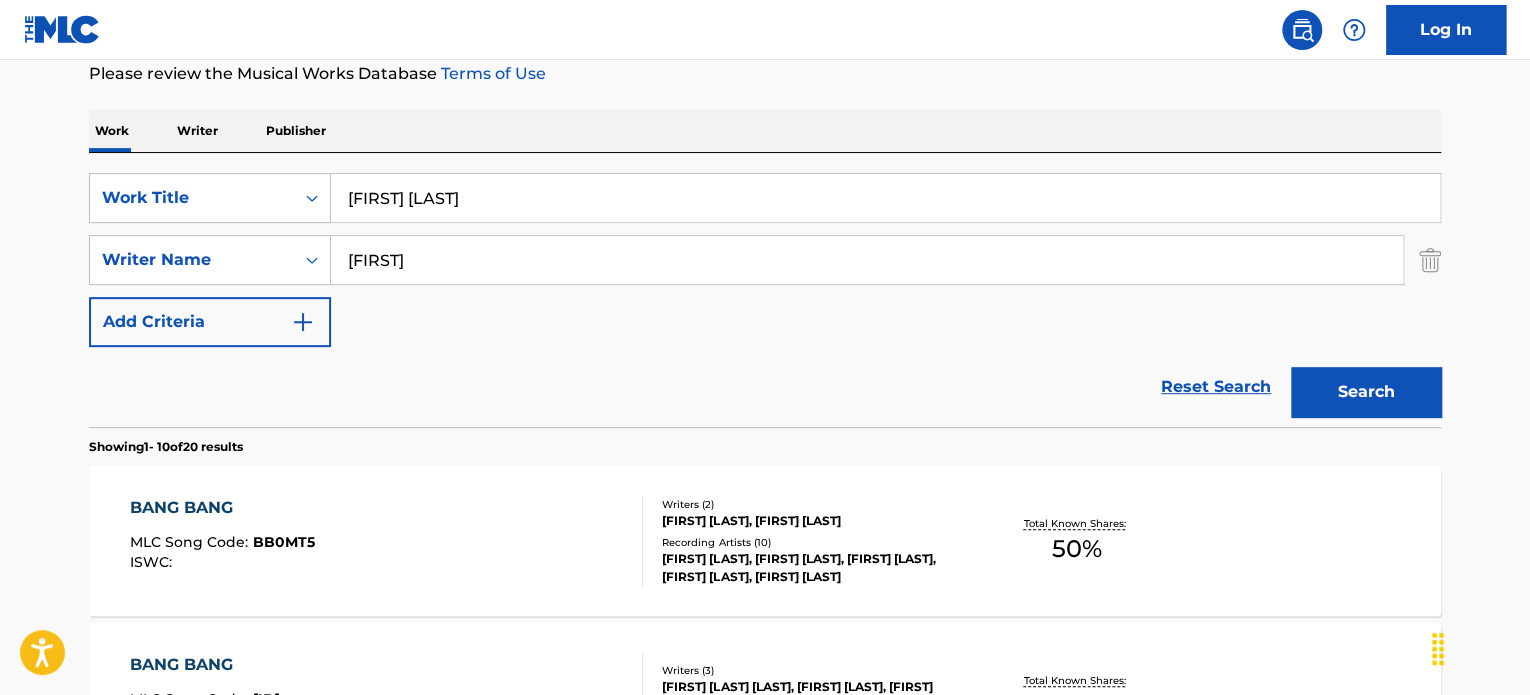 click on "[FIRST] [LAST]" at bounding box center [885, 198] 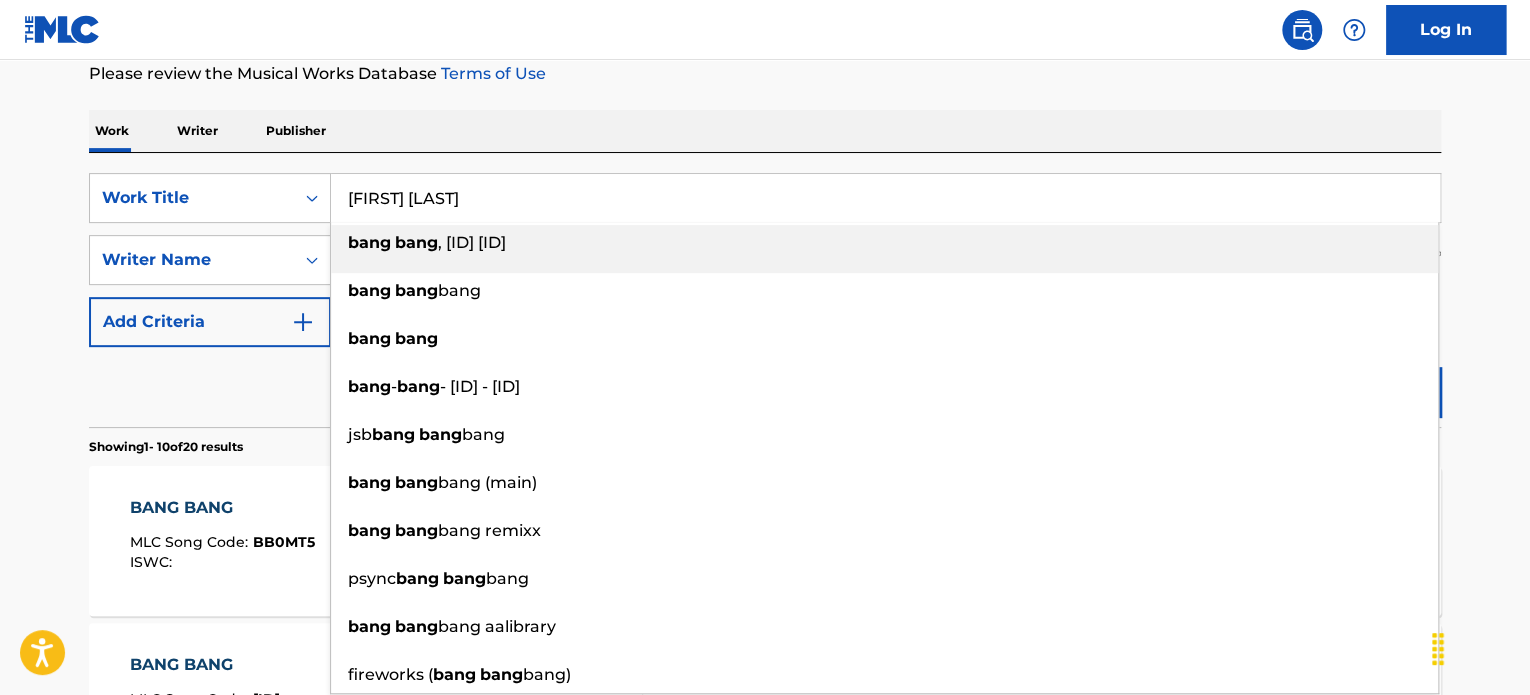 paste on "Gonna Rock It" 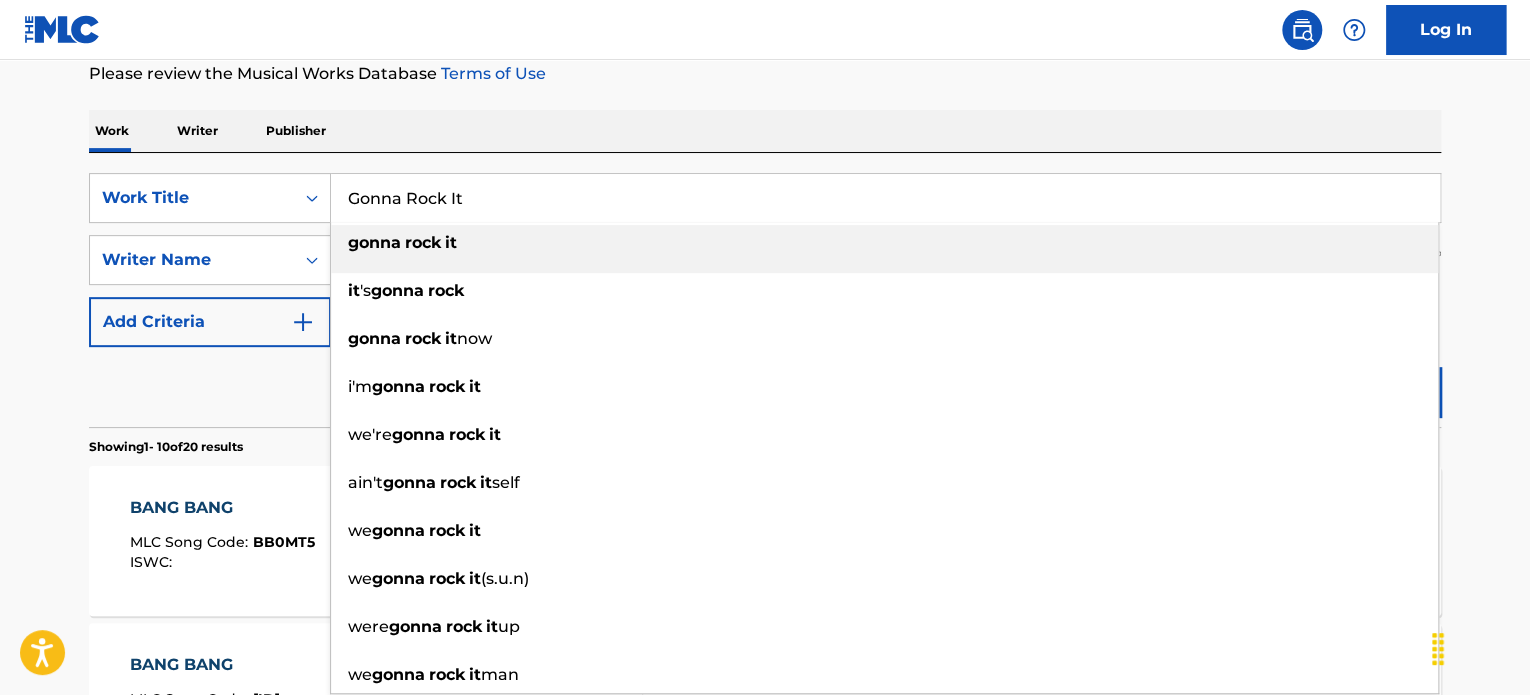type on "Gonna Rock It" 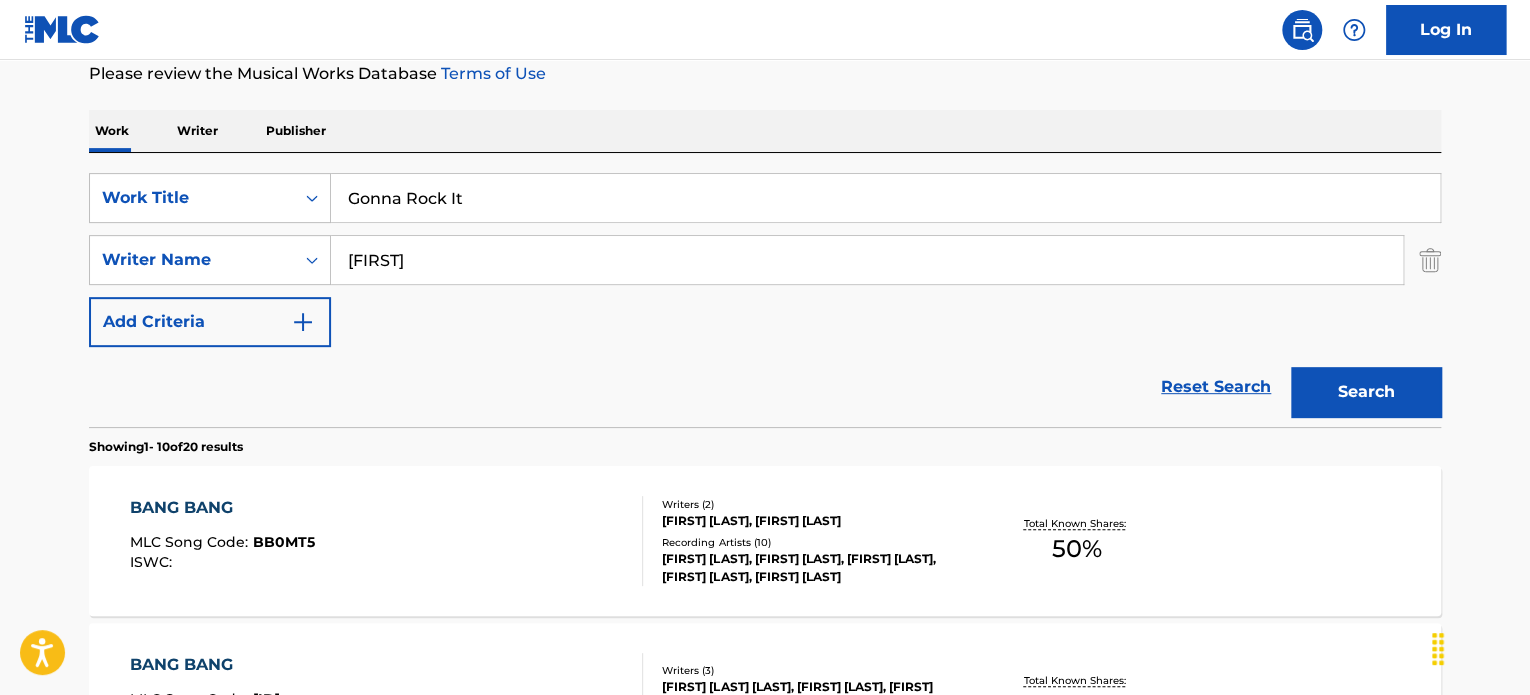 click on "[FIRST]" at bounding box center [867, 260] 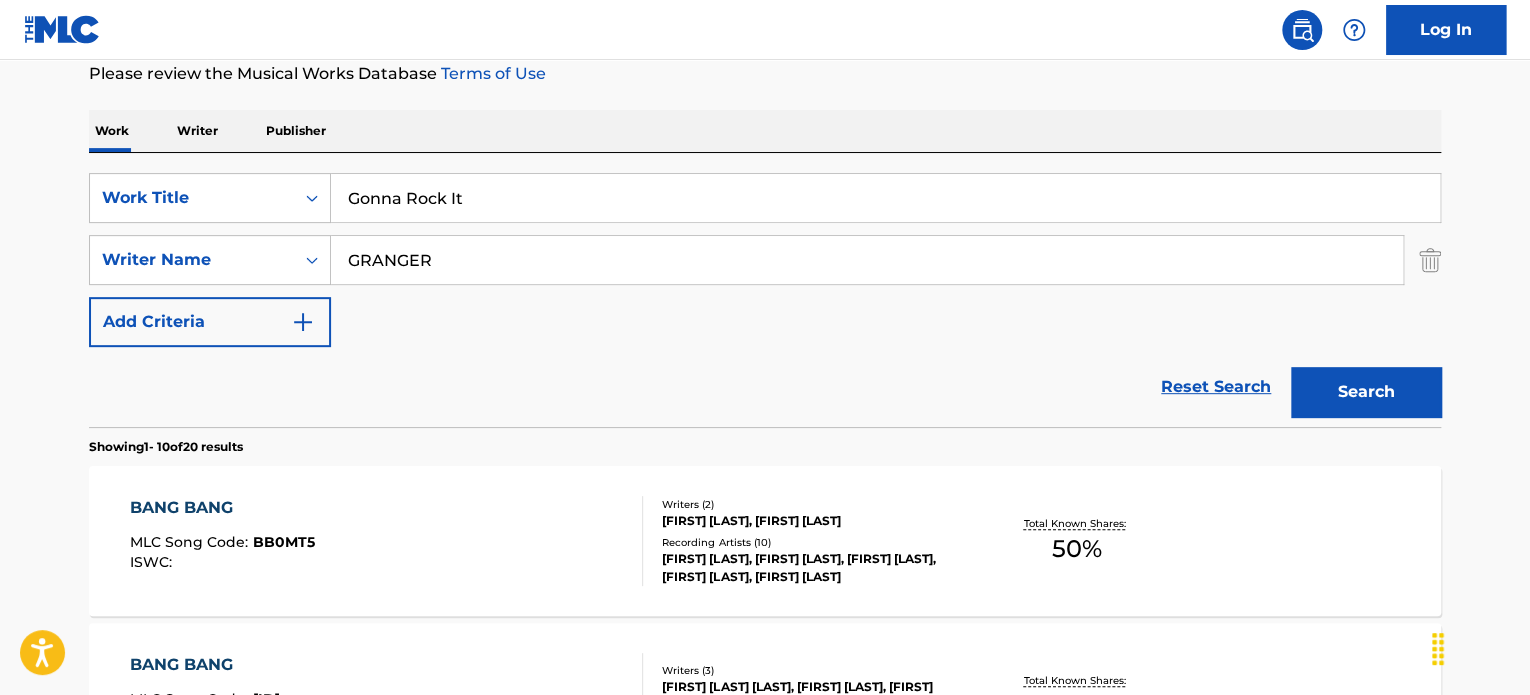 click on "GRANGER" at bounding box center [867, 260] 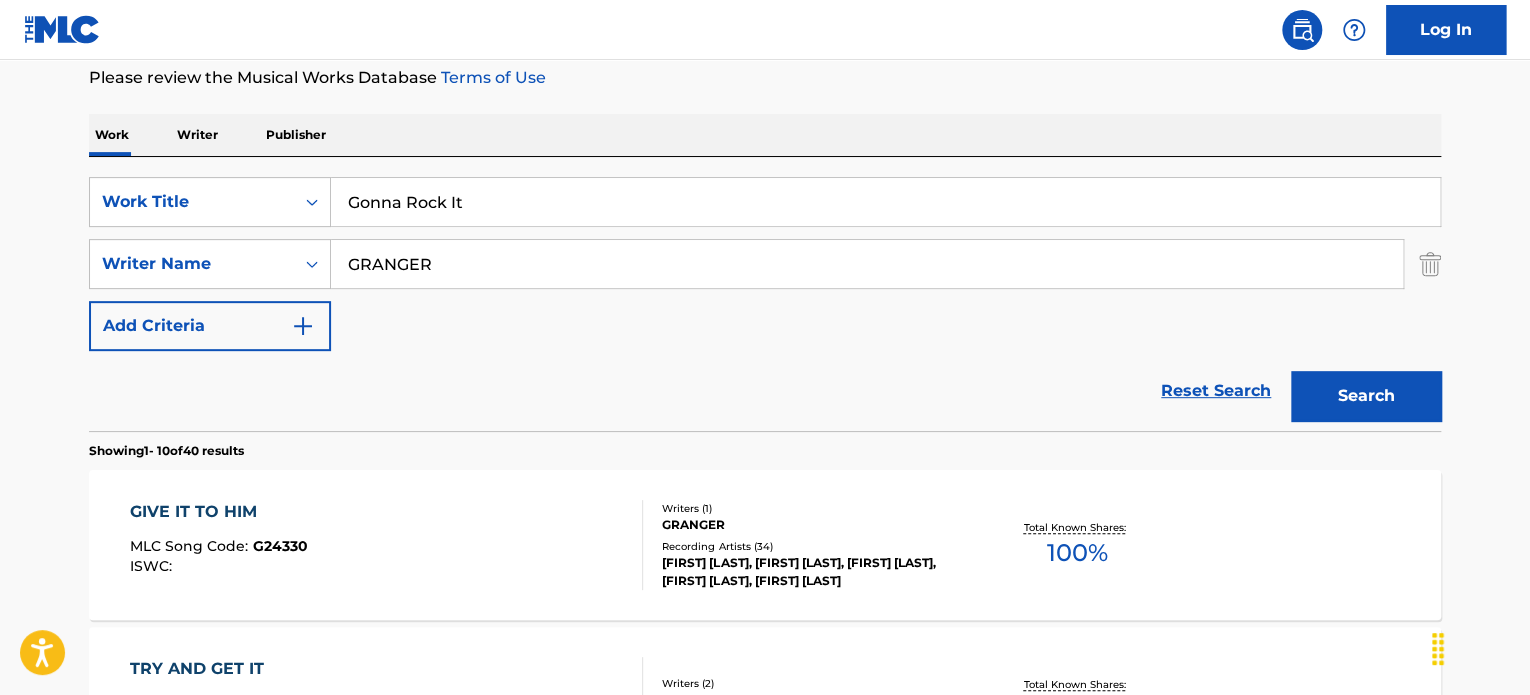 scroll, scrollTop: 72, scrollLeft: 0, axis: vertical 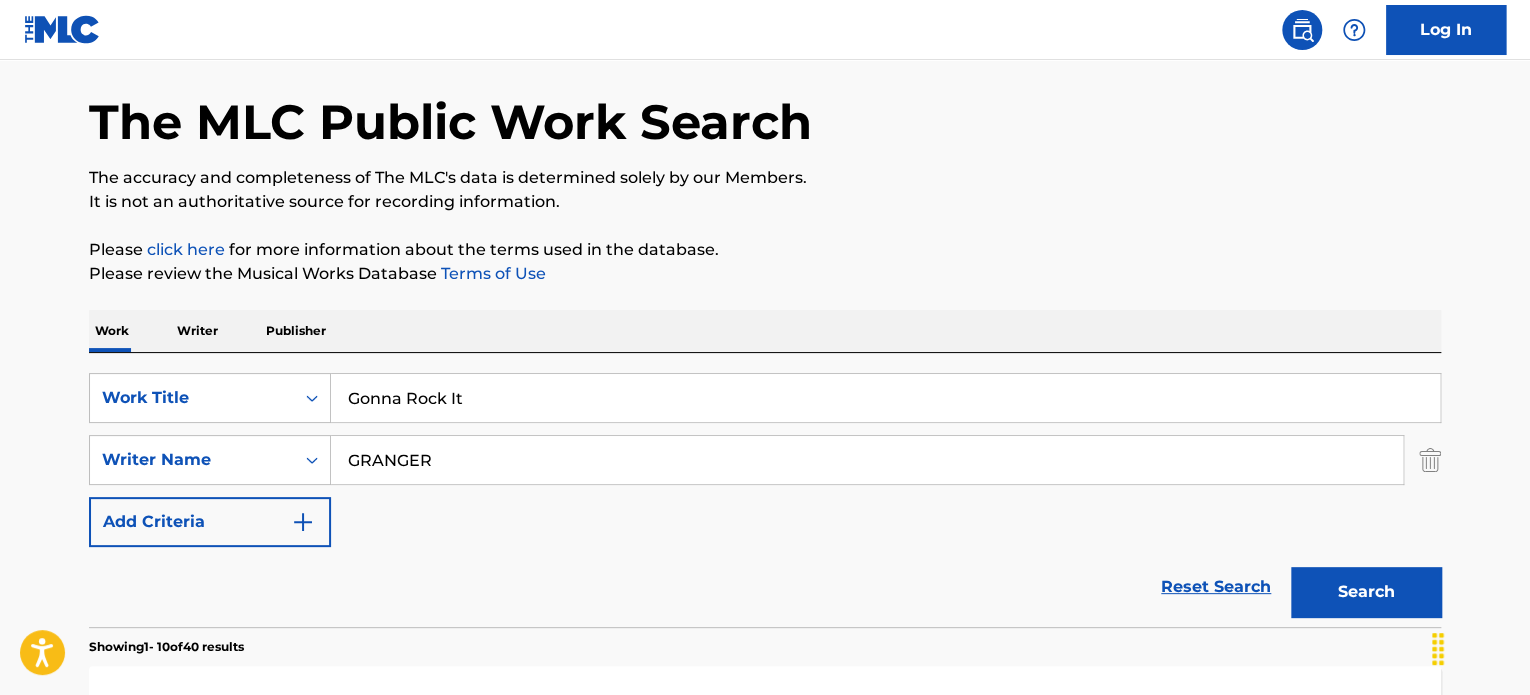 click on "Gonna Rock It" at bounding box center (885, 398) 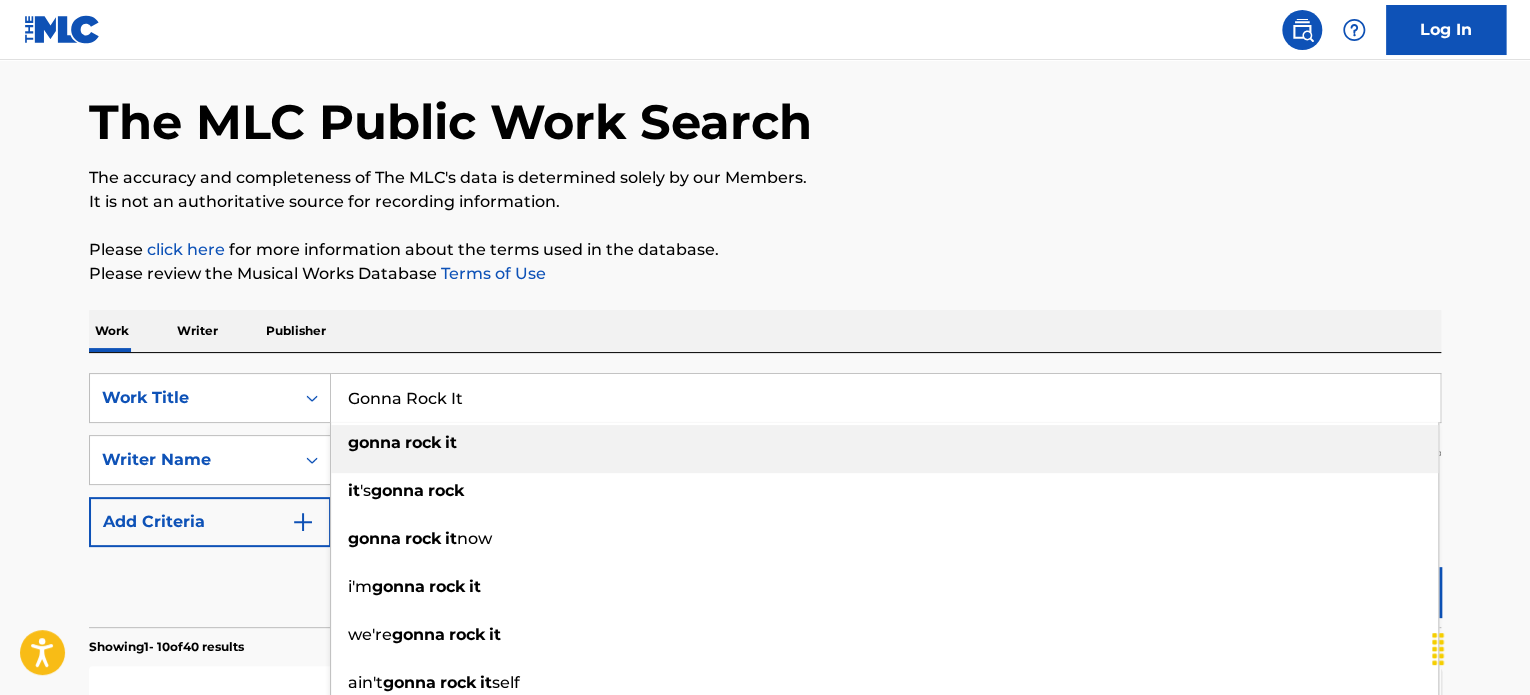 paste on "Fishnet Chic" 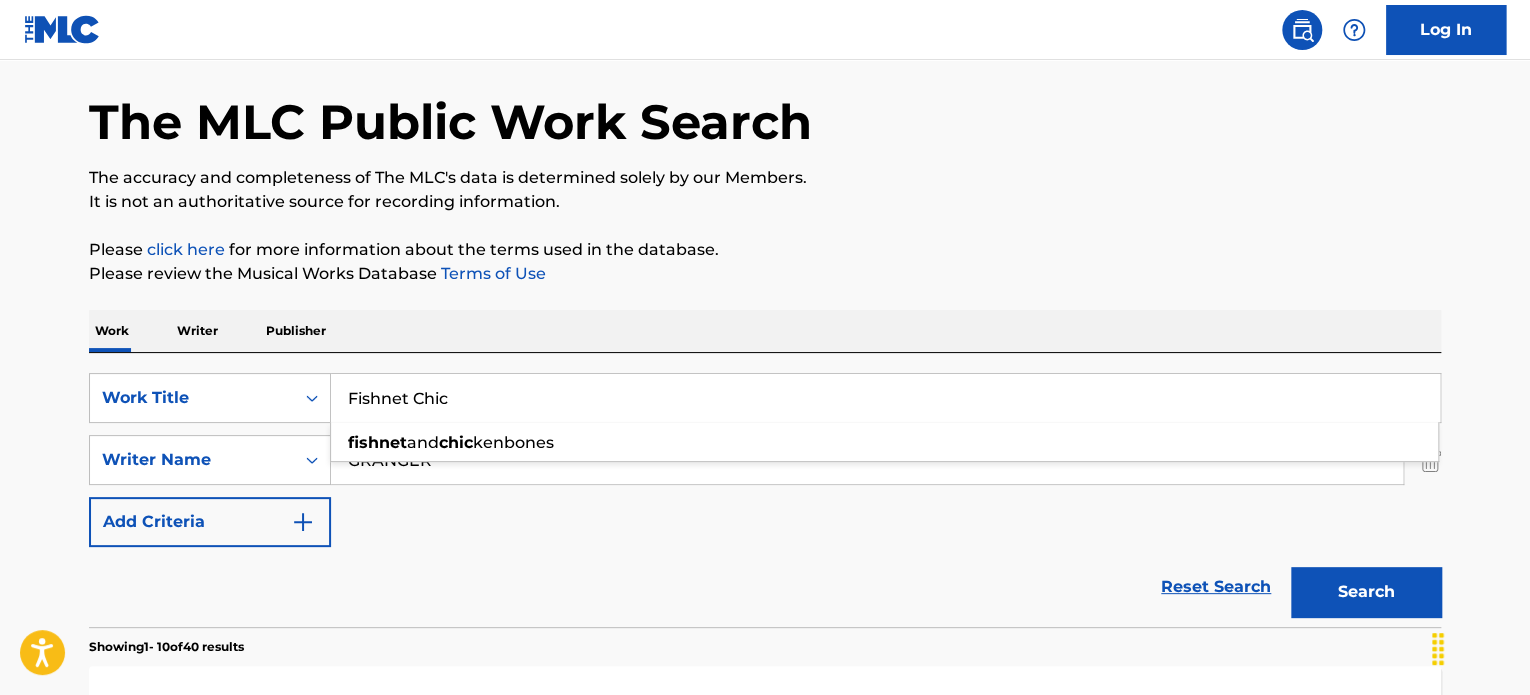 type on "Fishnet Chic" 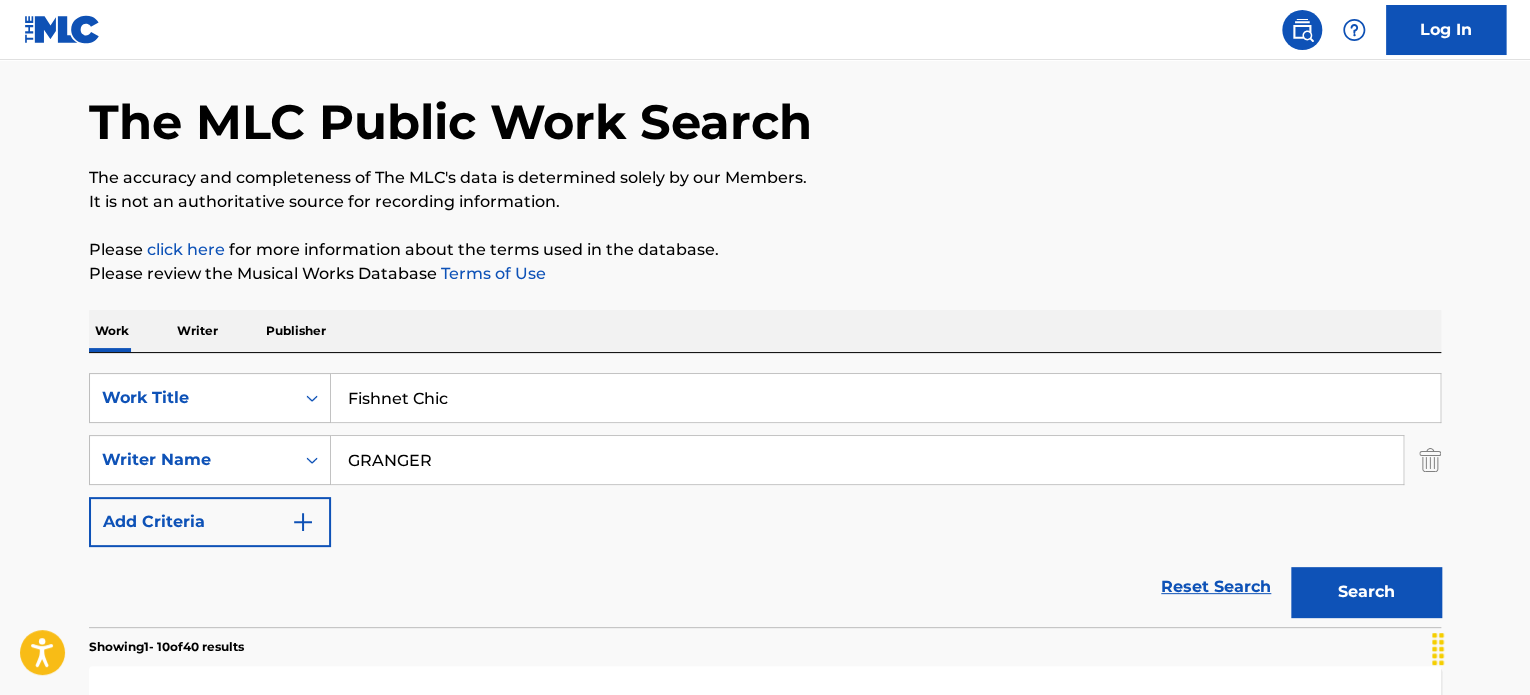 click on "Reset Search Search" at bounding box center [765, 587] 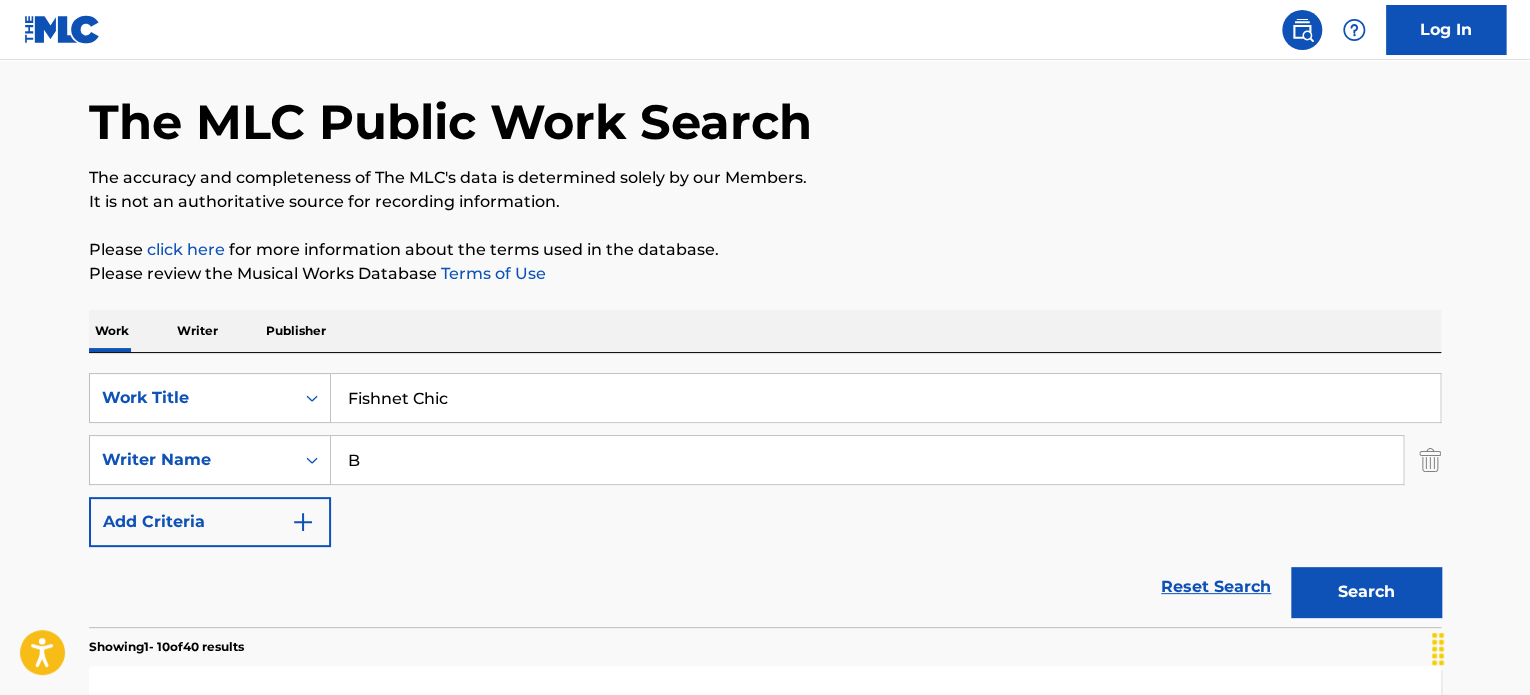 type on "BROWN" 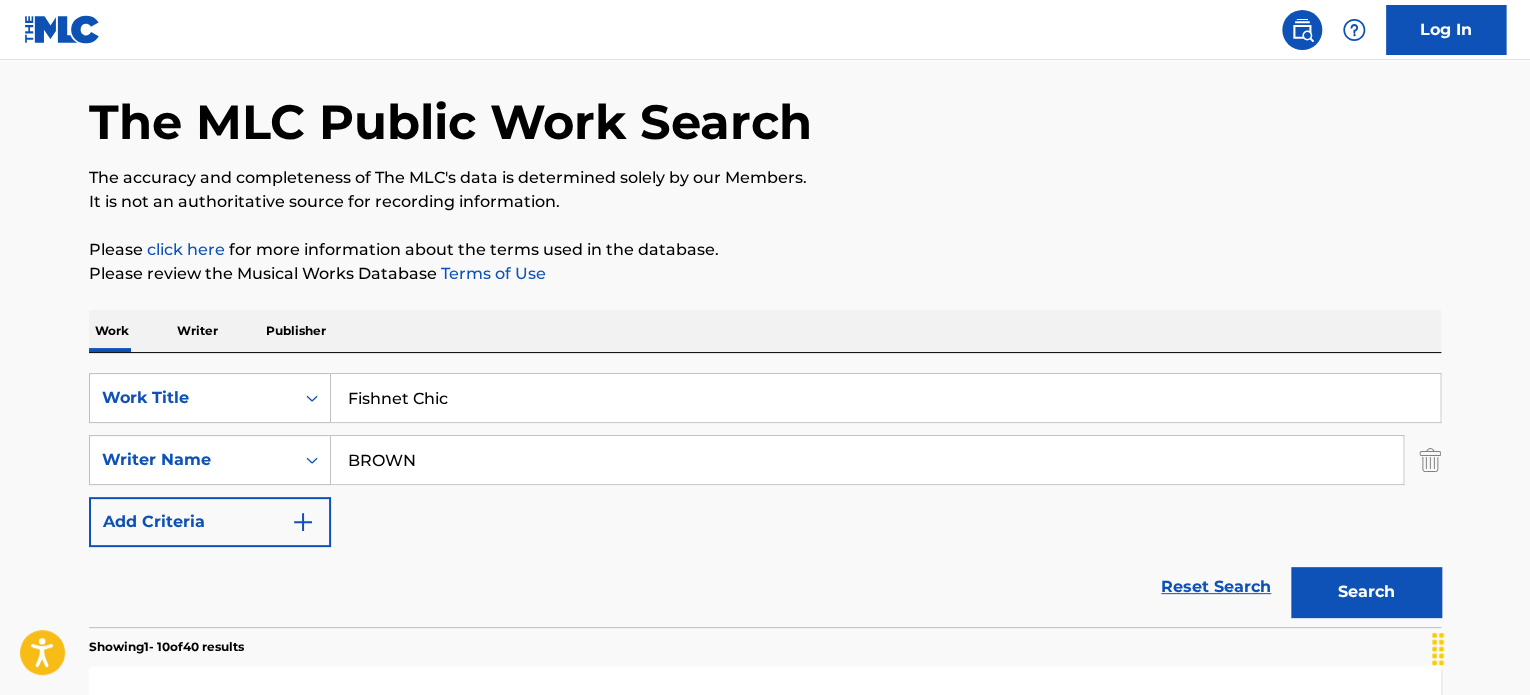 click on "BROWN" at bounding box center [867, 460] 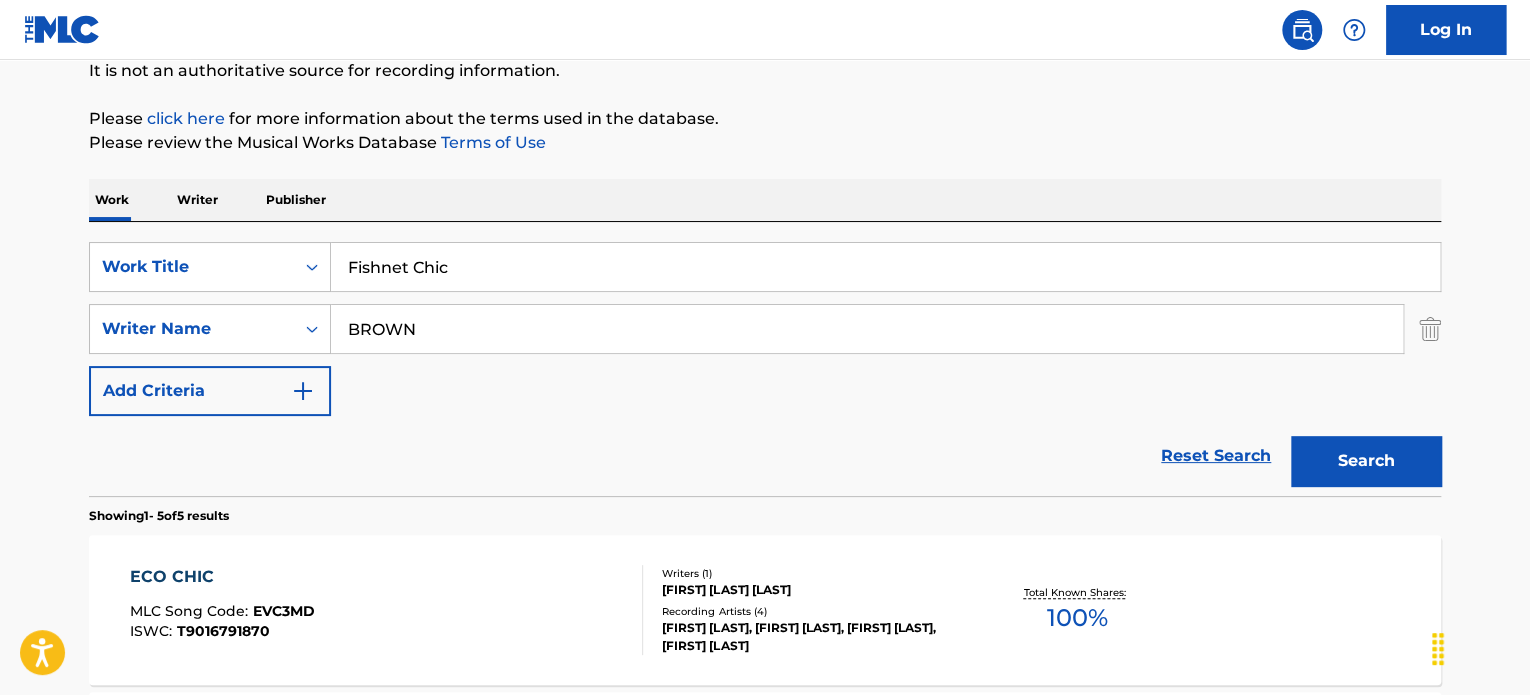 scroll, scrollTop: 172, scrollLeft: 0, axis: vertical 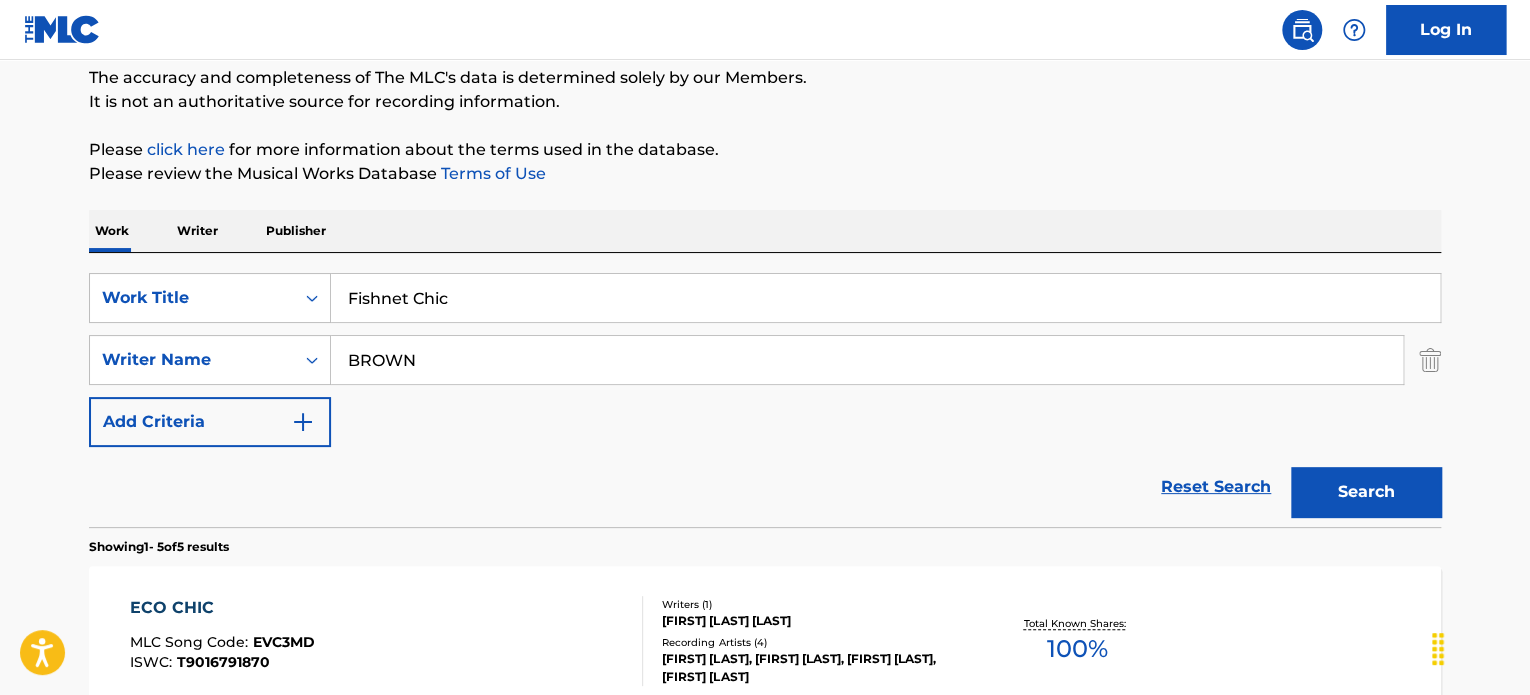 click on "Fishnet Chic" at bounding box center [885, 298] 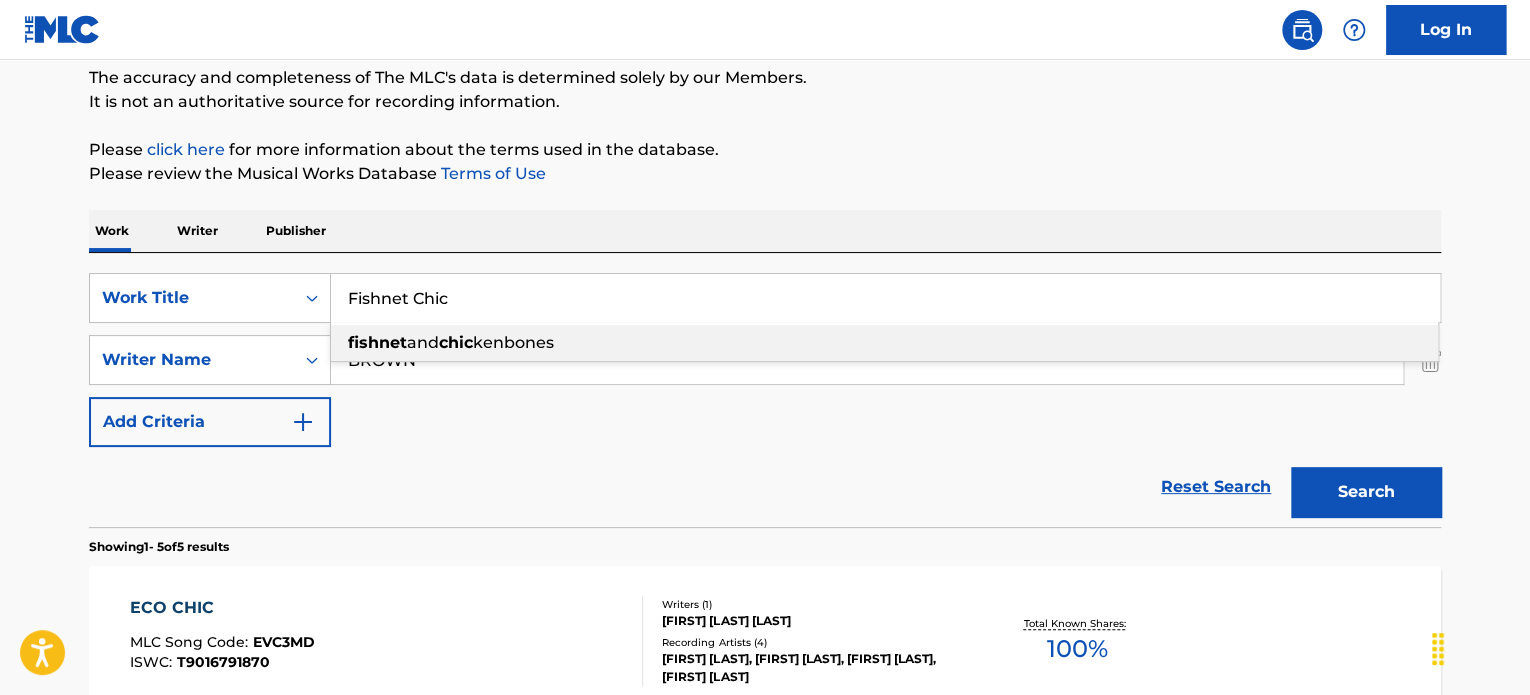 paste on "eelin' All Good" 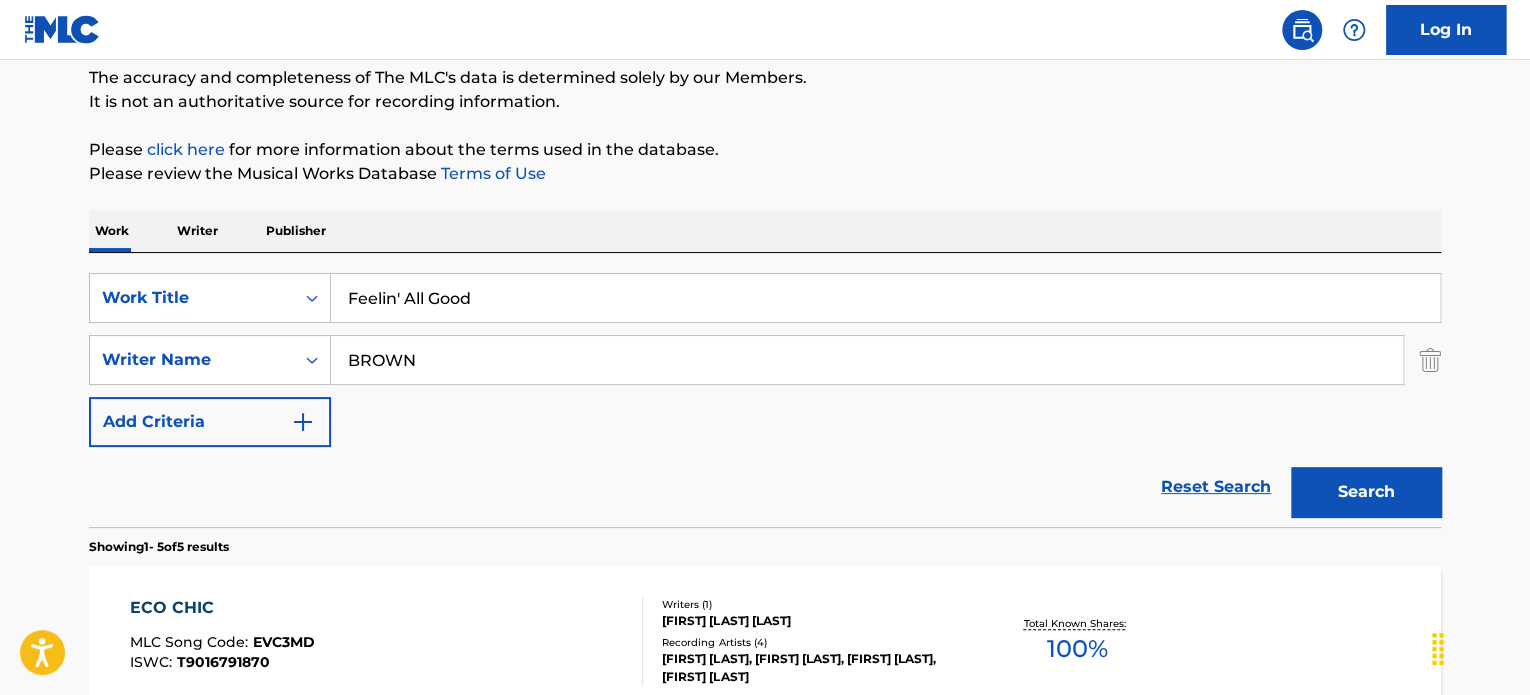 click on "Reset Search Search" at bounding box center (765, 487) 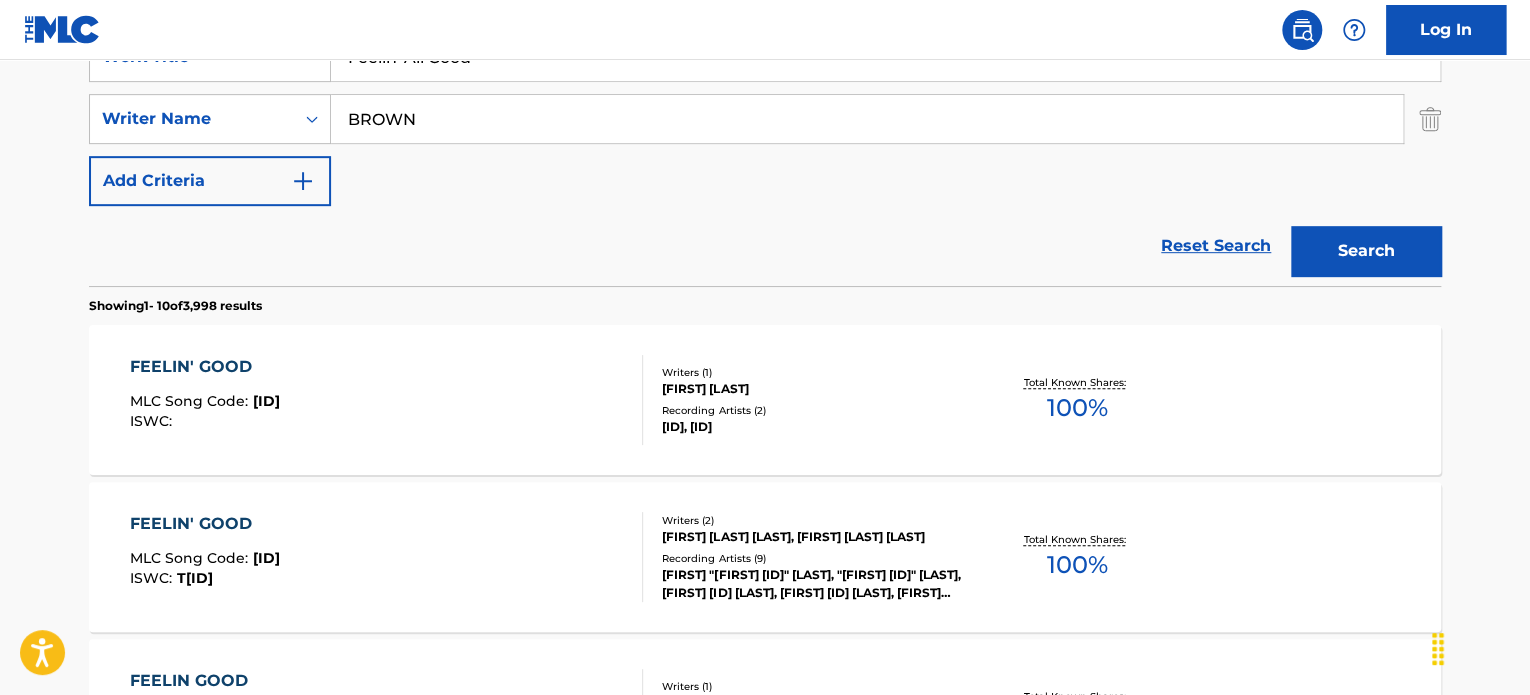 scroll, scrollTop: 172, scrollLeft: 0, axis: vertical 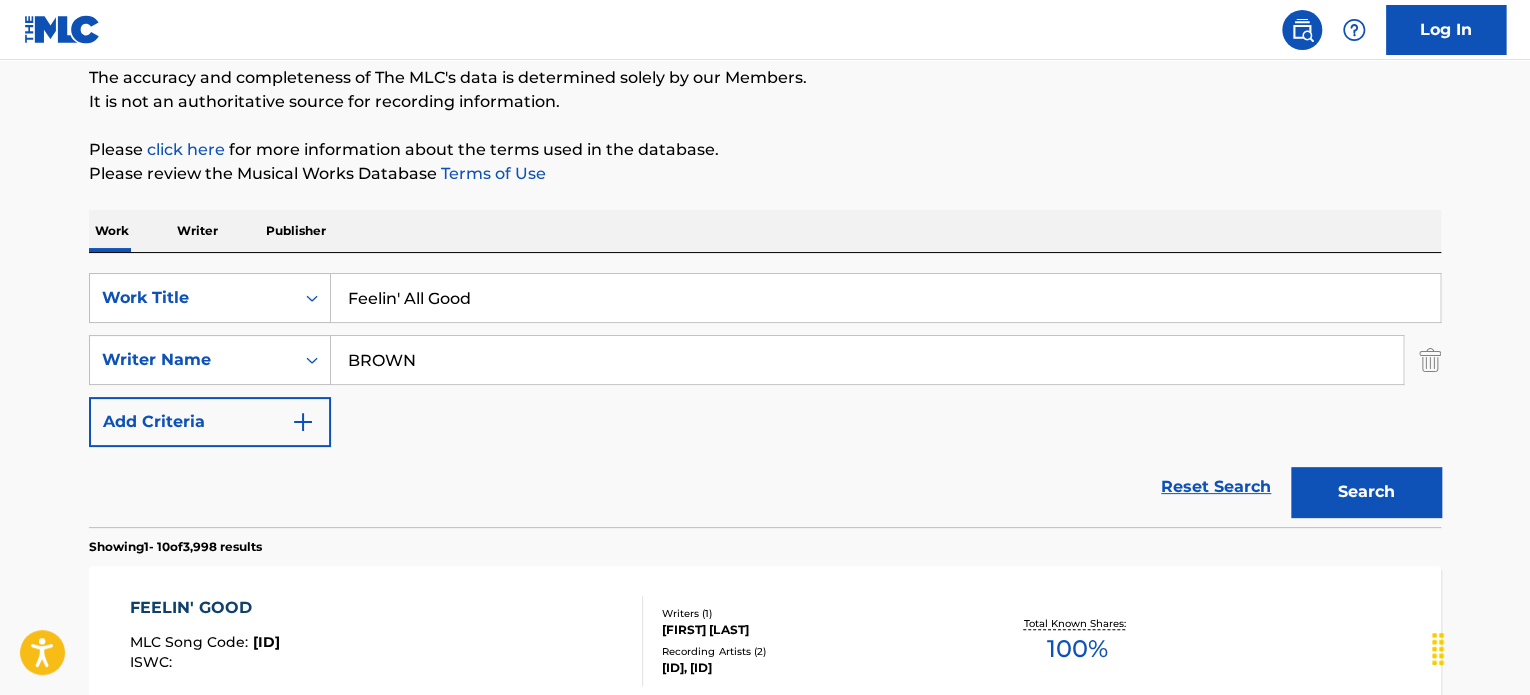 click on "Feelin' All Good" at bounding box center [885, 298] 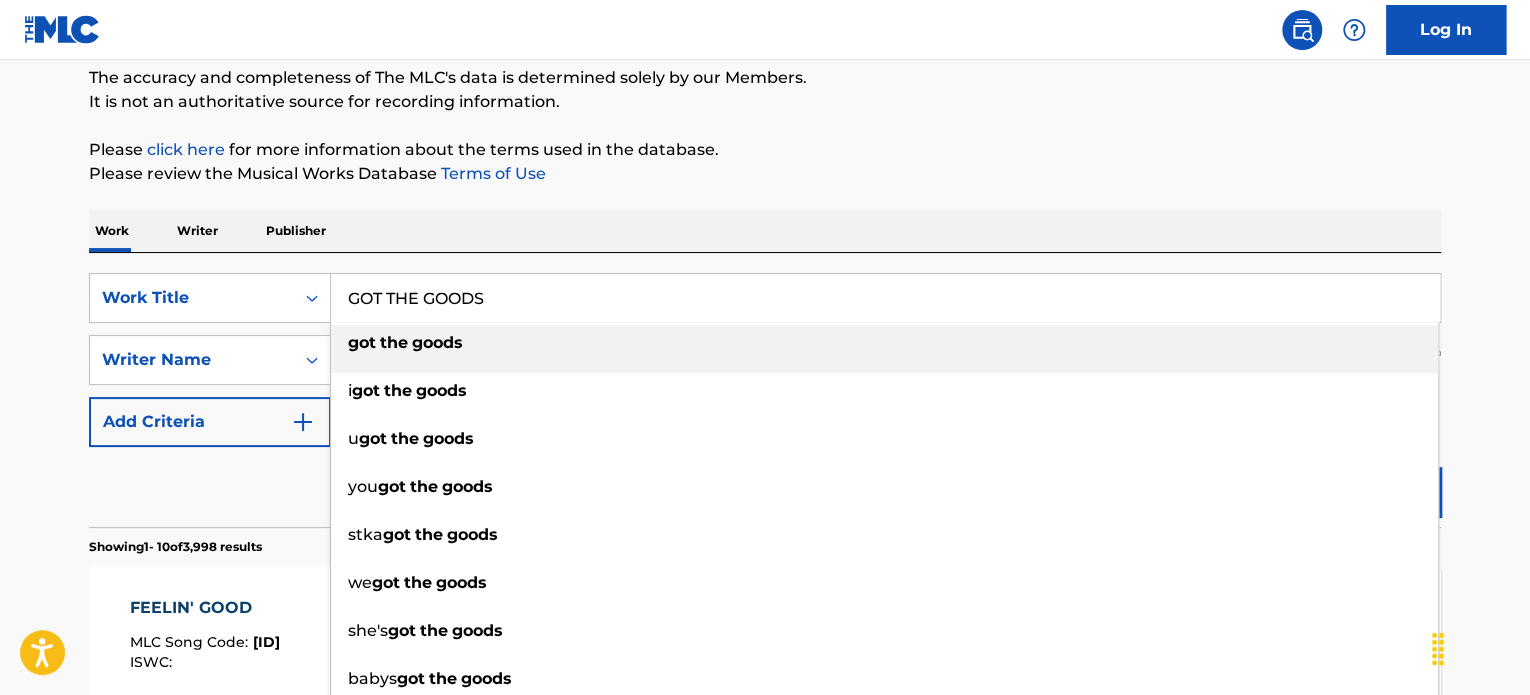 type on "GOT THE GOODS" 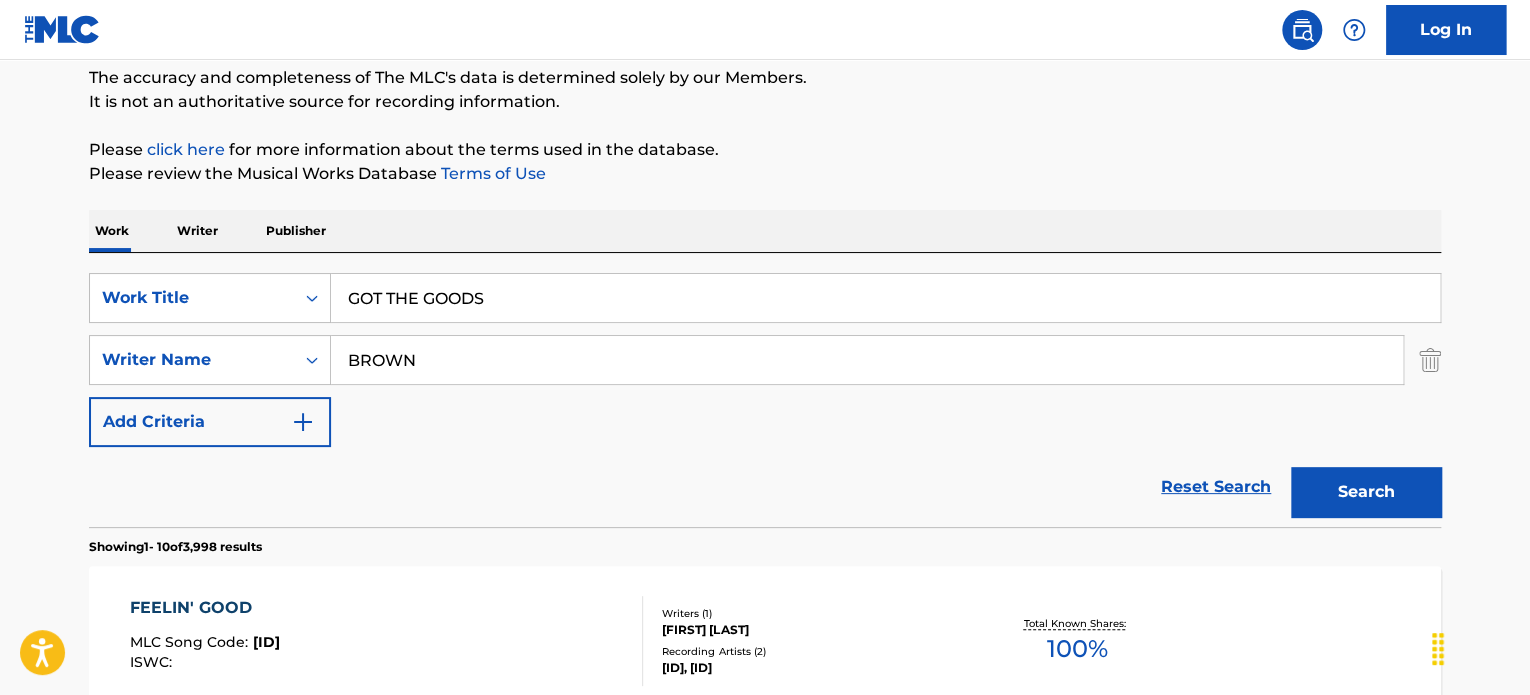 click on "BROWN" at bounding box center (867, 360) 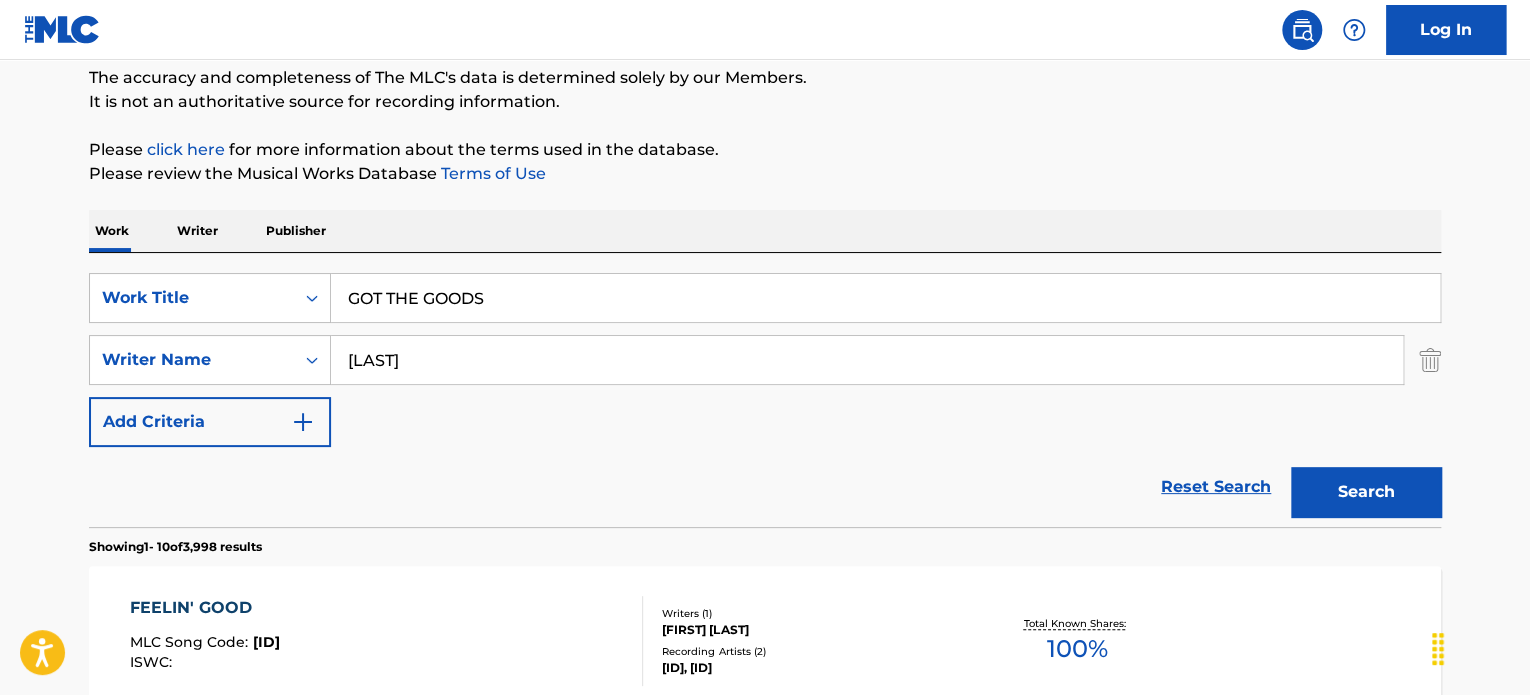 click on "[LAST]" at bounding box center [867, 360] 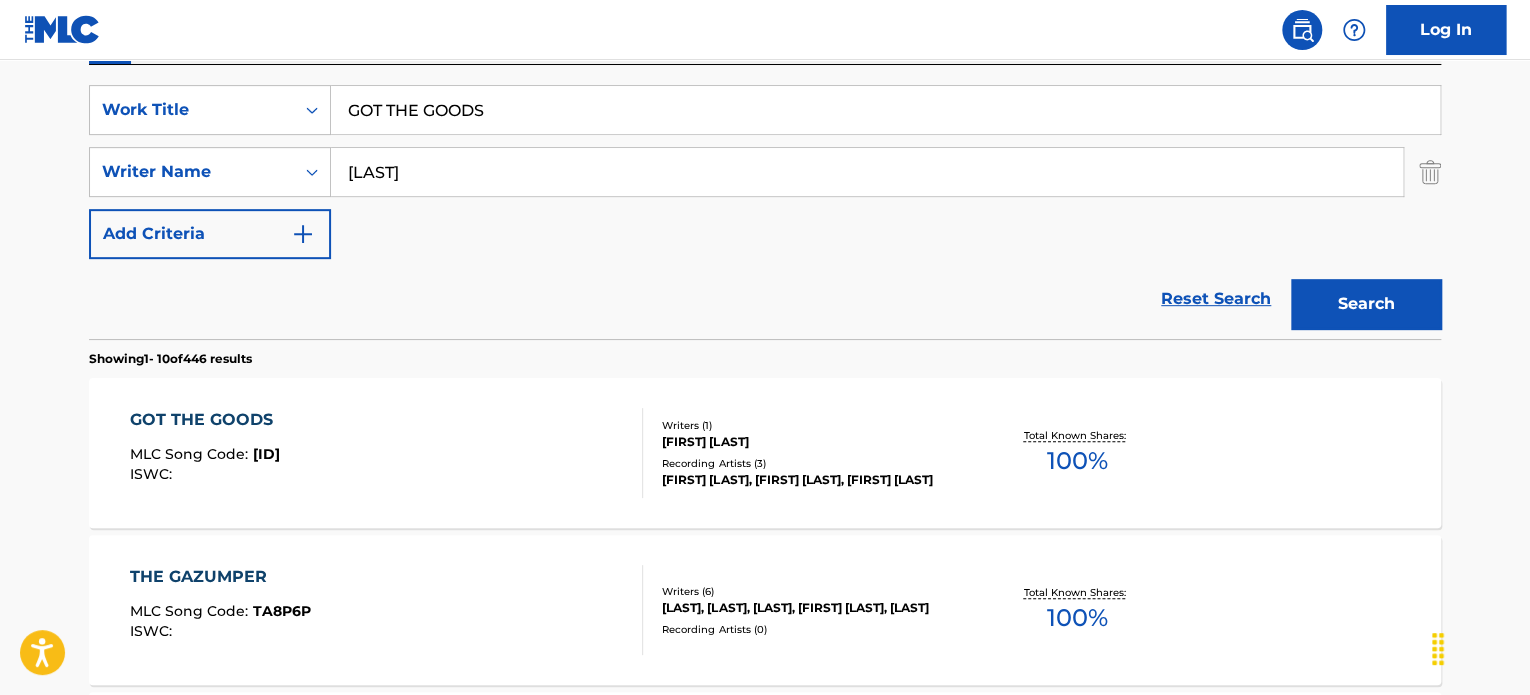 scroll, scrollTop: 372, scrollLeft: 0, axis: vertical 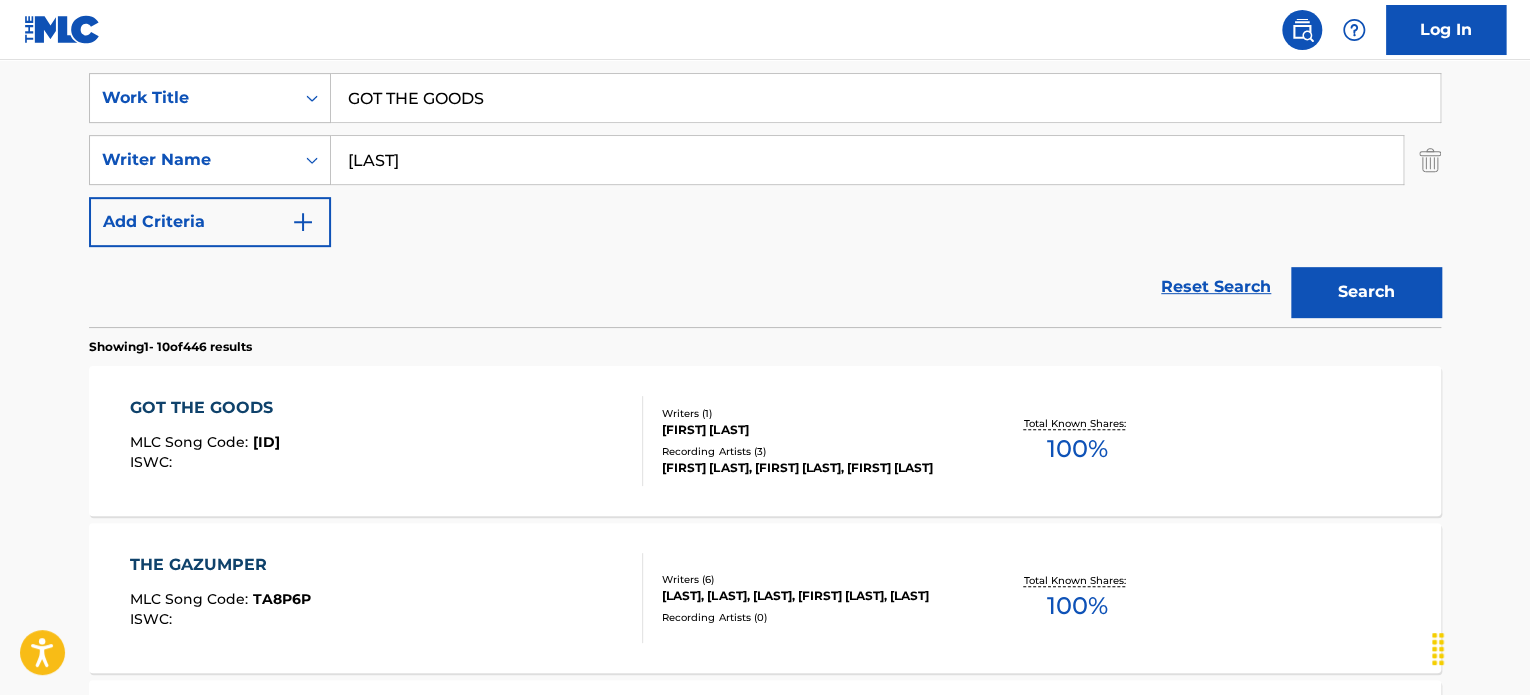 click on "GOT THE GOODS MLC Song Code : [ID] ISWC :" at bounding box center (387, 441) 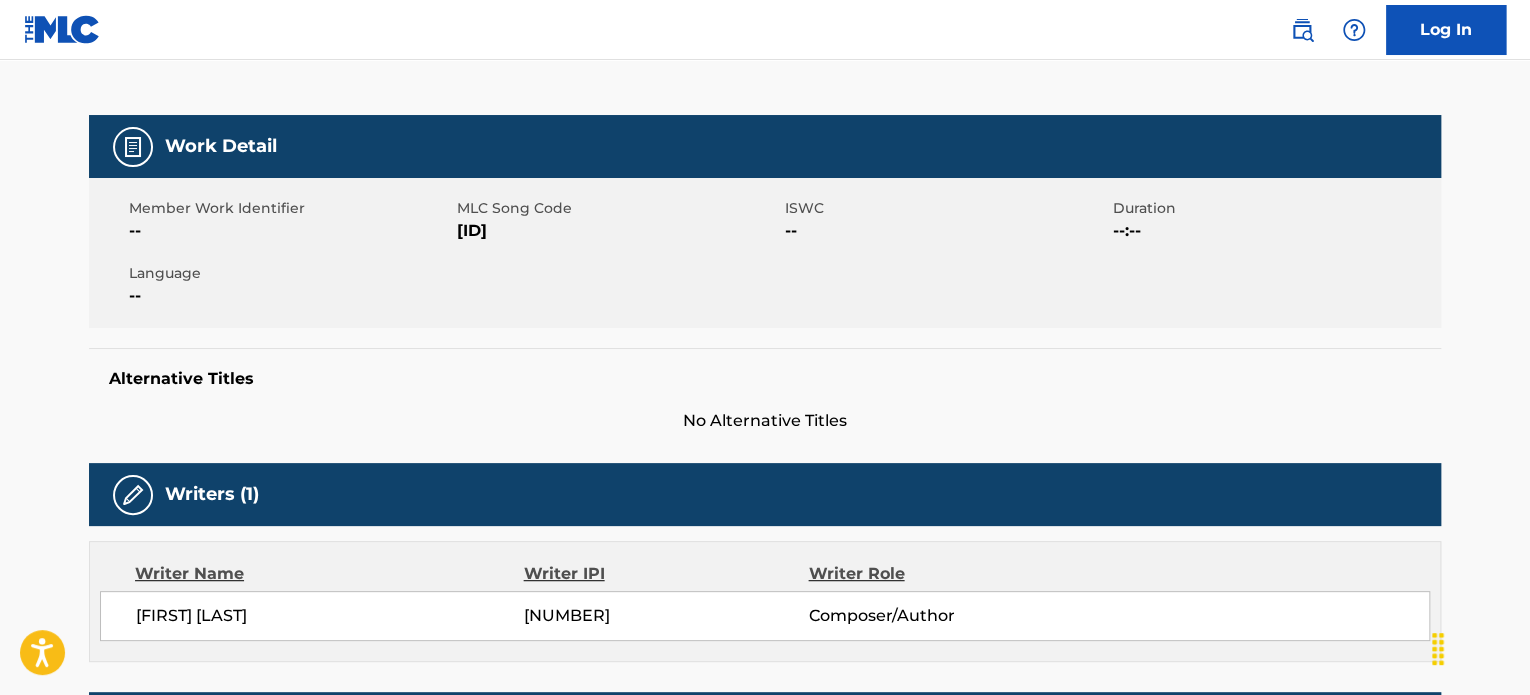 scroll, scrollTop: 0, scrollLeft: 0, axis: both 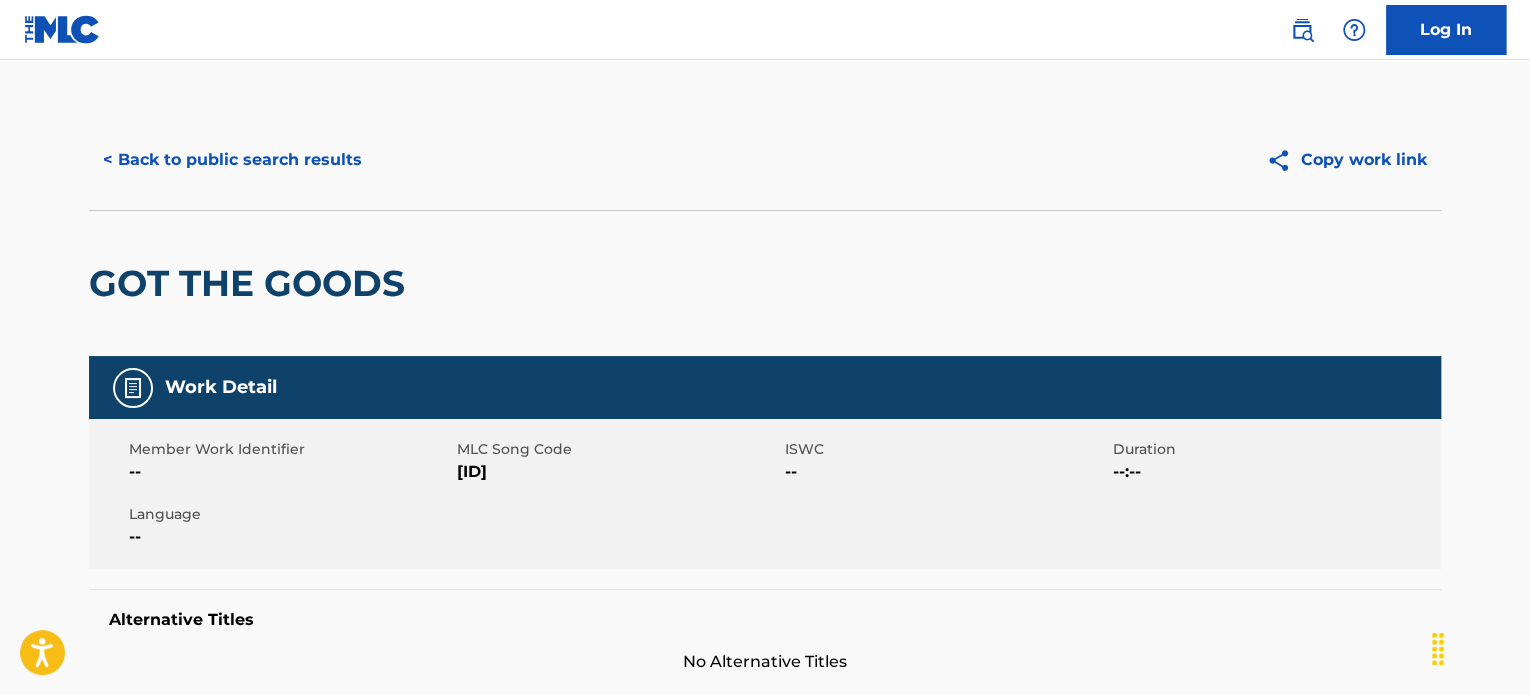 click on "< Back to public search results" at bounding box center (232, 160) 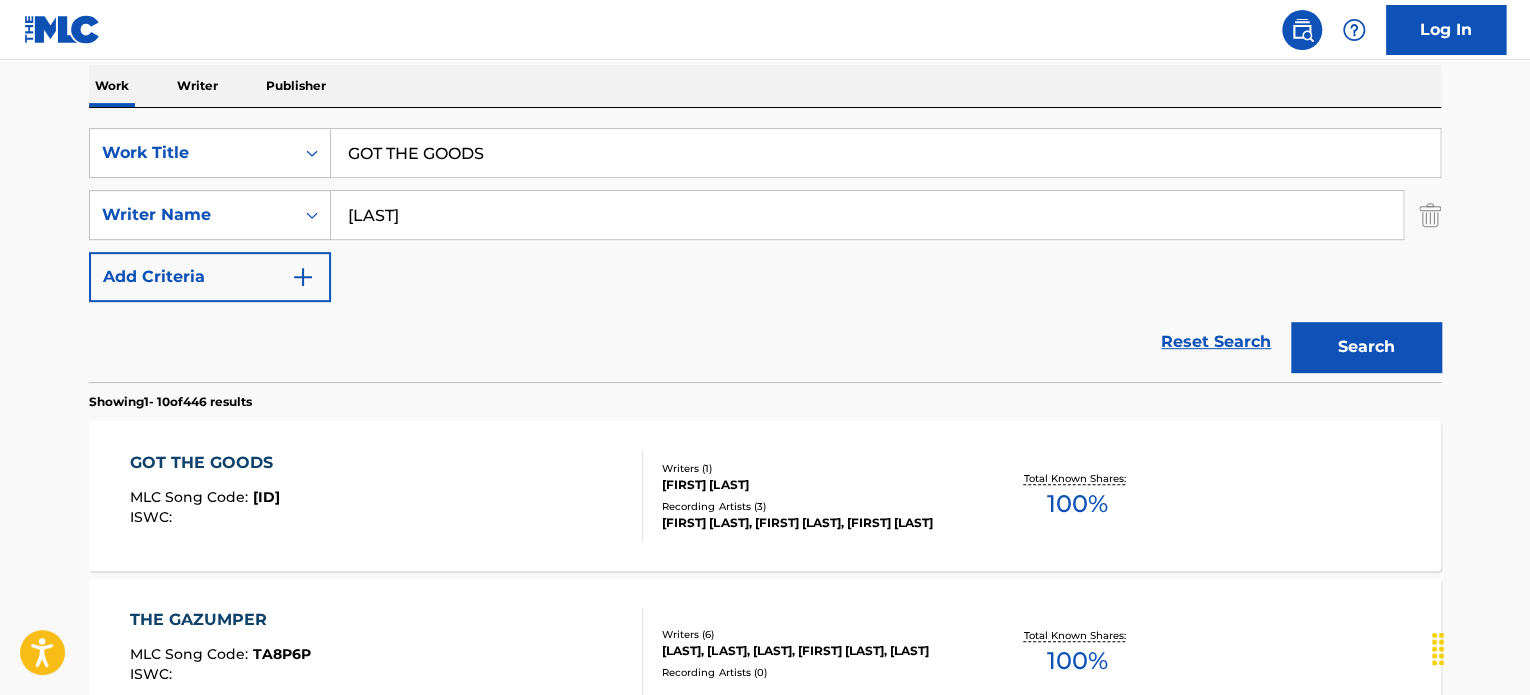 scroll, scrollTop: 272, scrollLeft: 0, axis: vertical 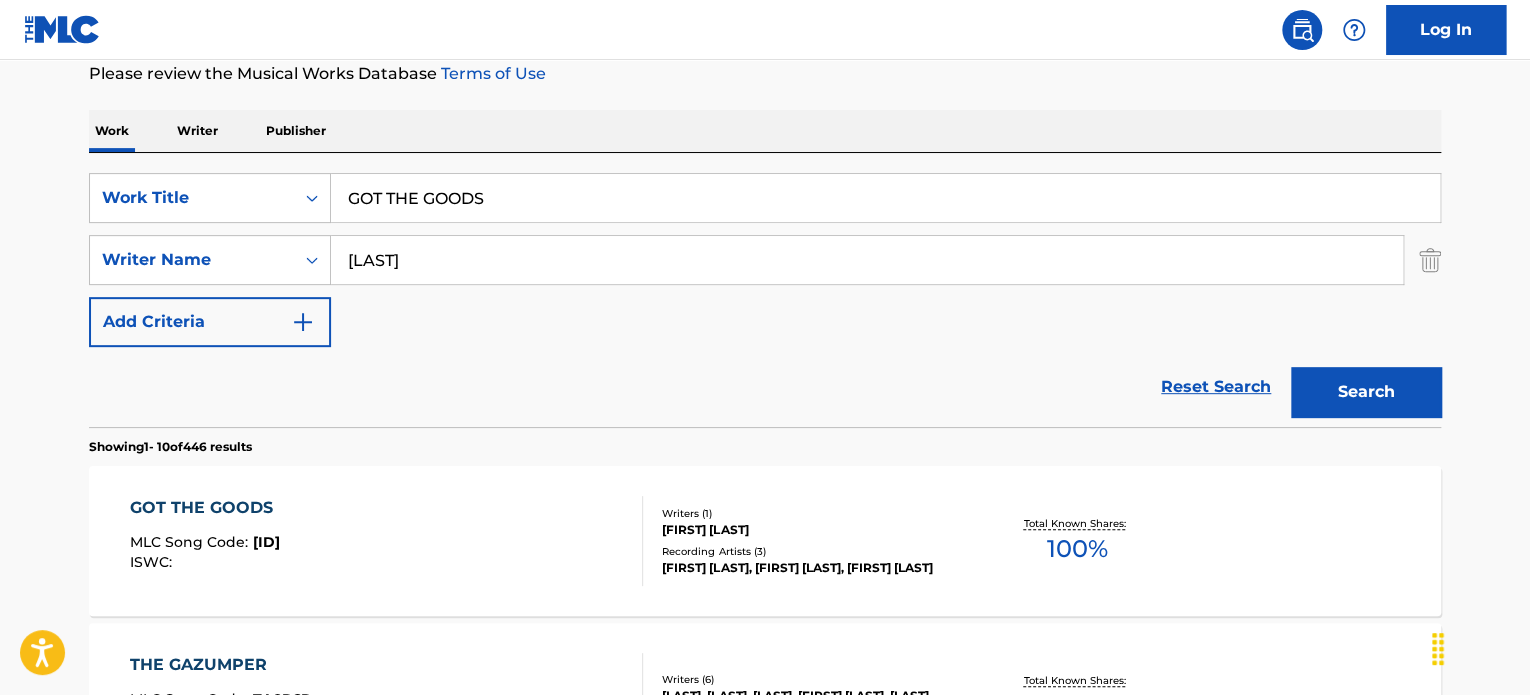 click on "GOT THE GOODS" at bounding box center (885, 198) 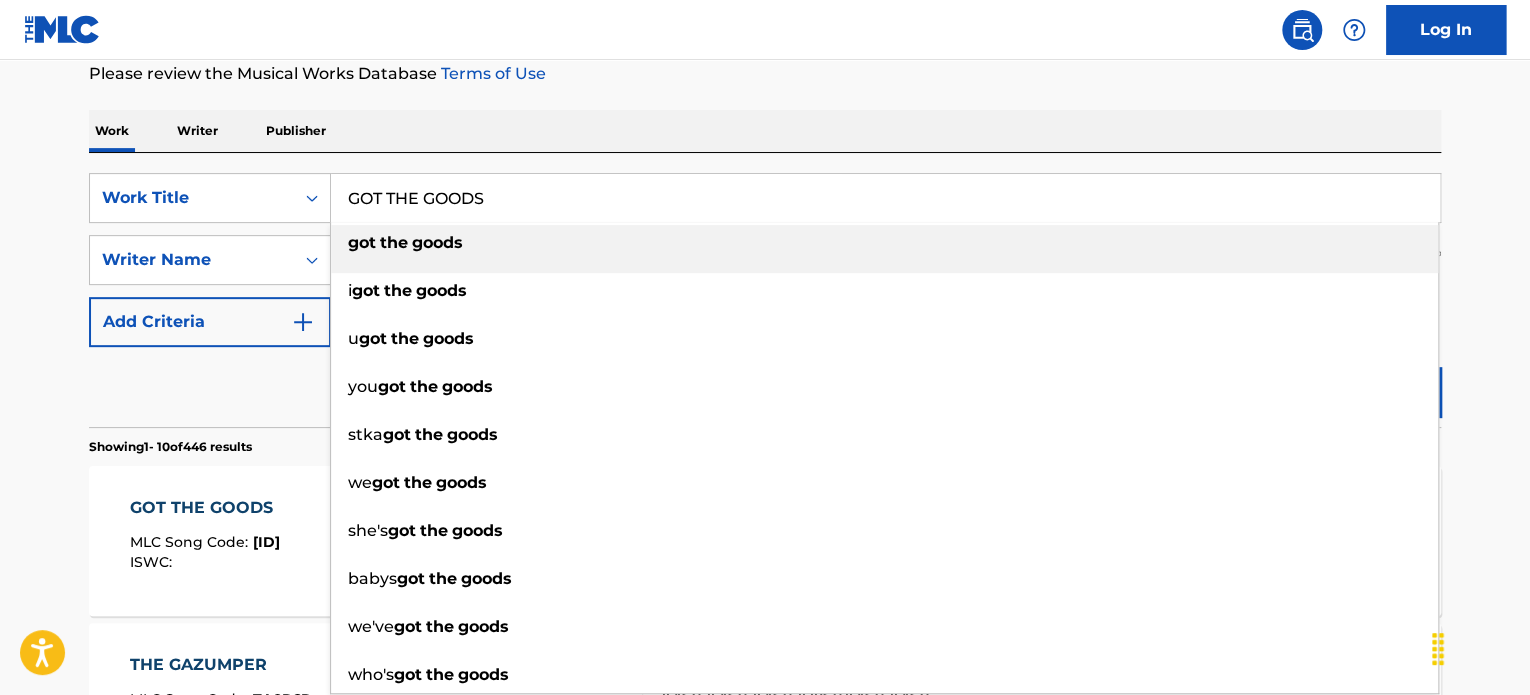 paste on "TO THE STREET" 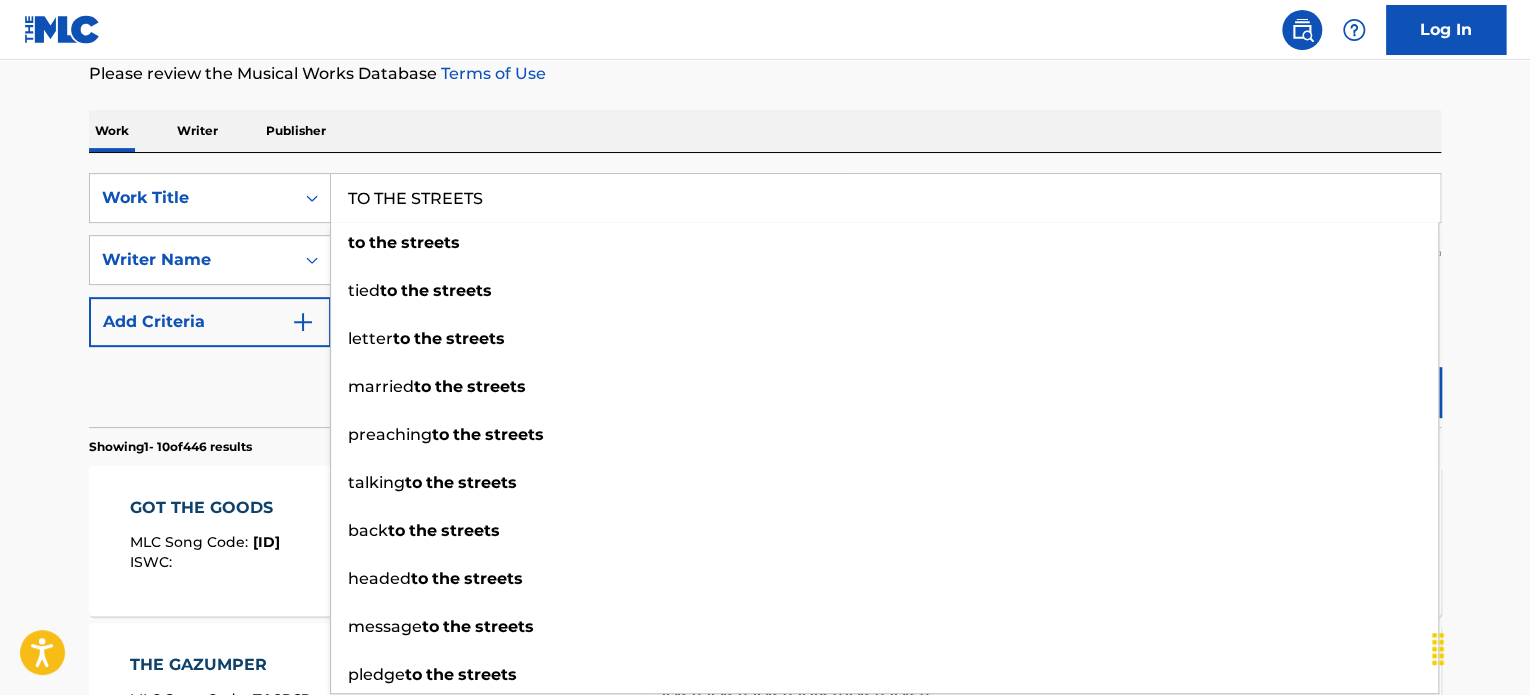 type on "TO THE STREETS" 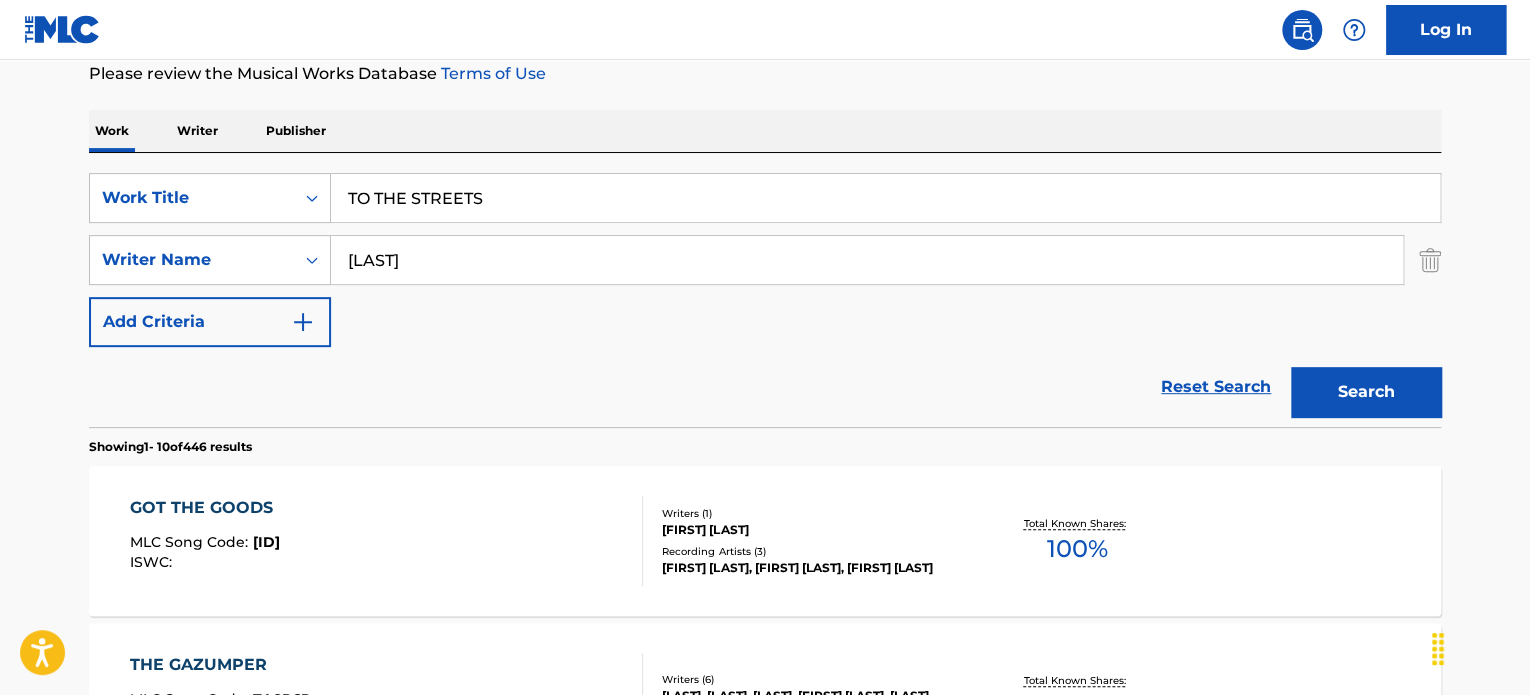 click on "[LAST]" at bounding box center (867, 260) 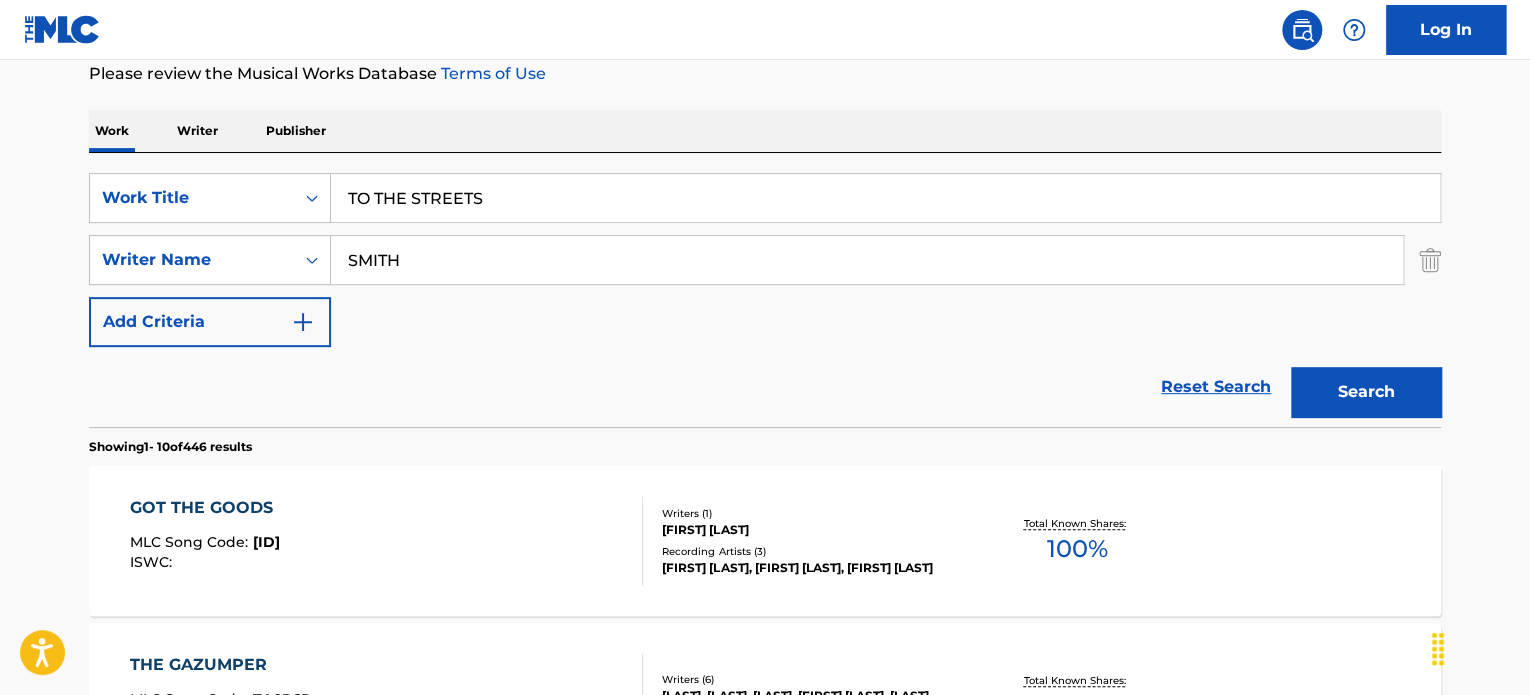 click on "SMITH" at bounding box center (867, 260) 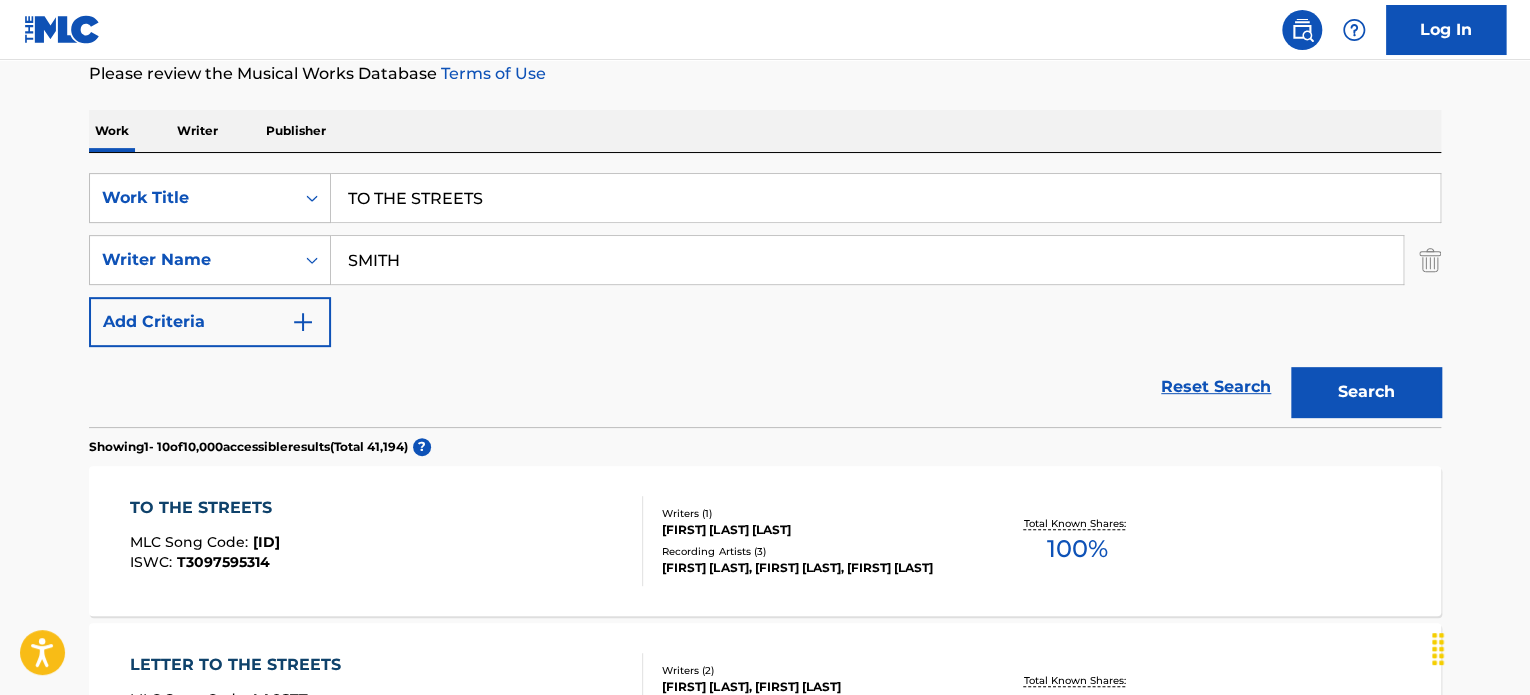 scroll, scrollTop: 372, scrollLeft: 0, axis: vertical 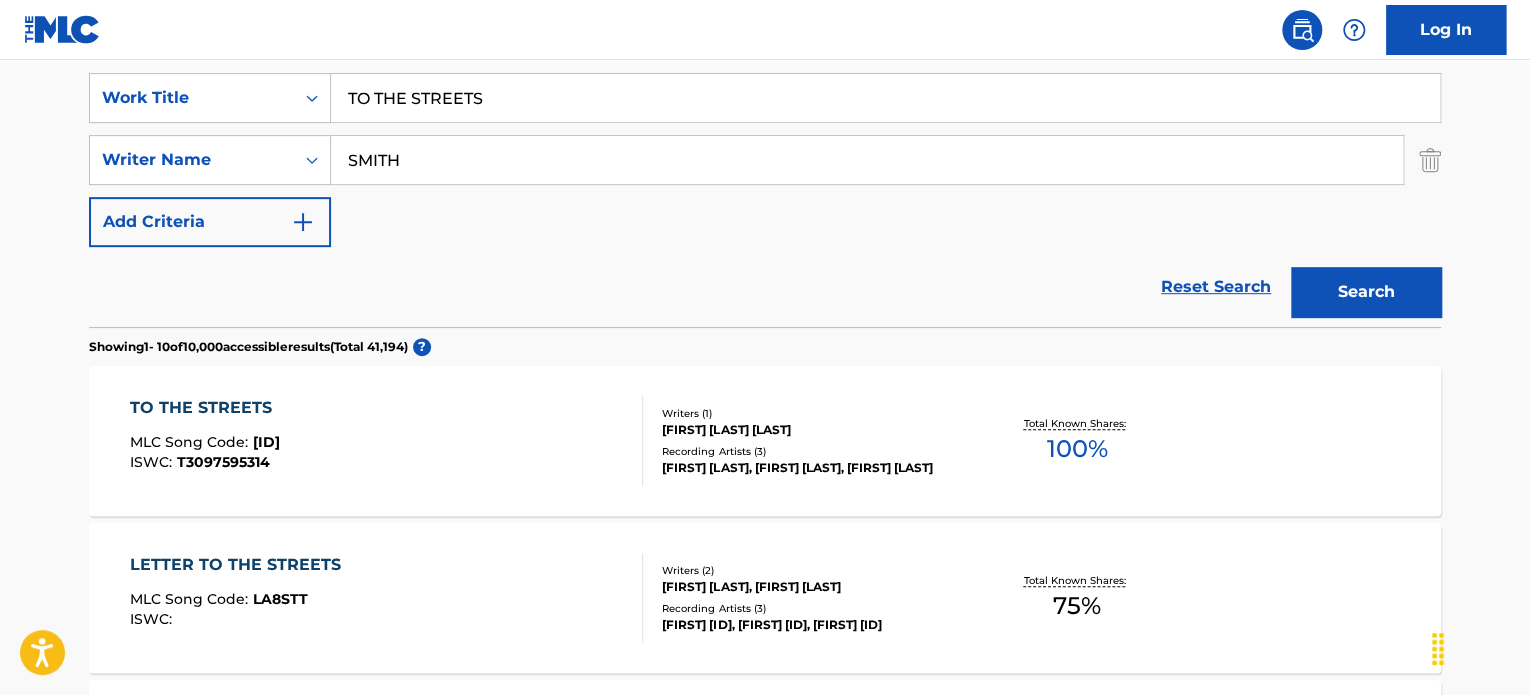 click on "TO THE STREETS MLC Song Code : TD8EHJ ISWC : T3097595314" at bounding box center (387, 441) 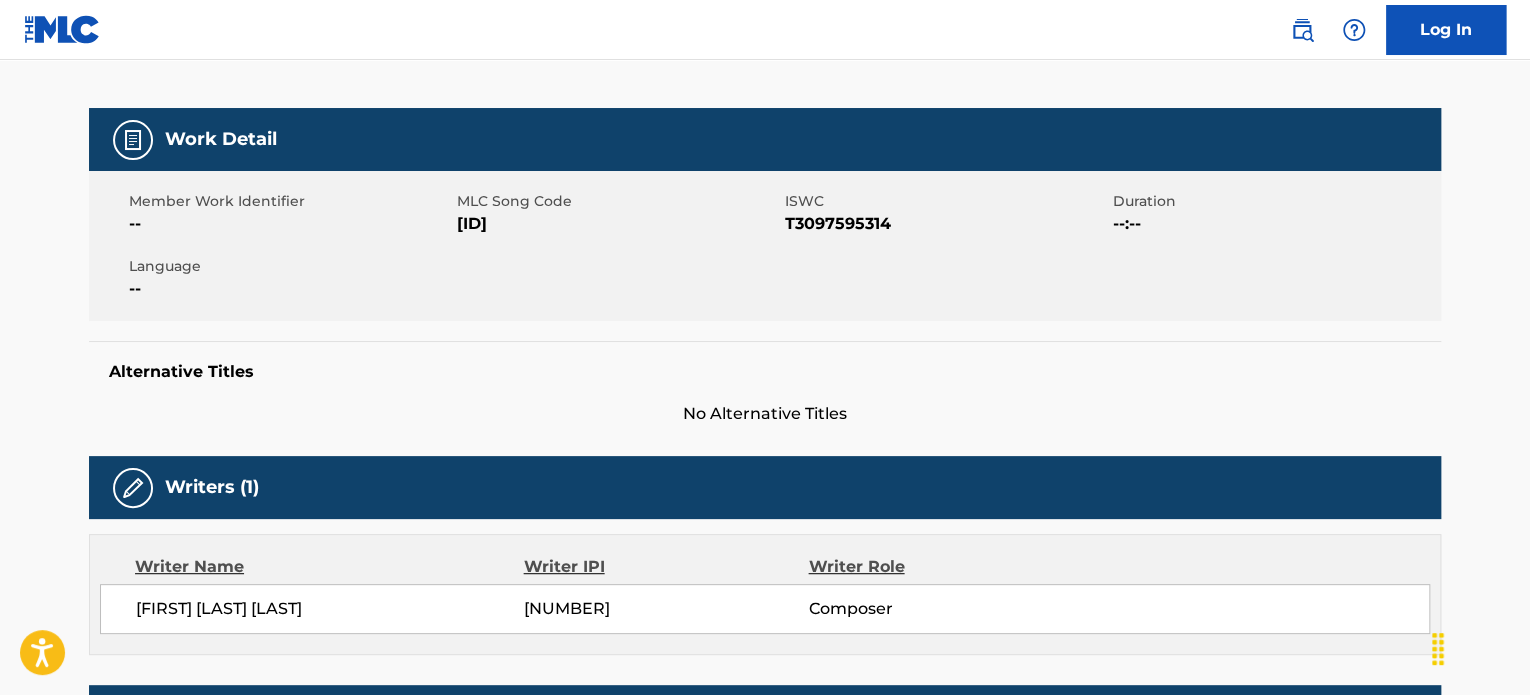 scroll, scrollTop: 0, scrollLeft: 0, axis: both 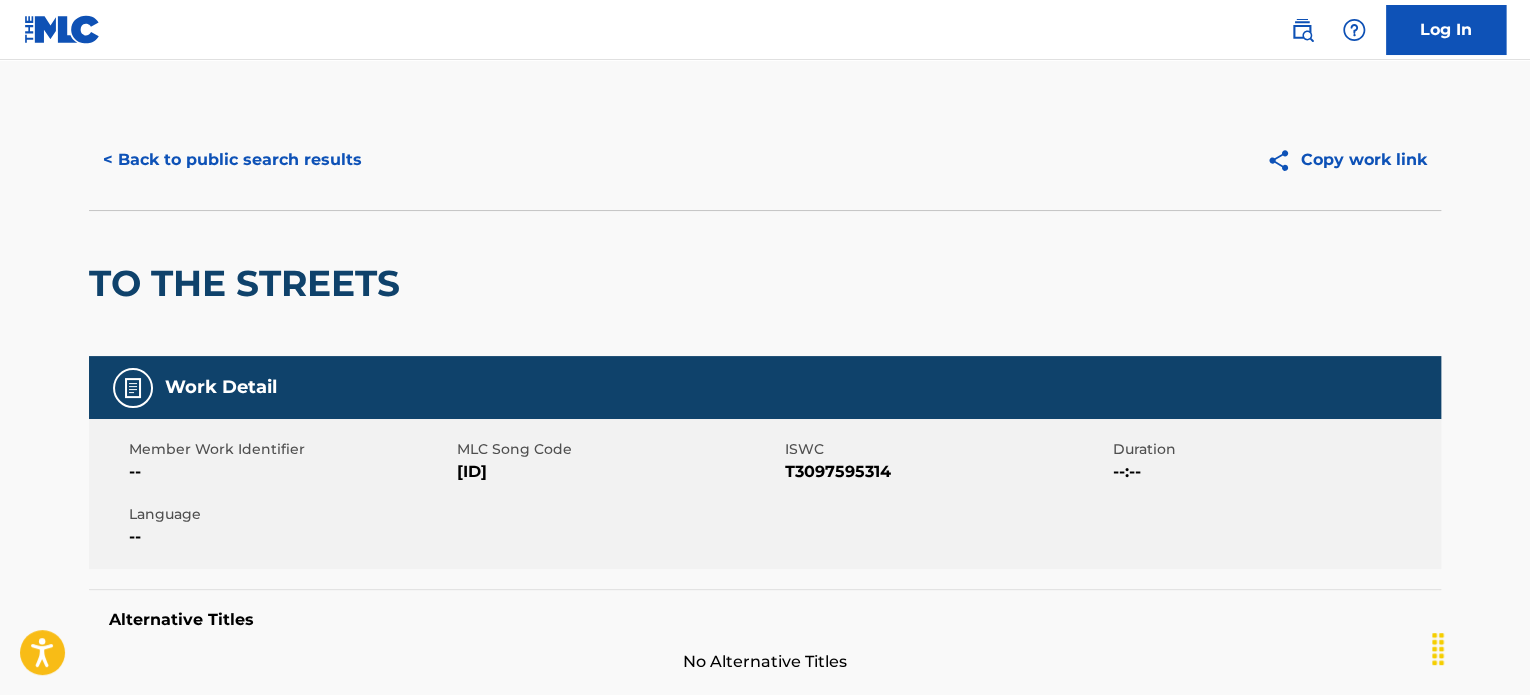 click on "< Back to public search results" at bounding box center (232, 160) 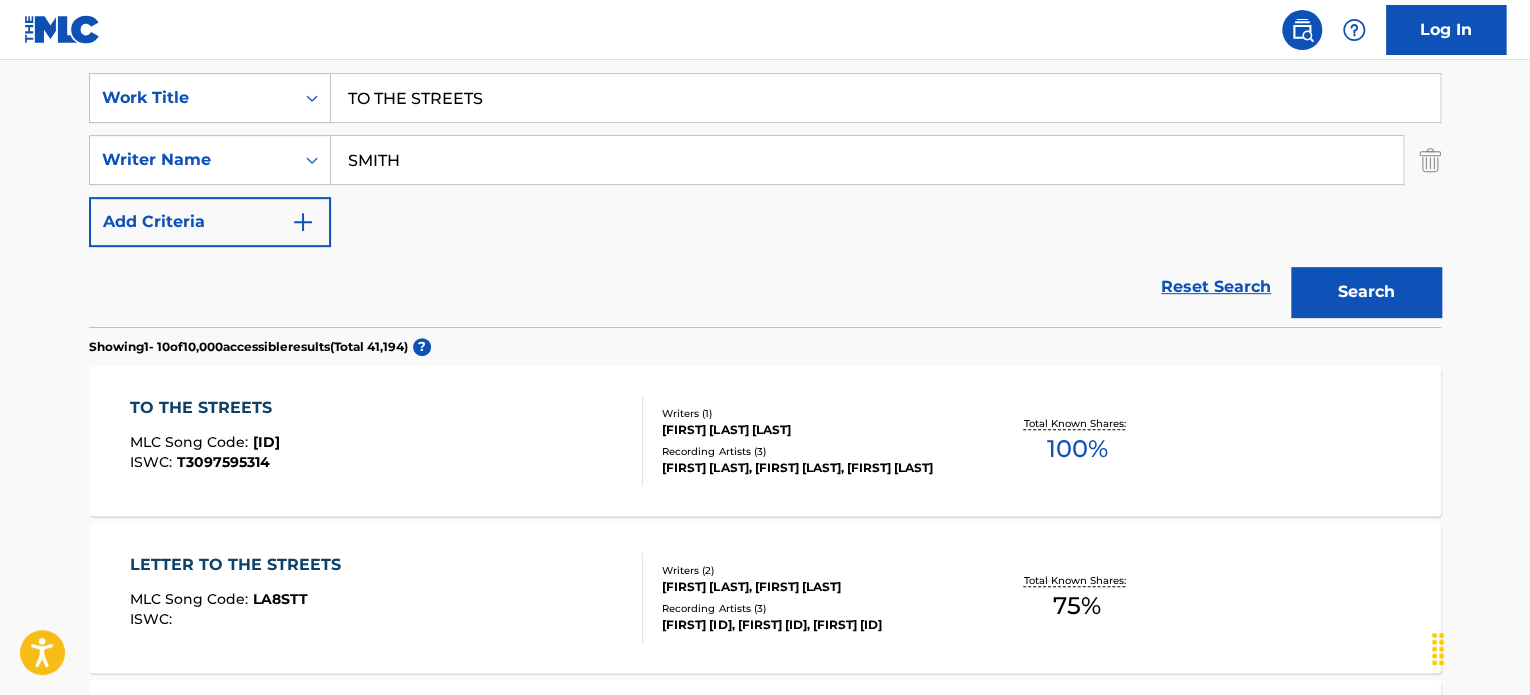 click on "TO THE STREETS" at bounding box center (885, 98) 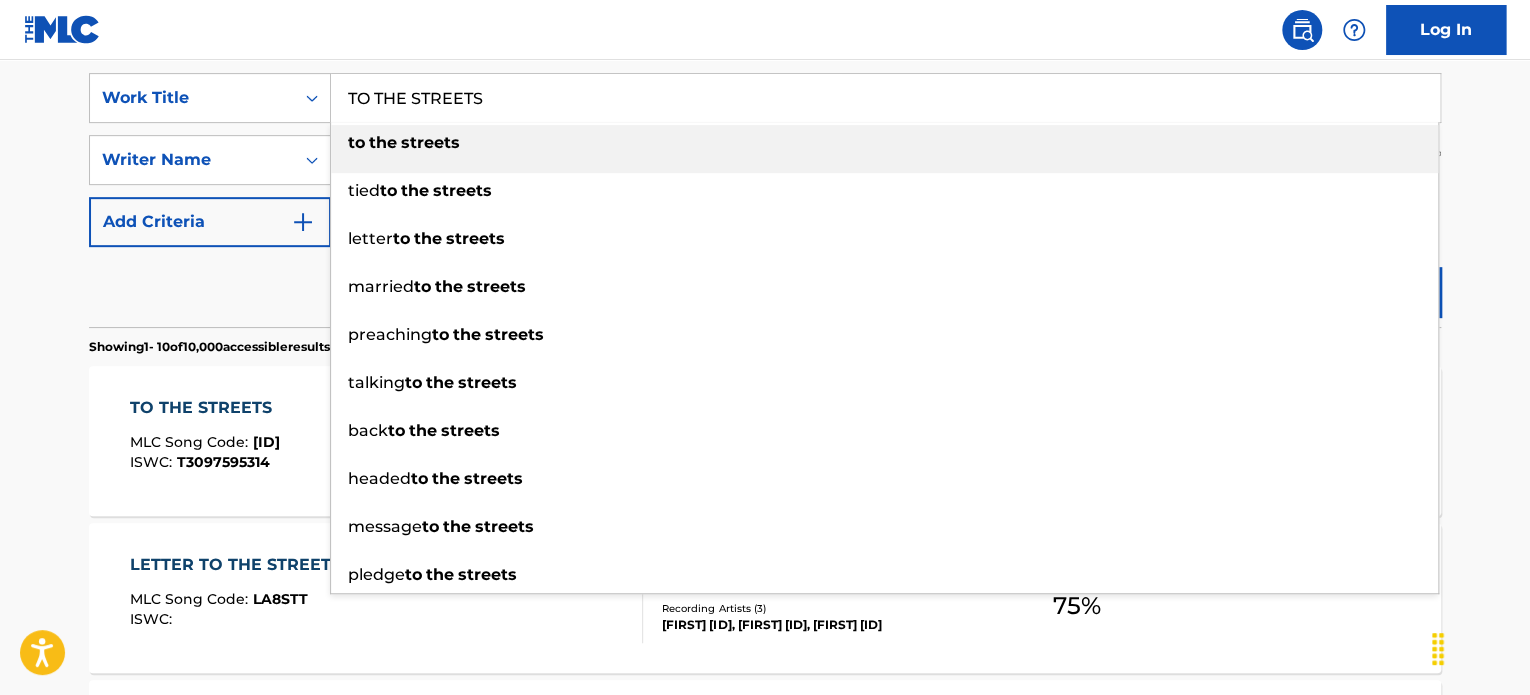 paste on "NONPARTISAN" 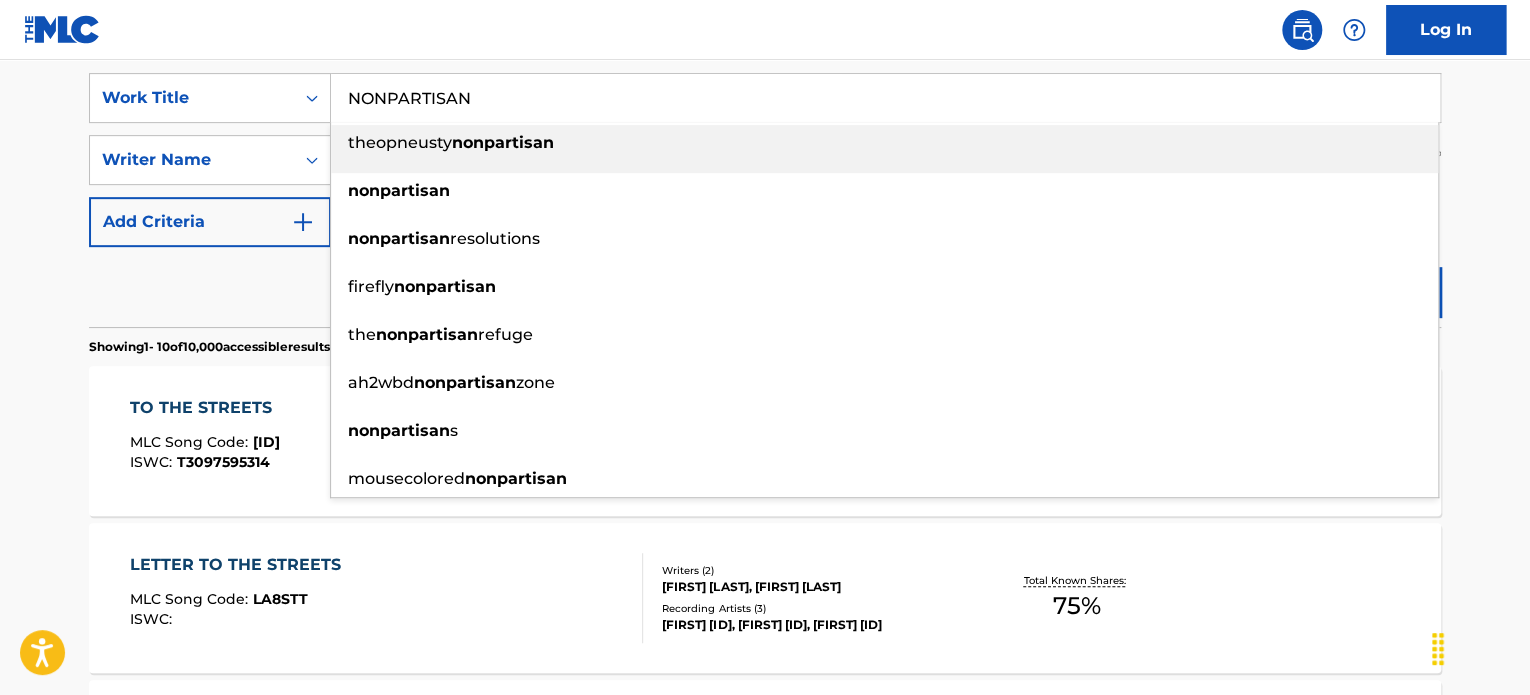 type on "NONPARTISAN" 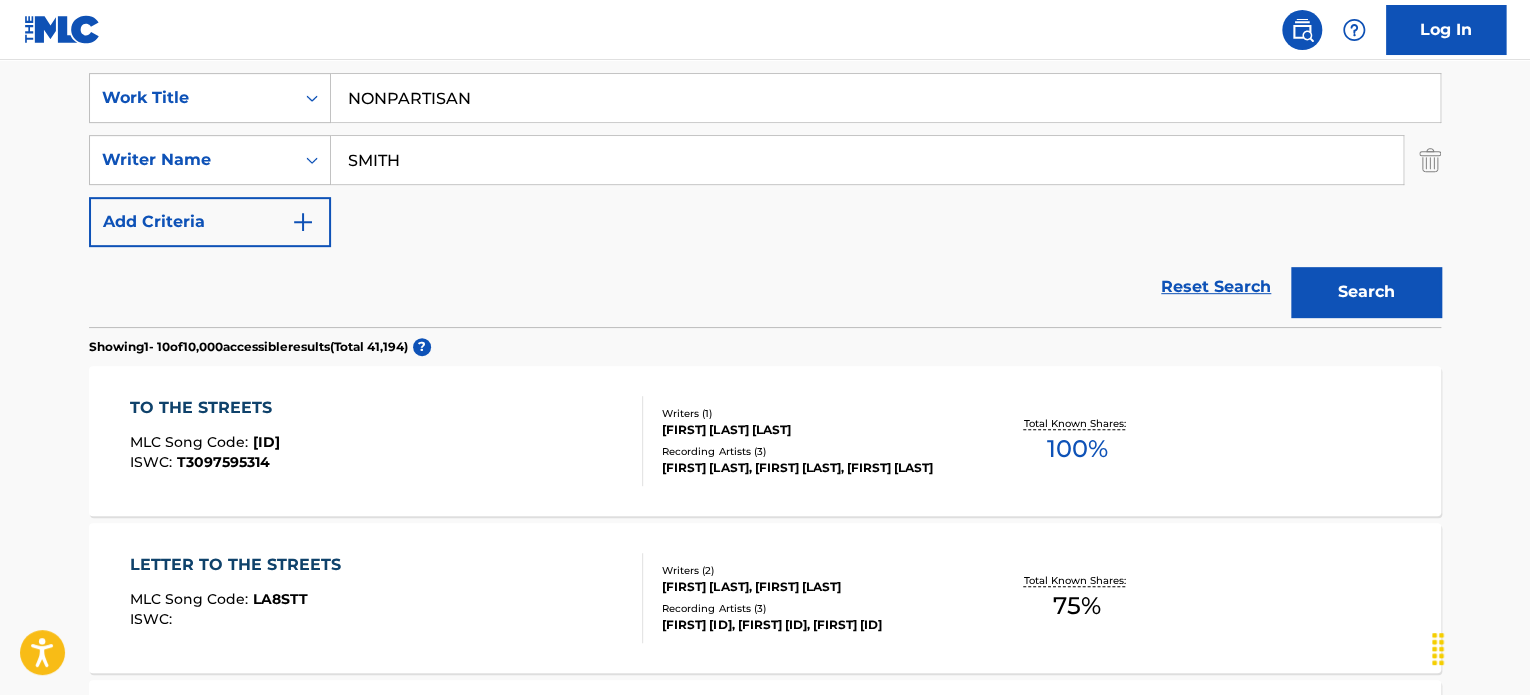 click on "SMITH" at bounding box center (867, 160) 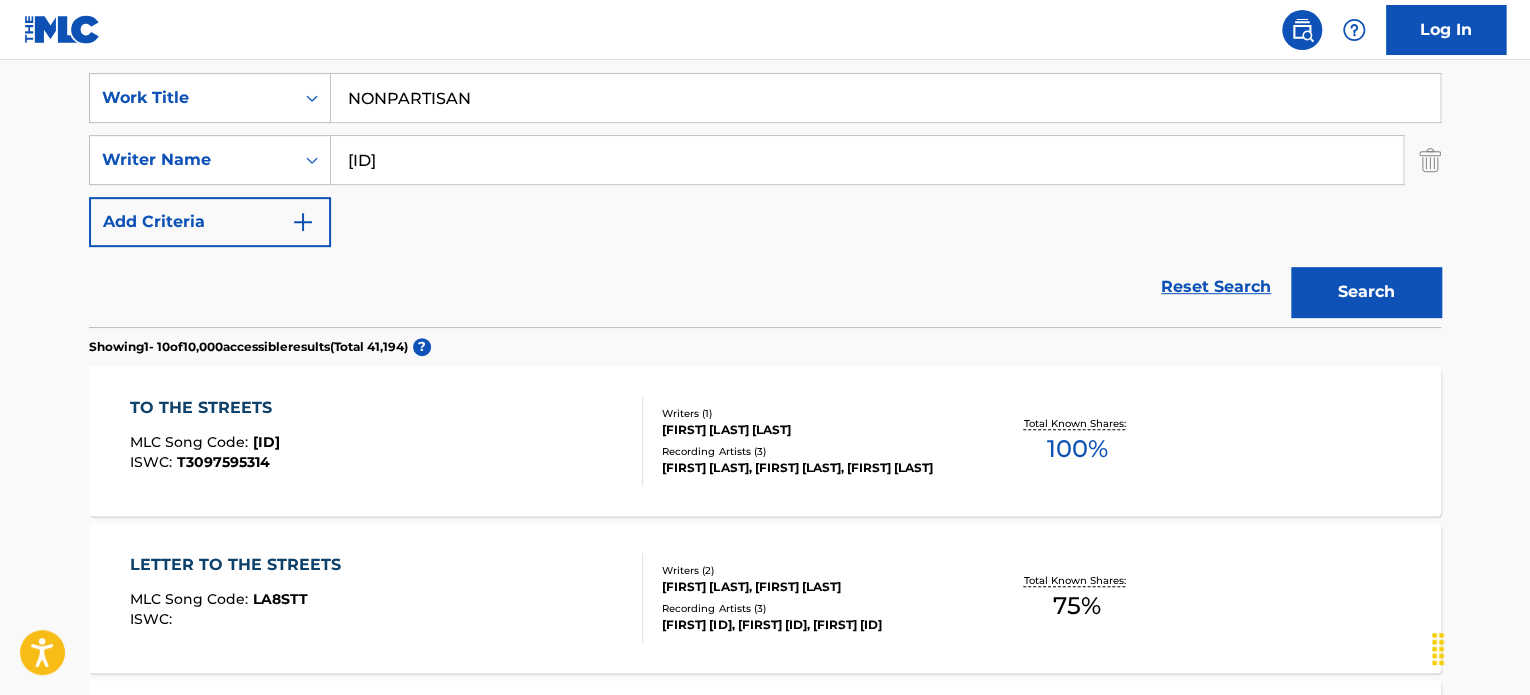 click on "[ID]" at bounding box center [867, 160] 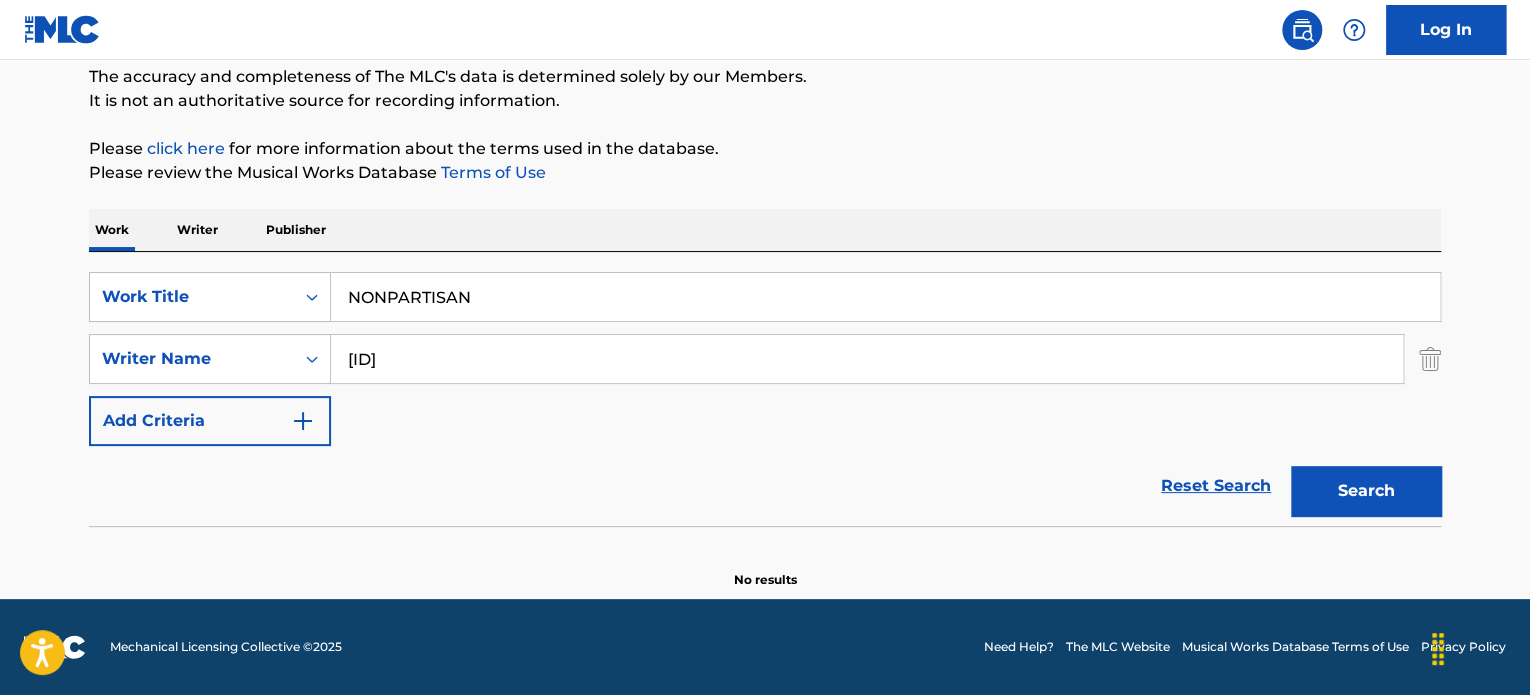 scroll, scrollTop: 172, scrollLeft: 0, axis: vertical 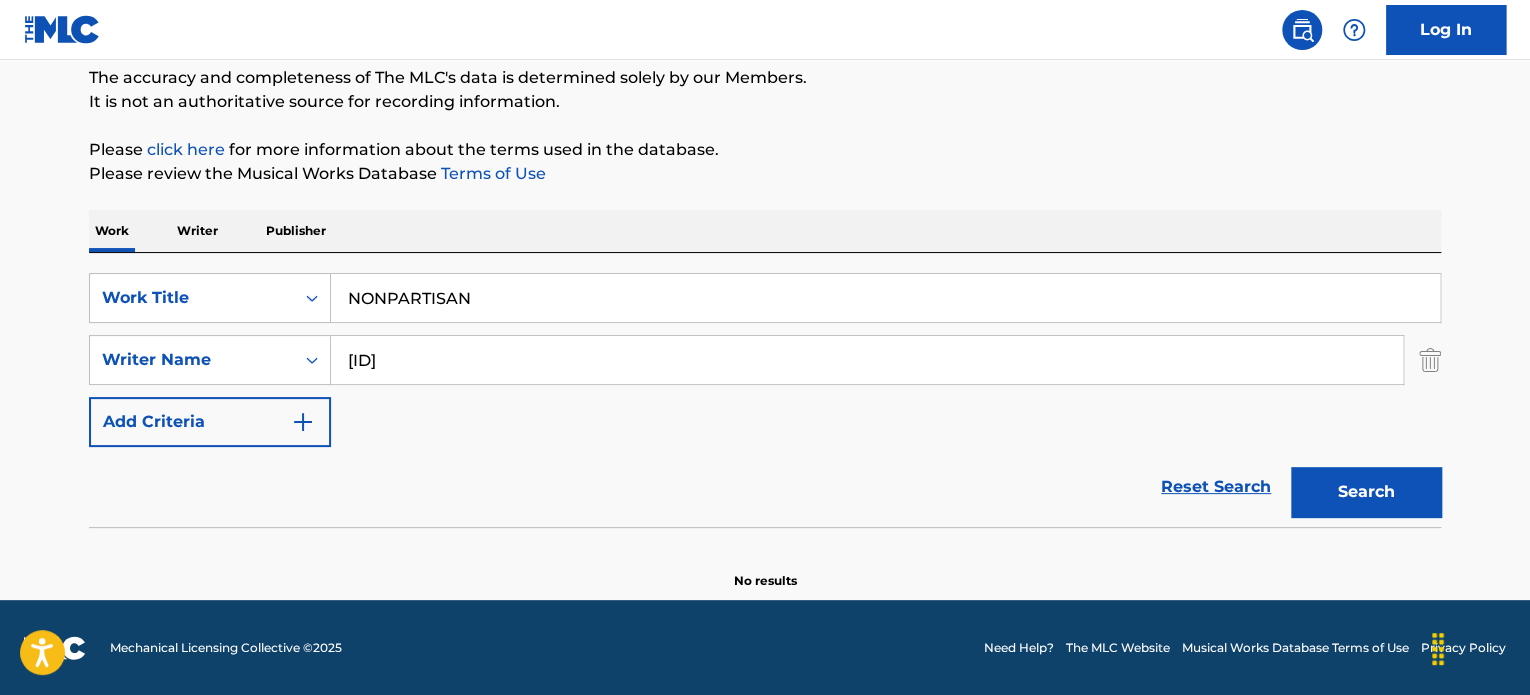 click on "NONPARTISAN" at bounding box center (885, 298) 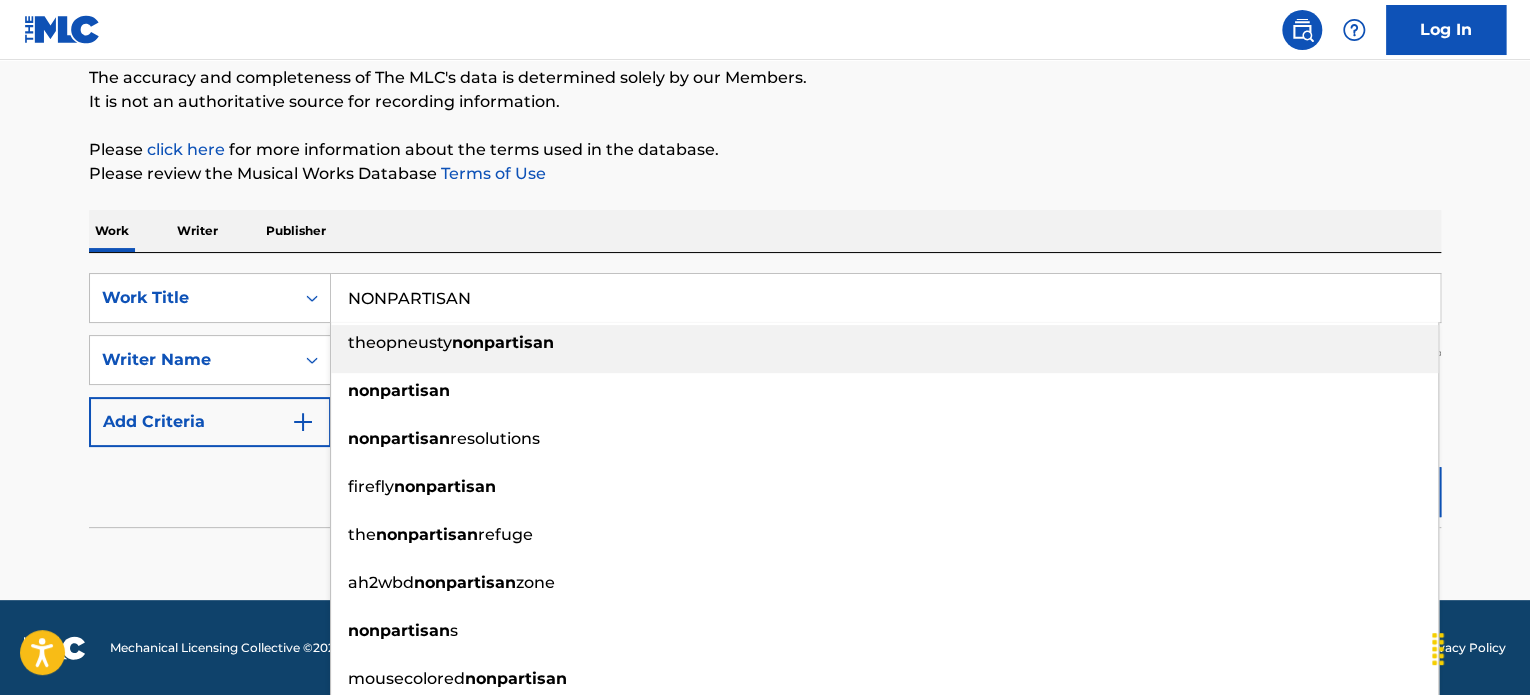 paste on "A PROMISE KEPT" 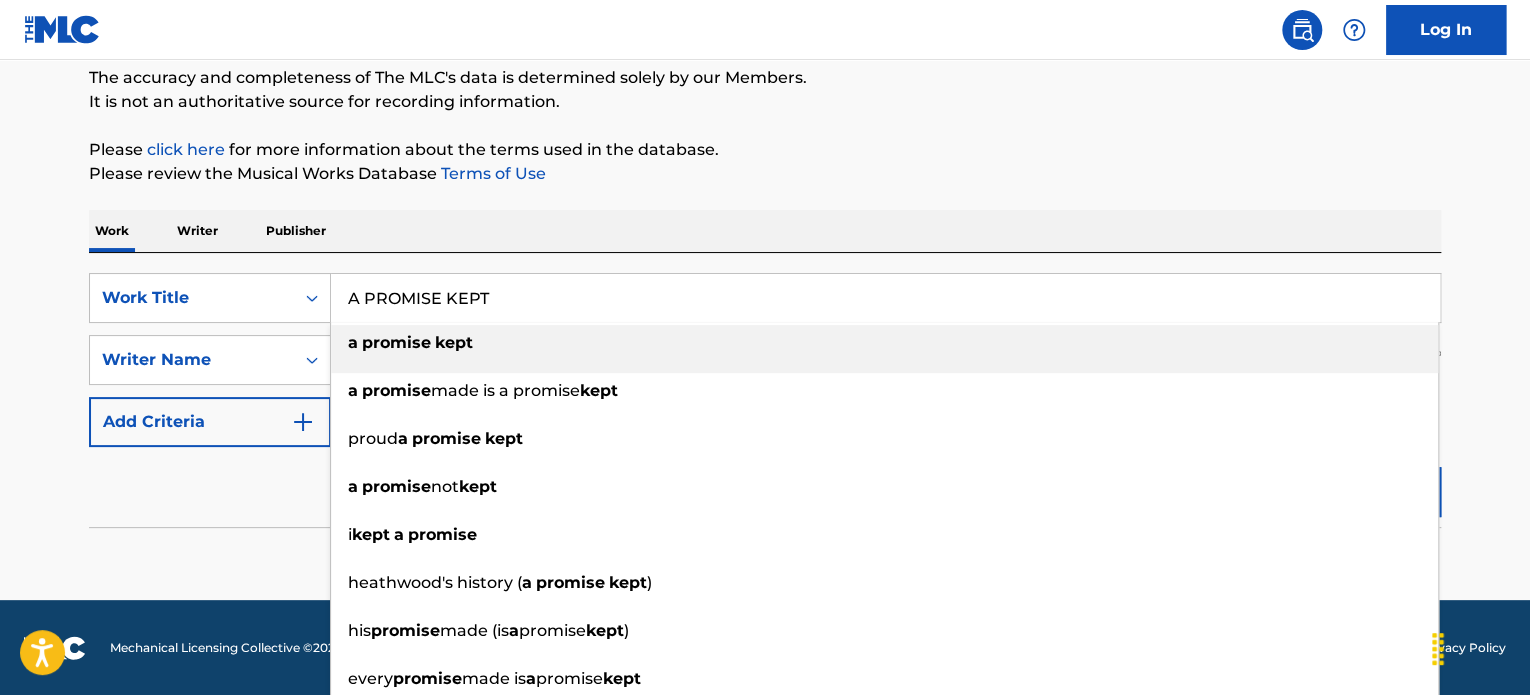 type on "A PROMISE KEPT" 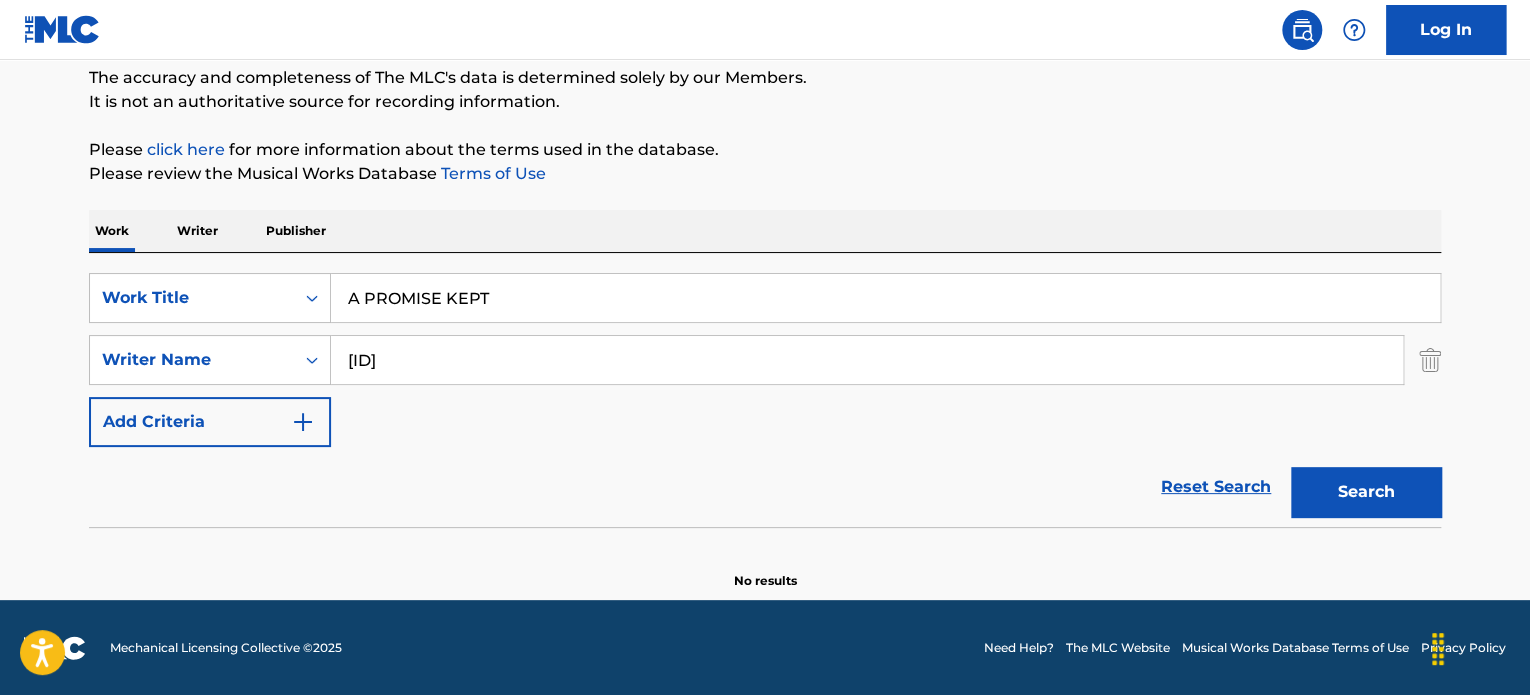 click on "Reset Search Search" at bounding box center (765, 487) 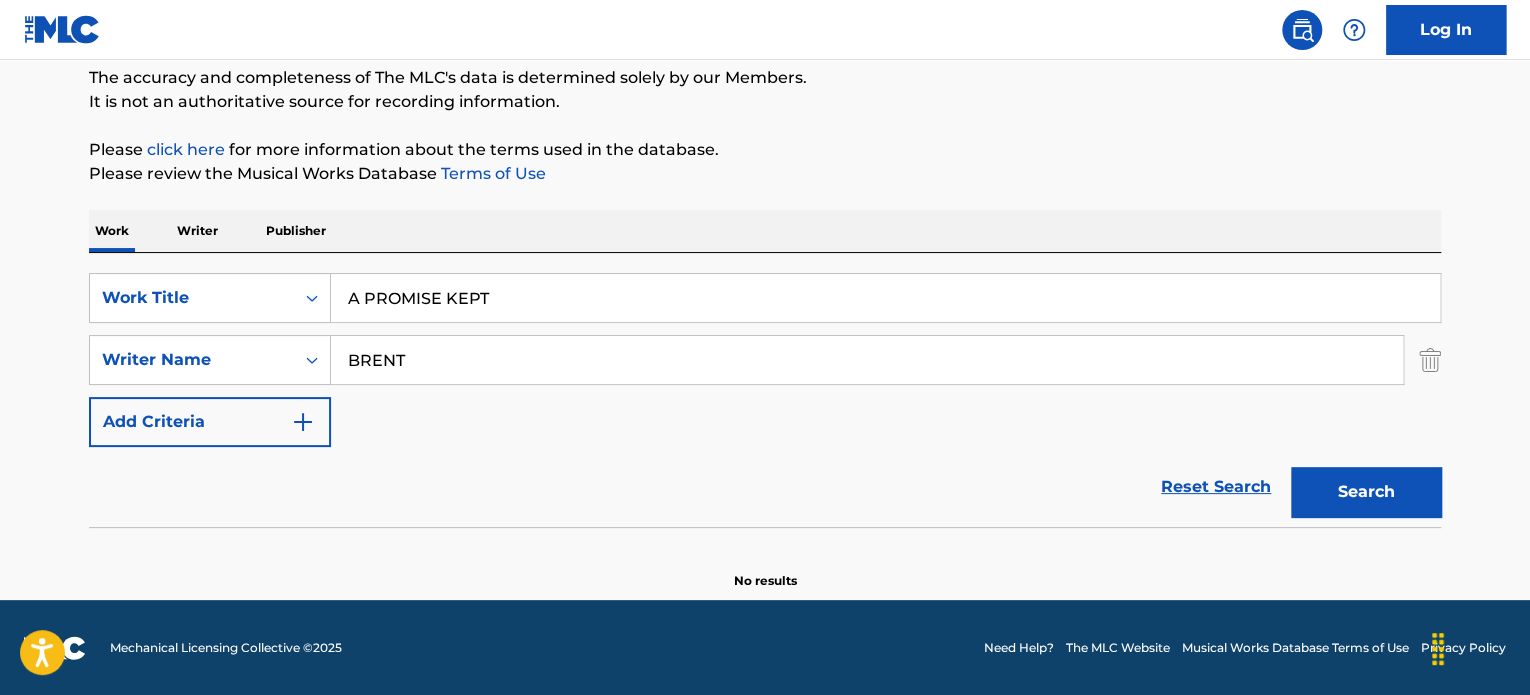 click on "BRENT" at bounding box center (867, 360) 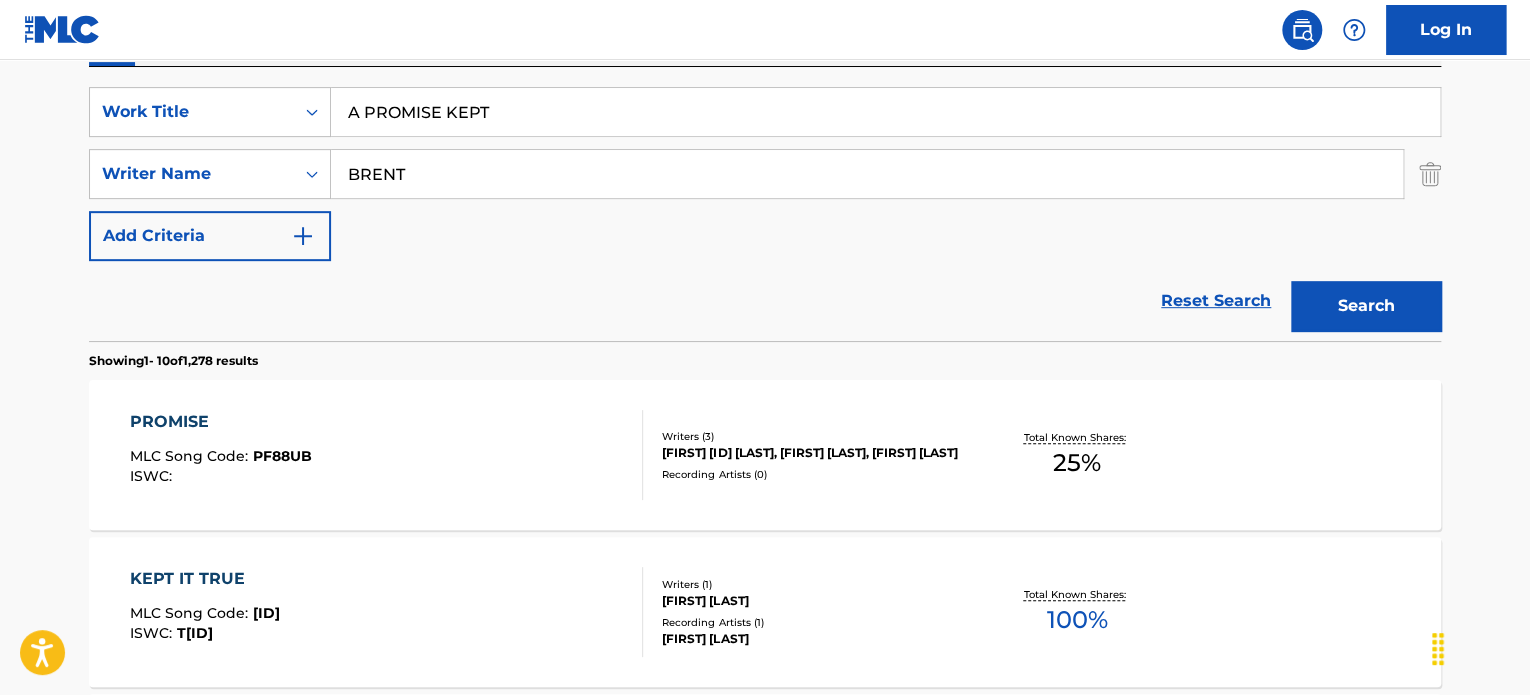 scroll, scrollTop: 272, scrollLeft: 0, axis: vertical 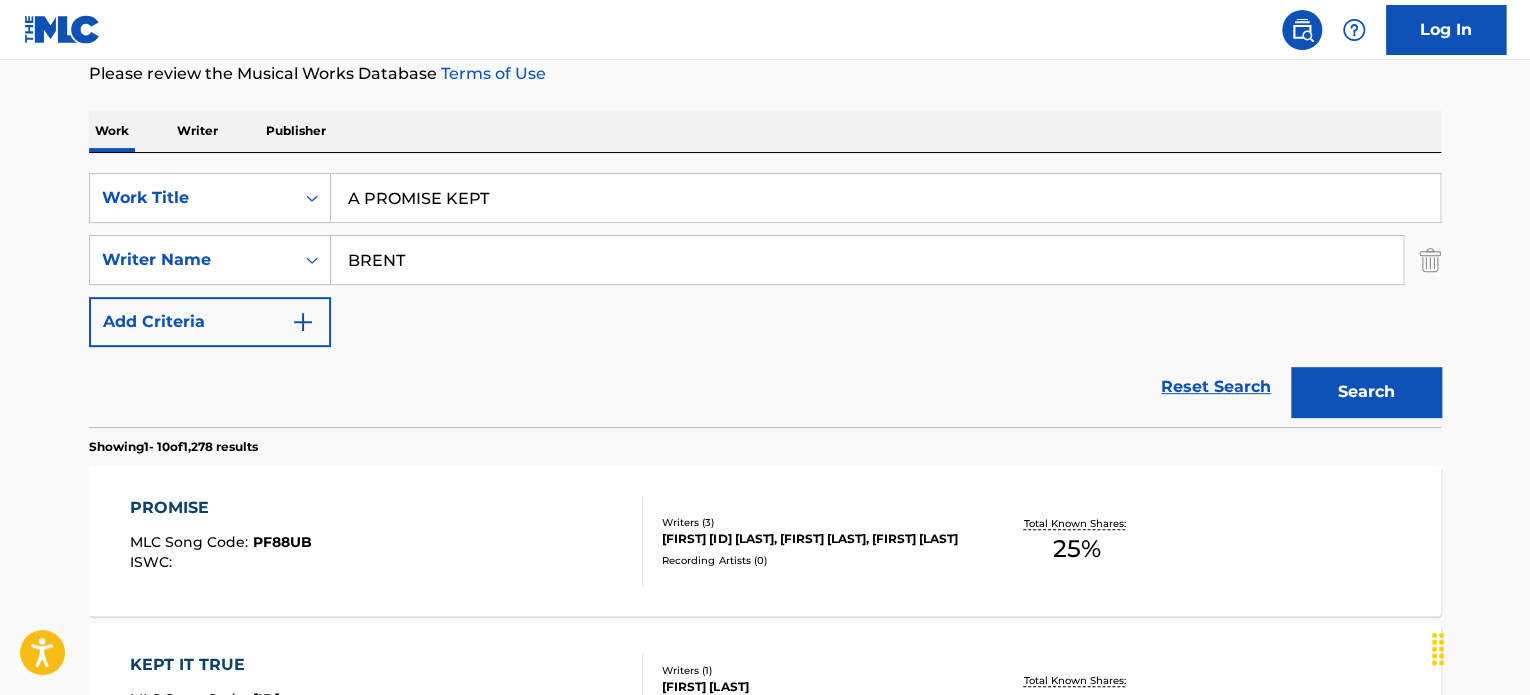 click on "A PROMISE KEPT" at bounding box center (885, 198) 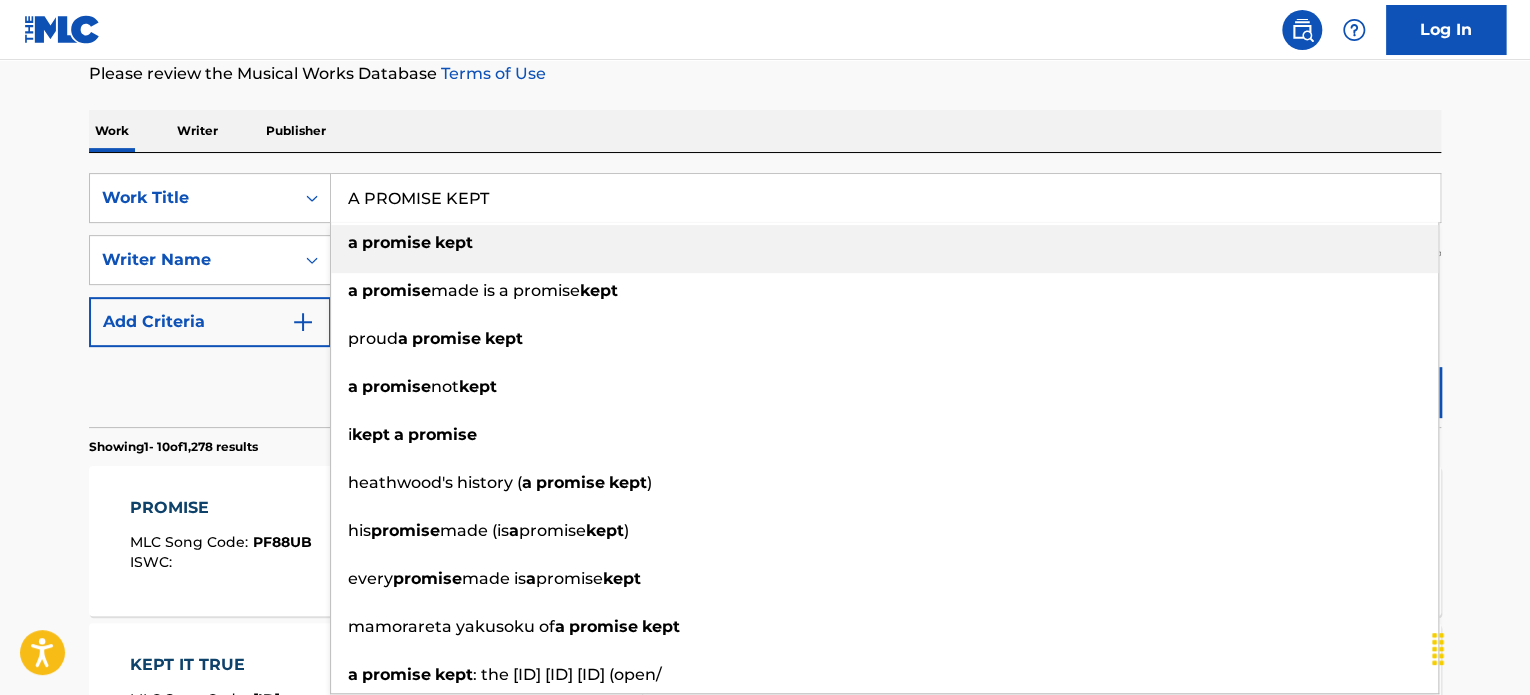paste on "DAFFODILS" 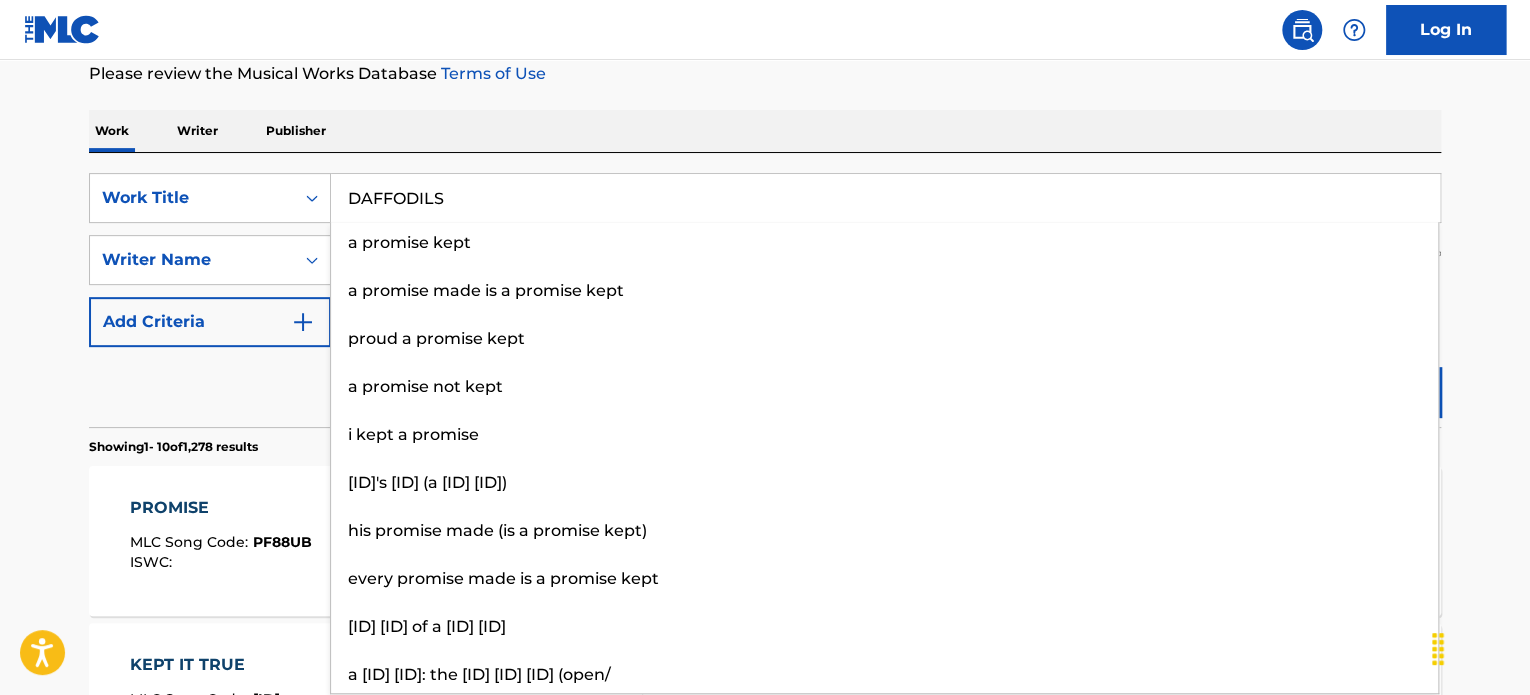 type on "DAFFODILS" 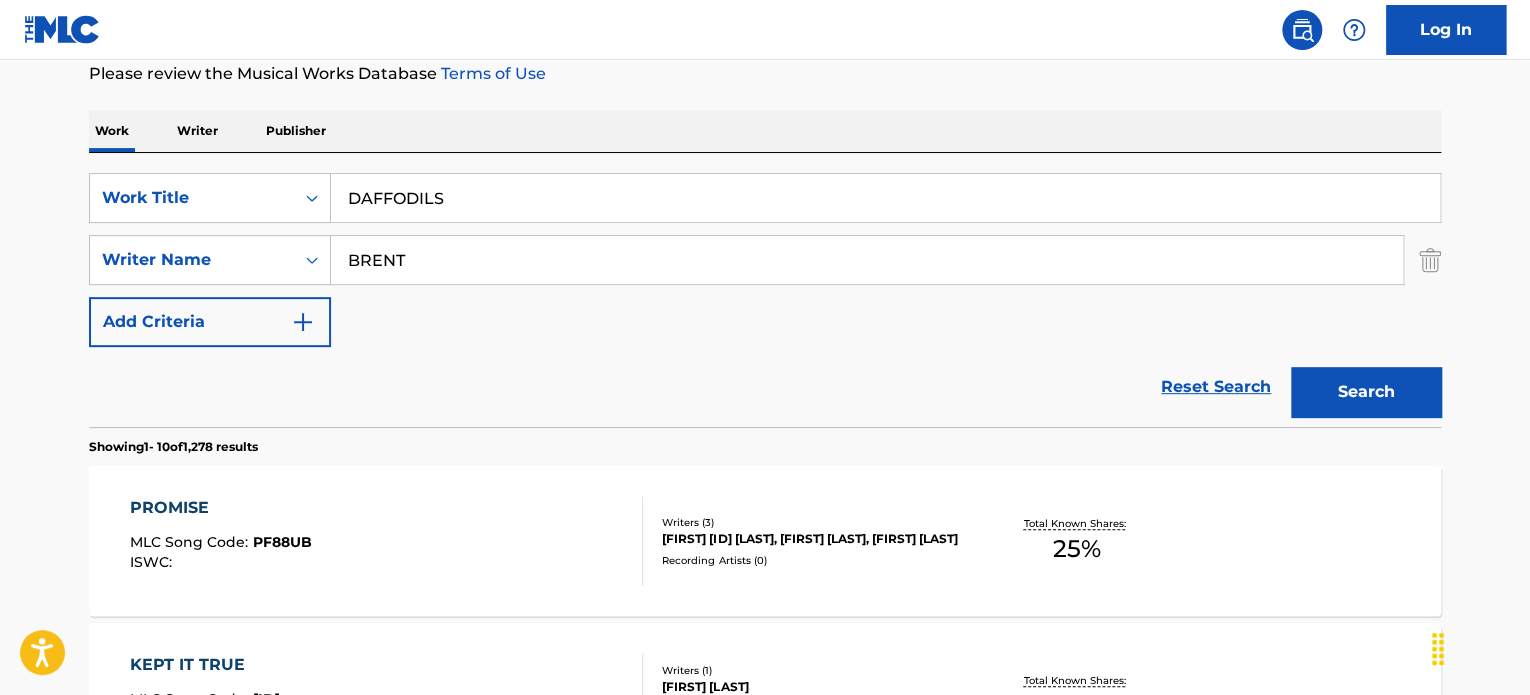 click on "Reset Search Search" at bounding box center (765, 387) 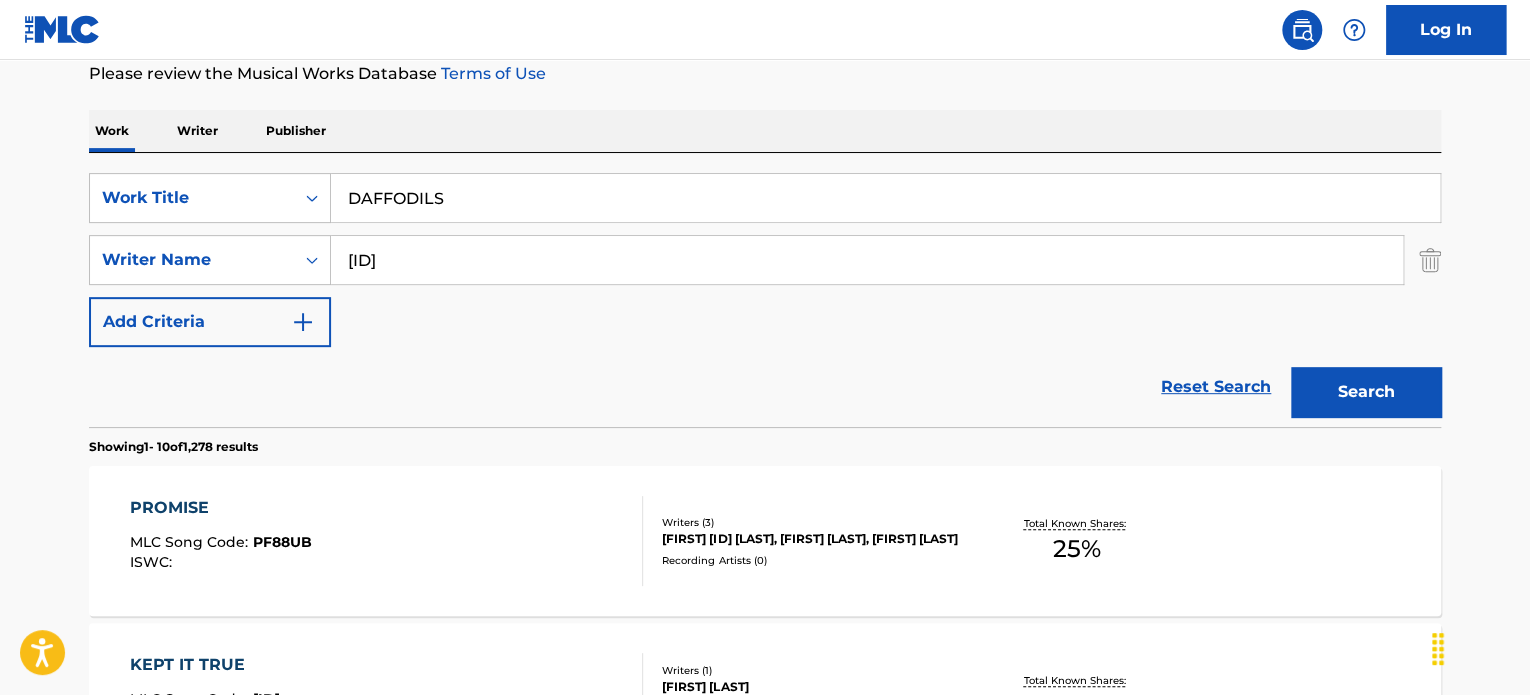 click on "[ID]" at bounding box center [867, 260] 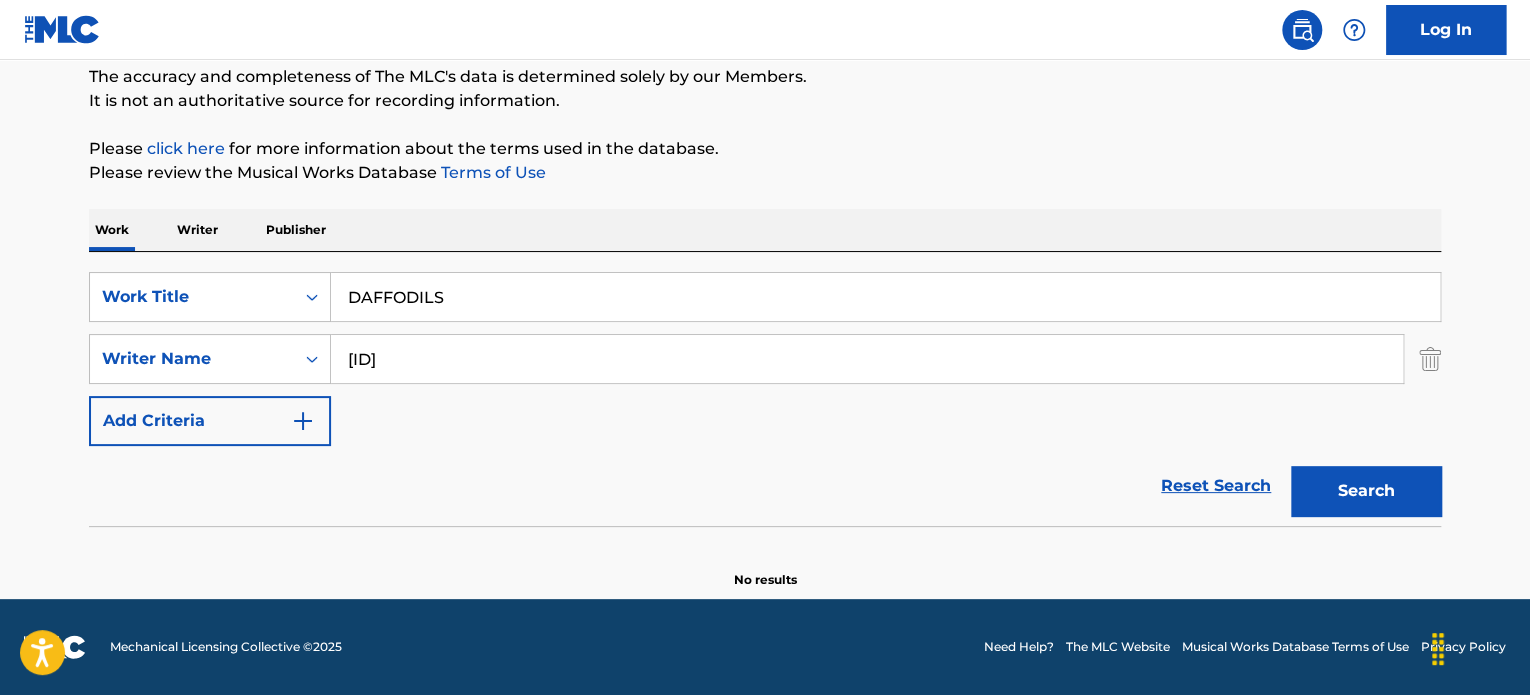 scroll, scrollTop: 172, scrollLeft: 0, axis: vertical 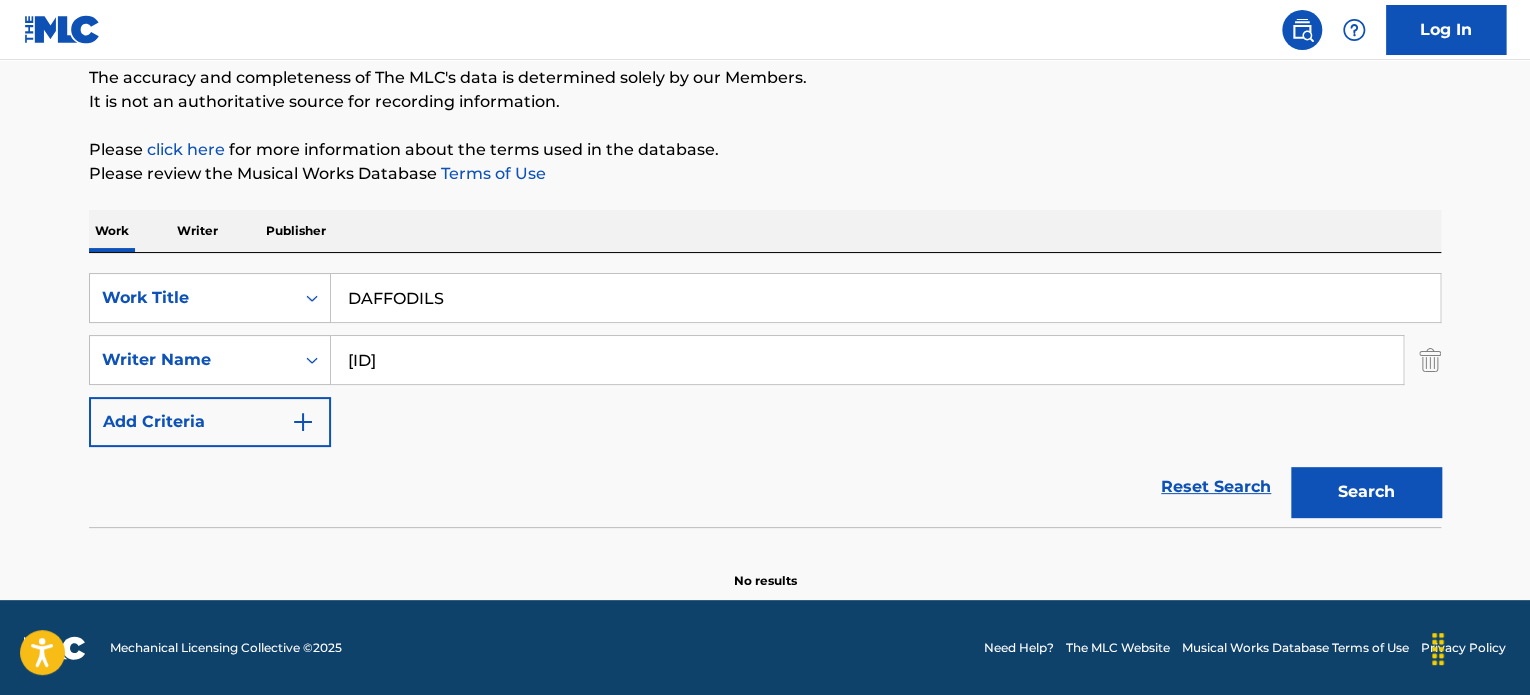 click on "DAFFODILS" at bounding box center (885, 298) 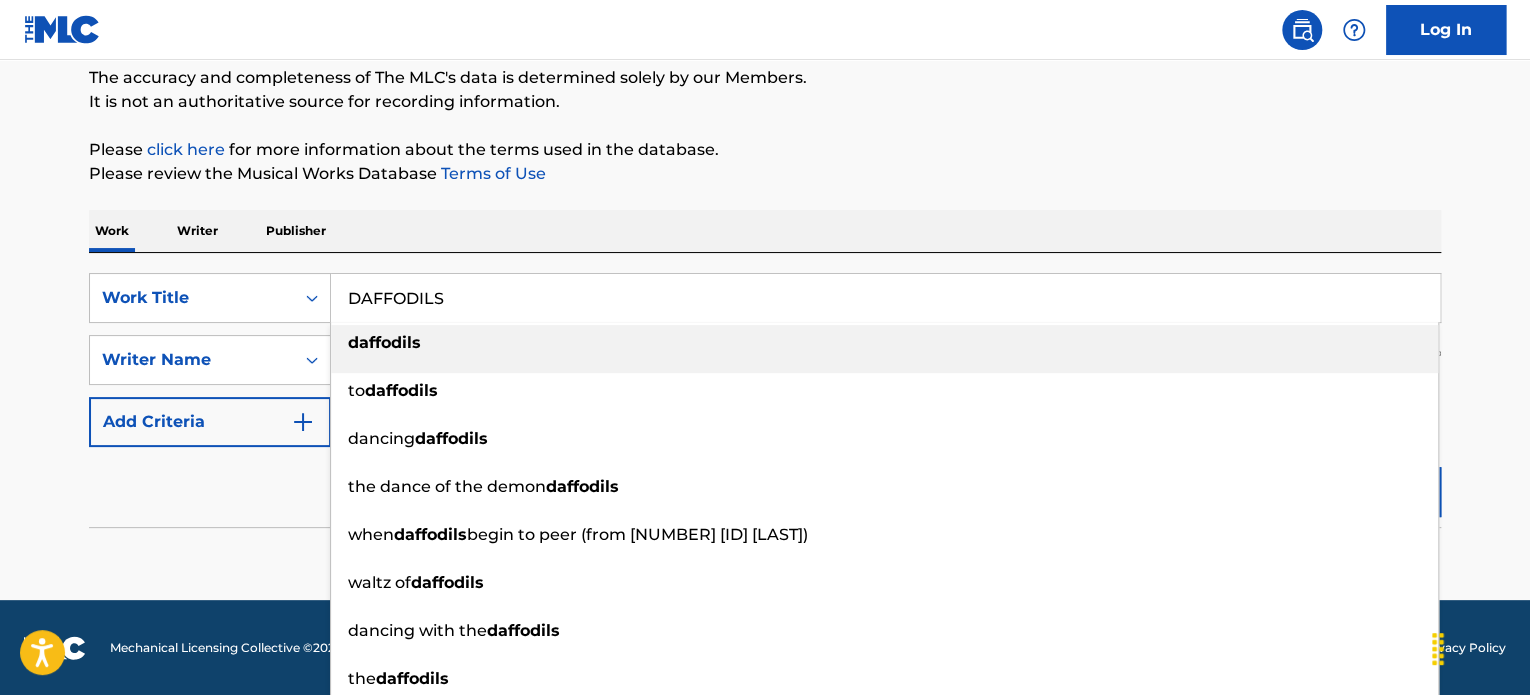 paste on "WHITE FEATHER" 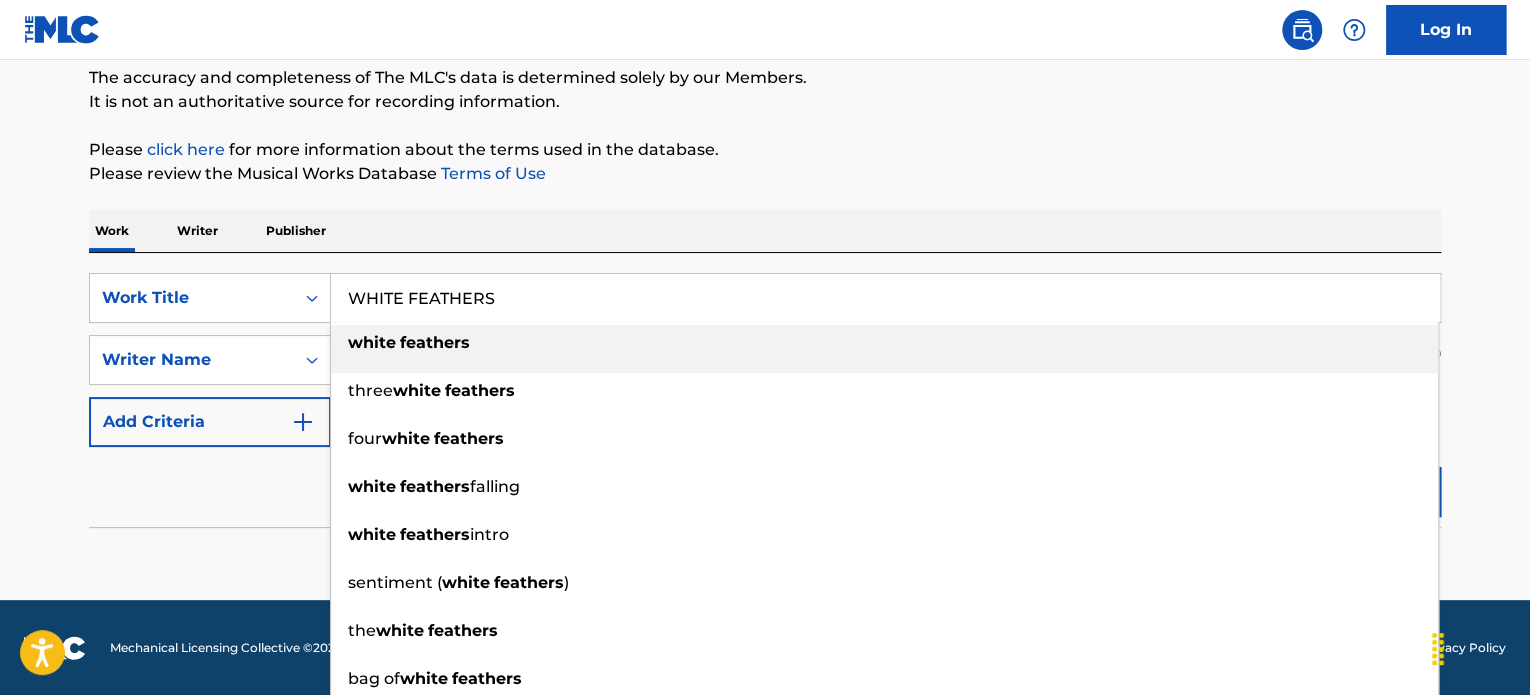 type on "WHITE FEATHERS" 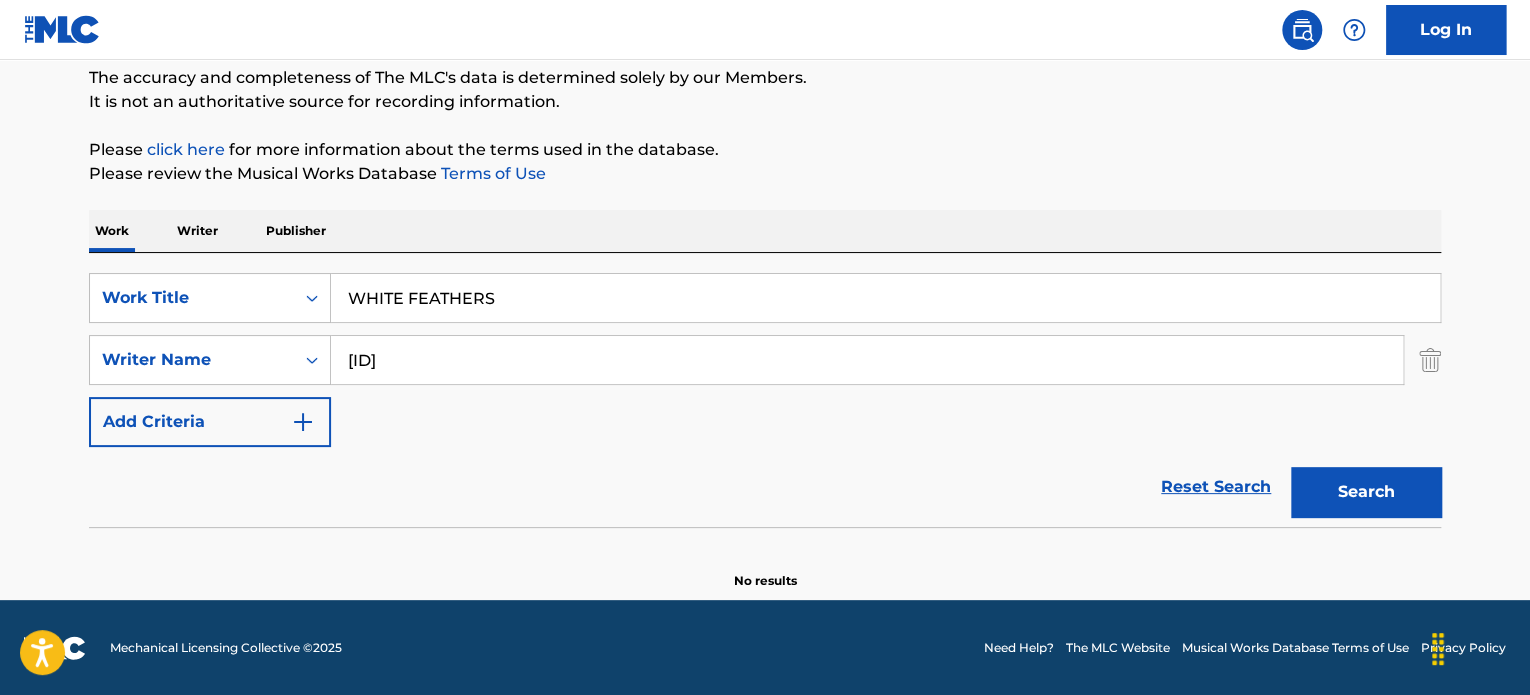 click on "[ID]" at bounding box center (867, 360) 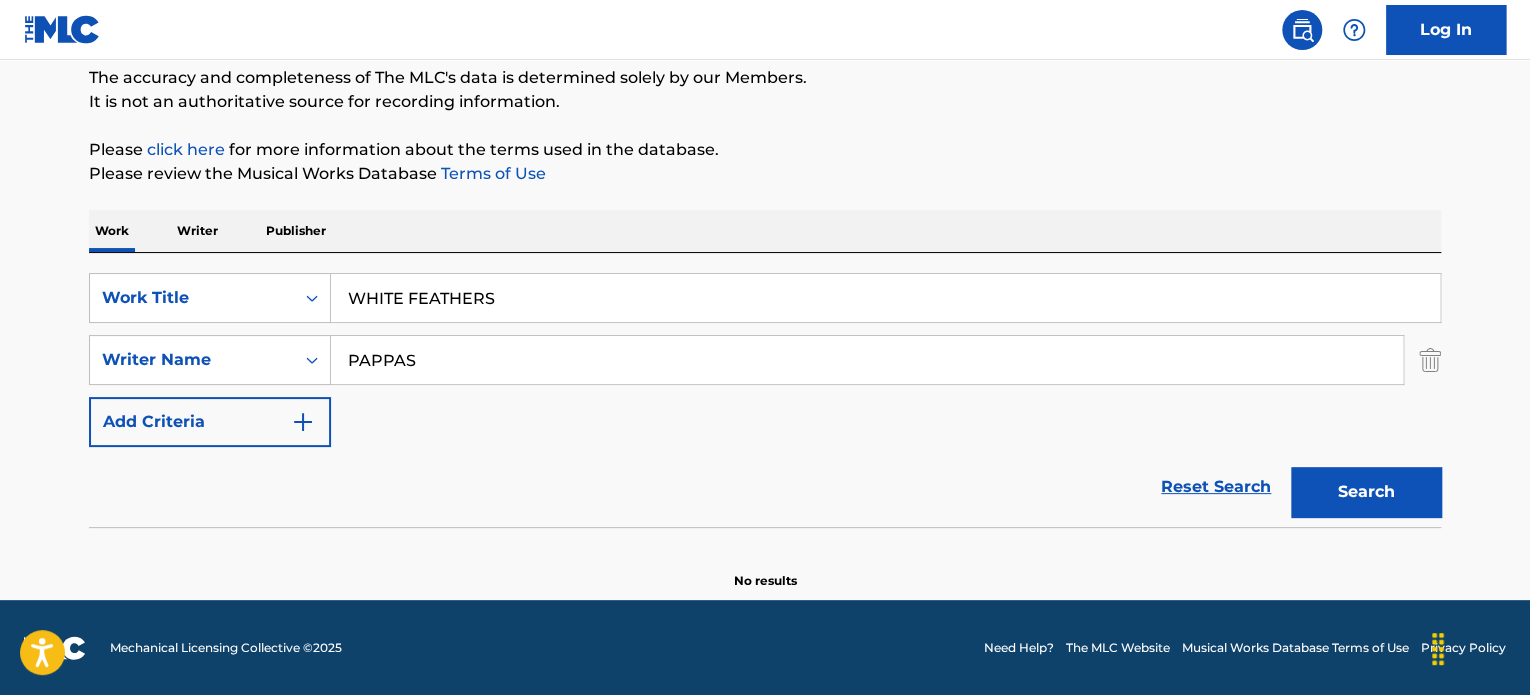 click on "PAPPAS" at bounding box center (867, 360) 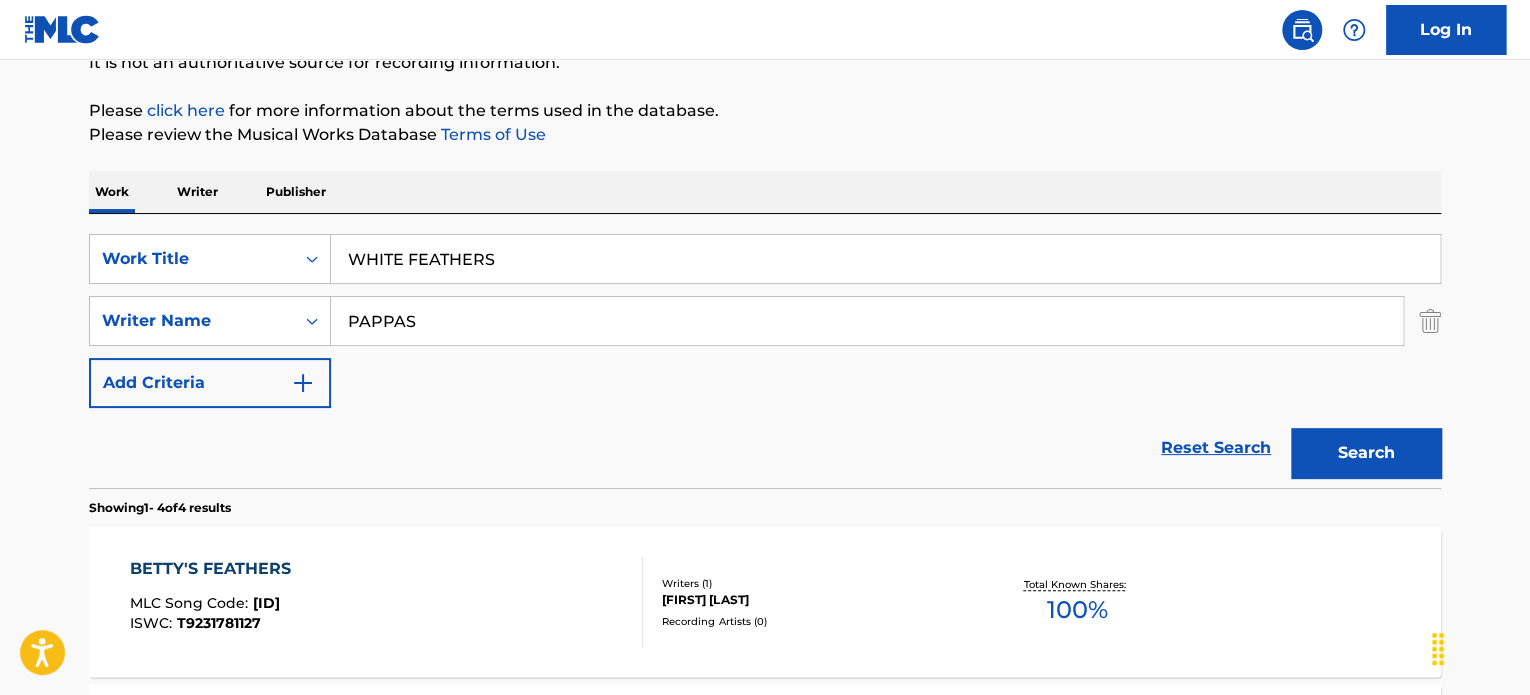 scroll, scrollTop: 272, scrollLeft: 0, axis: vertical 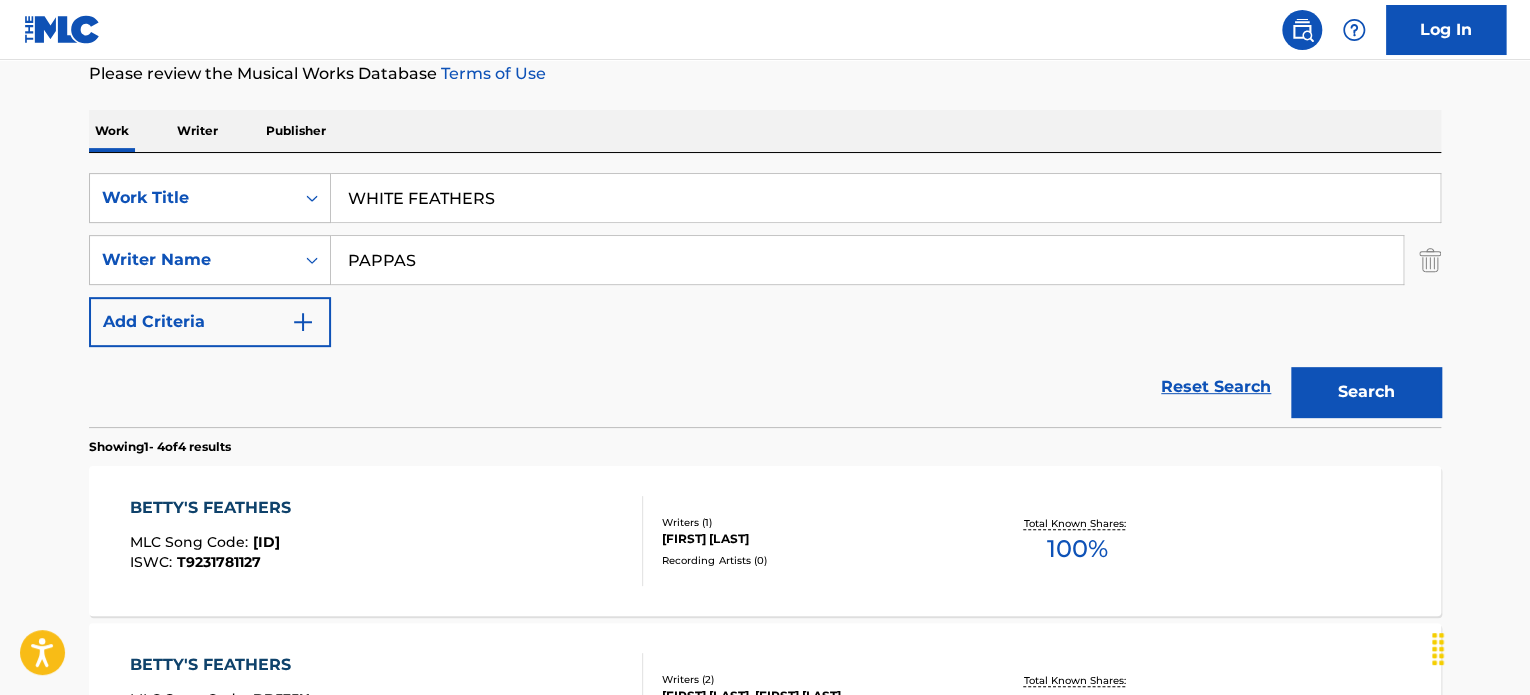 click on "WHITE FEATHERS" at bounding box center (885, 198) 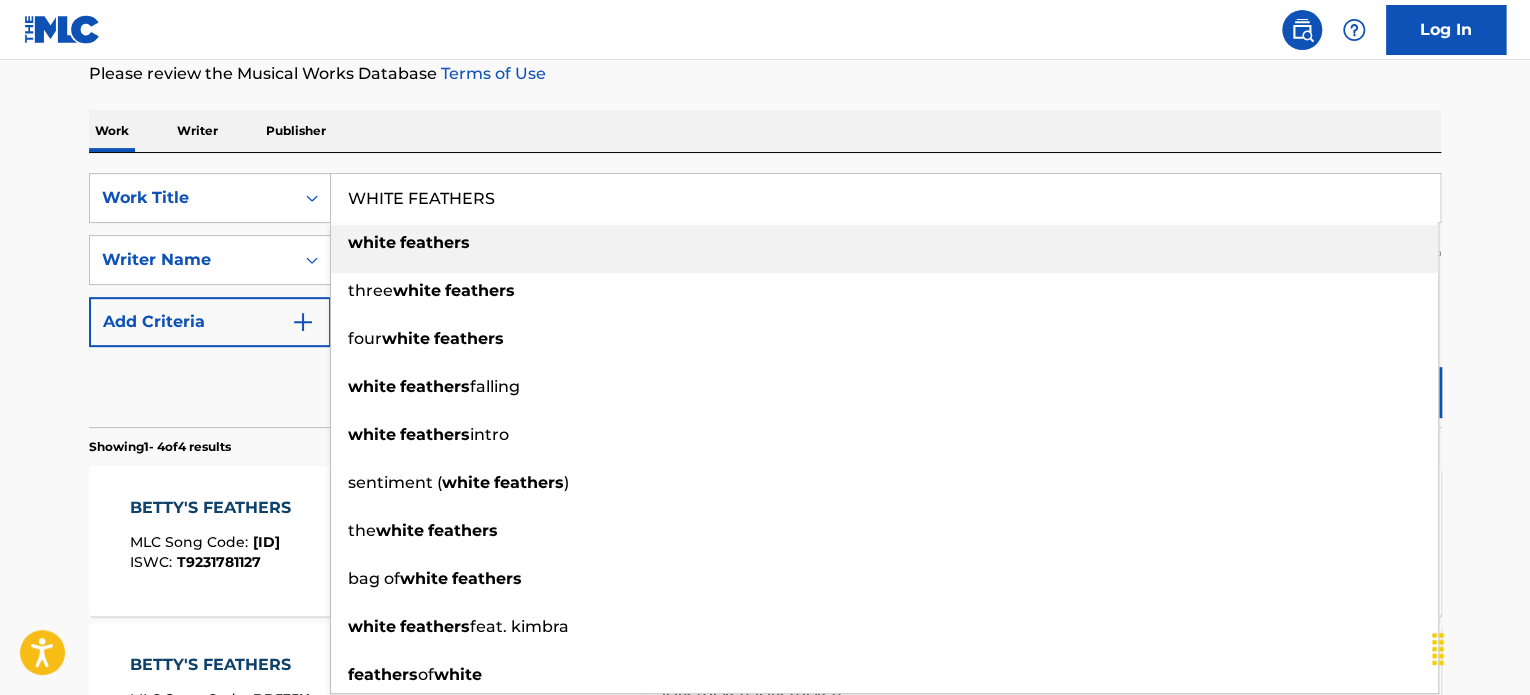 paste on "Swaying Trees" 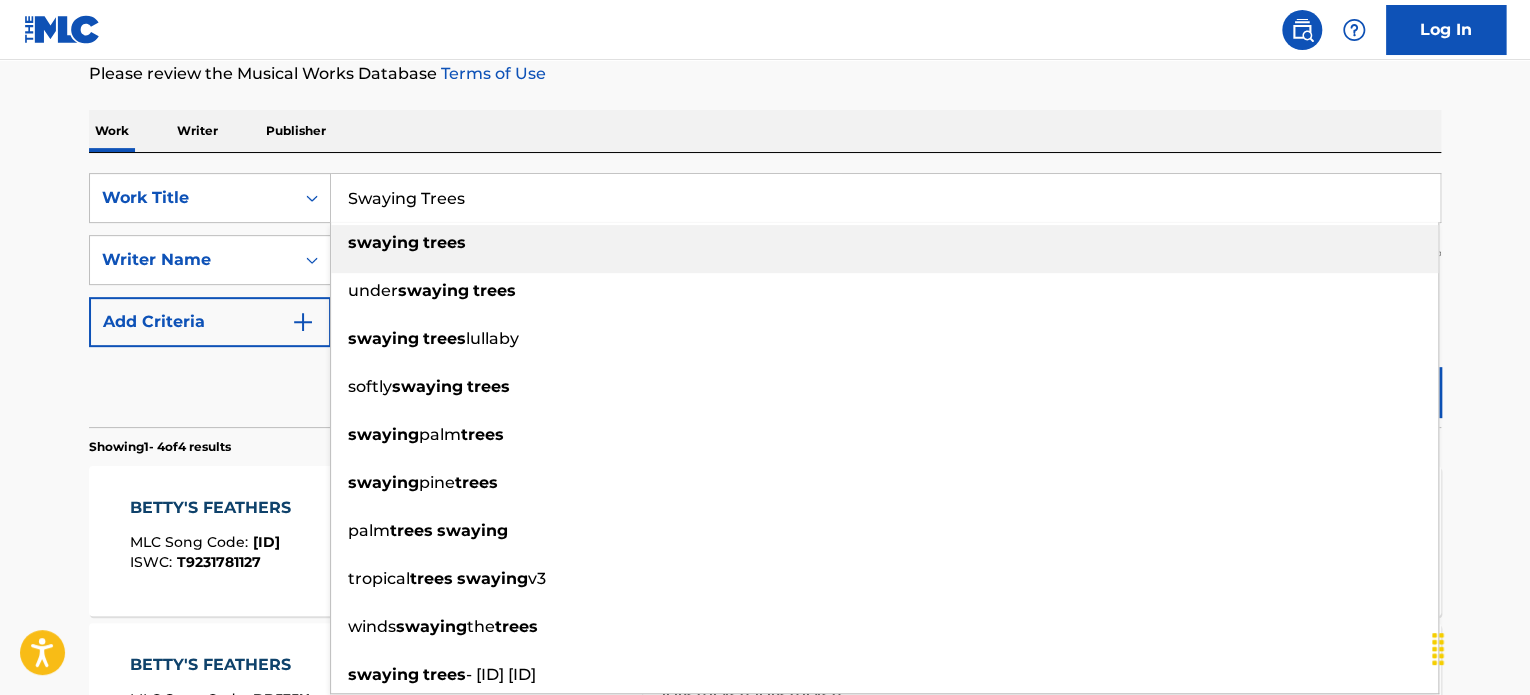 type on "Swaying Trees" 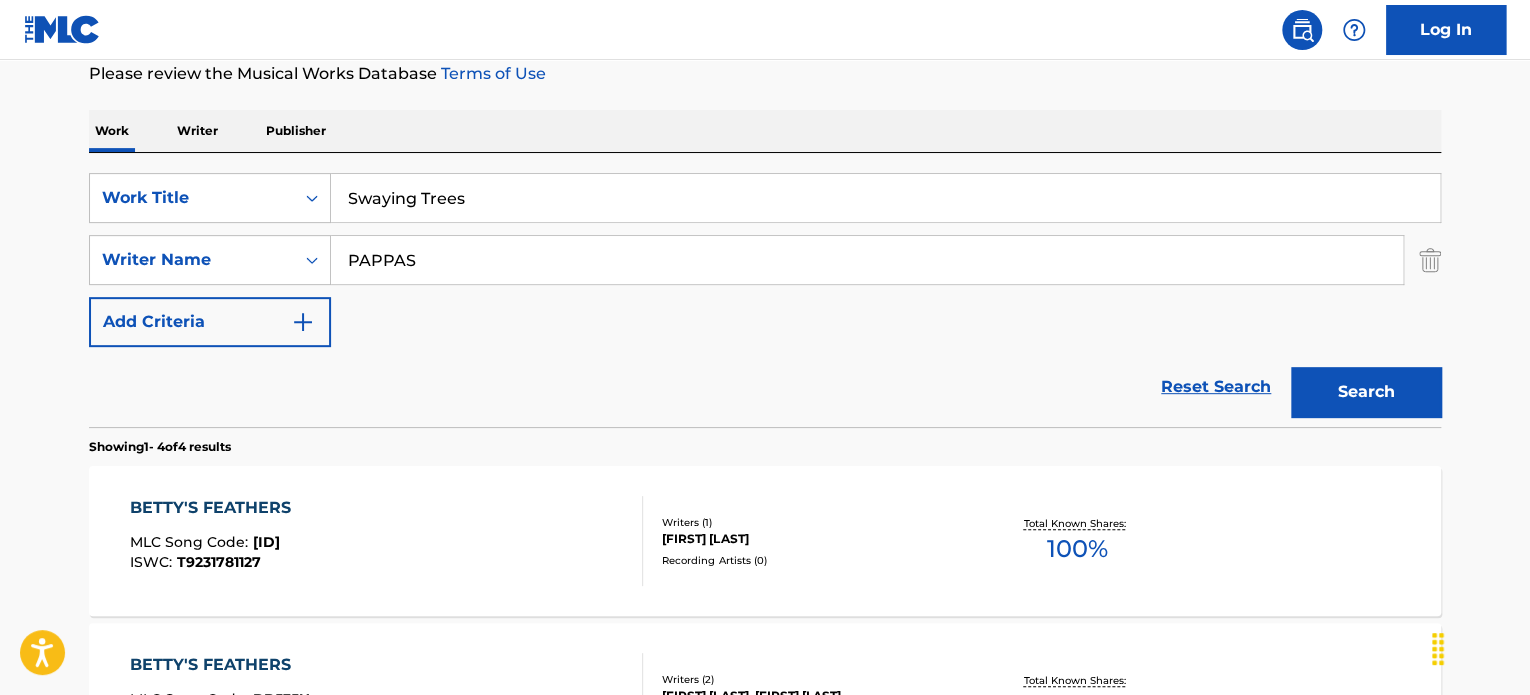 click on "PAPPAS" at bounding box center [867, 260] 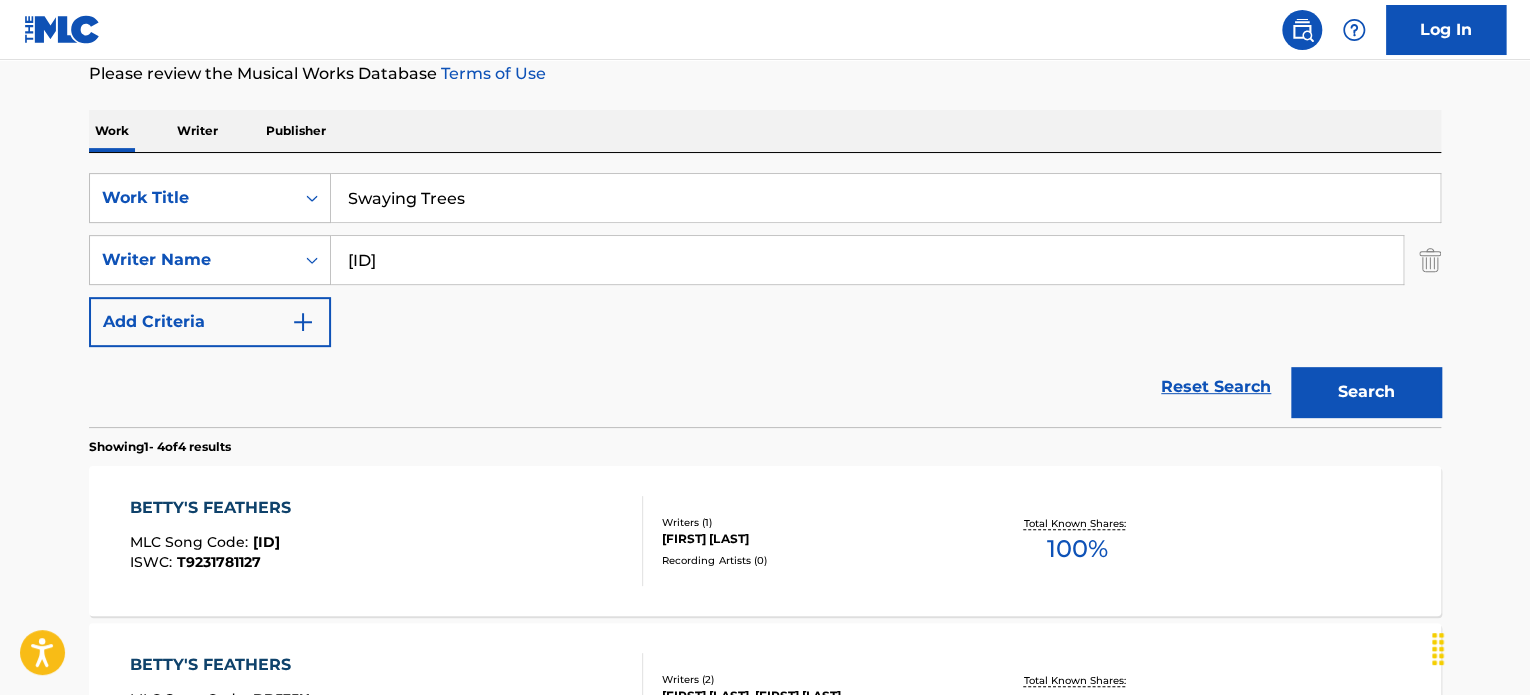 click on "[ID]" at bounding box center [867, 260] 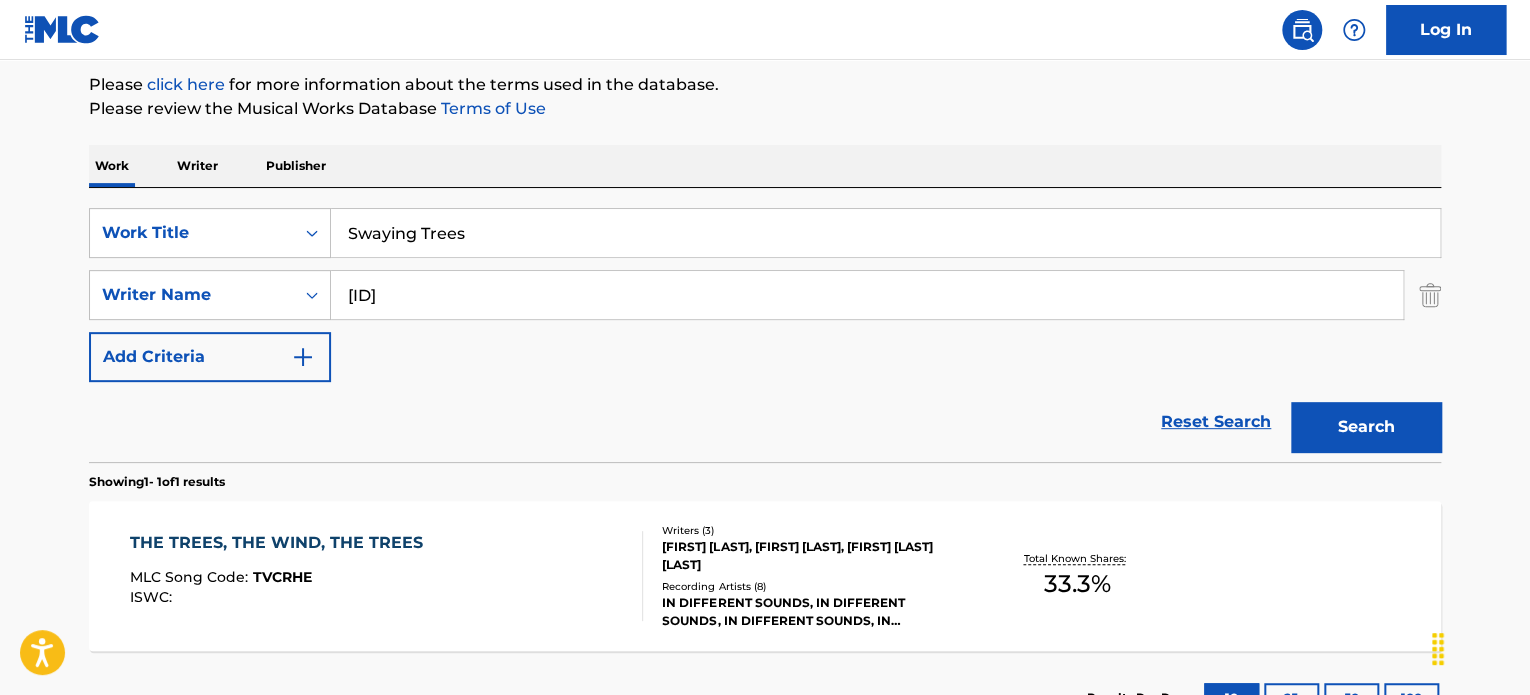 scroll, scrollTop: 272, scrollLeft: 0, axis: vertical 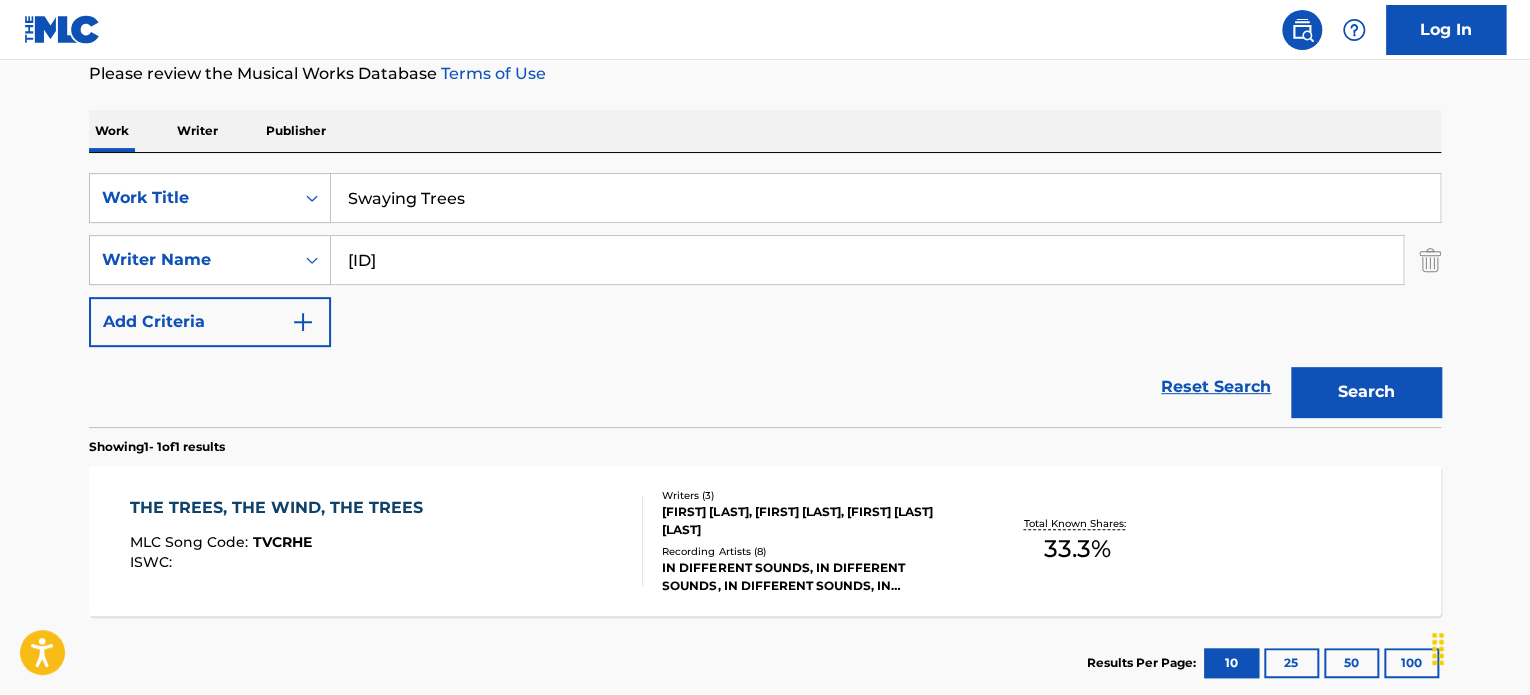 click on "Swaying Trees" at bounding box center (885, 198) 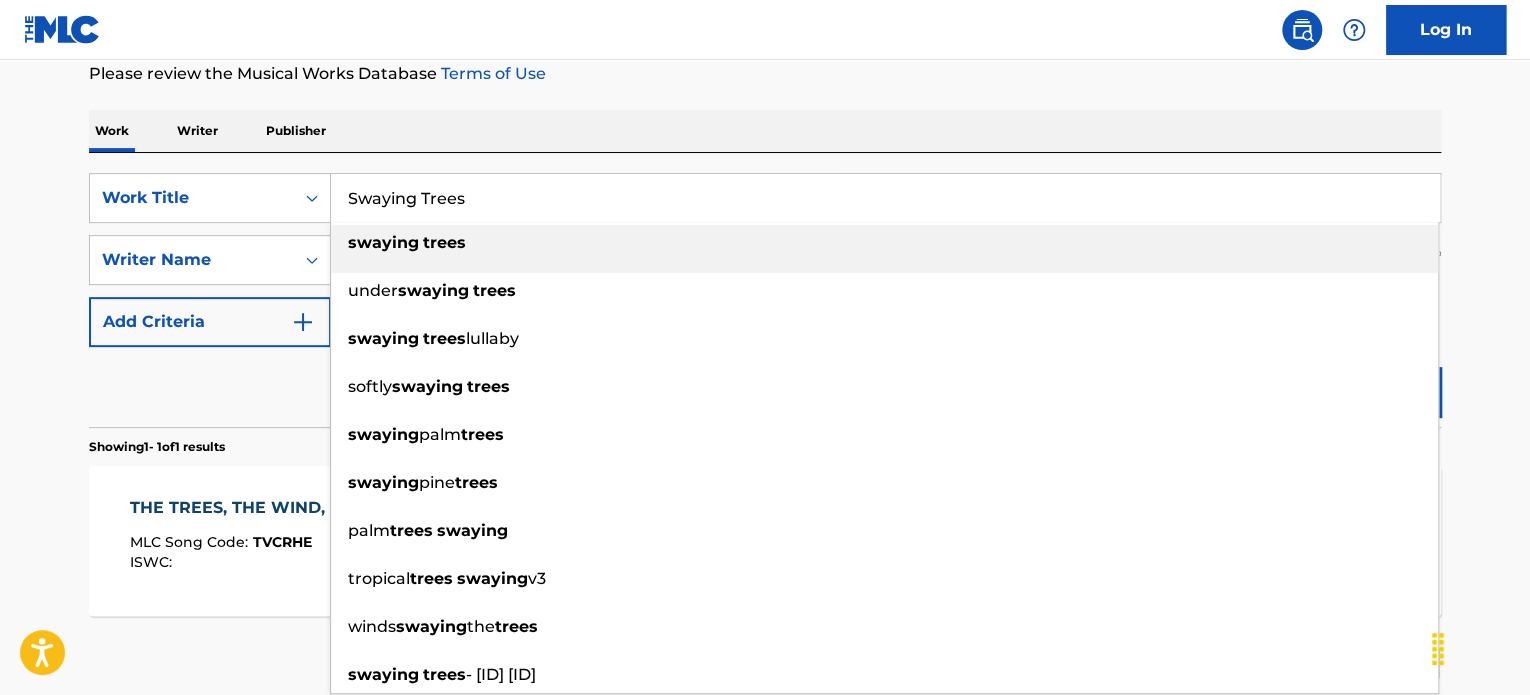 paste on "Blaze of Color" 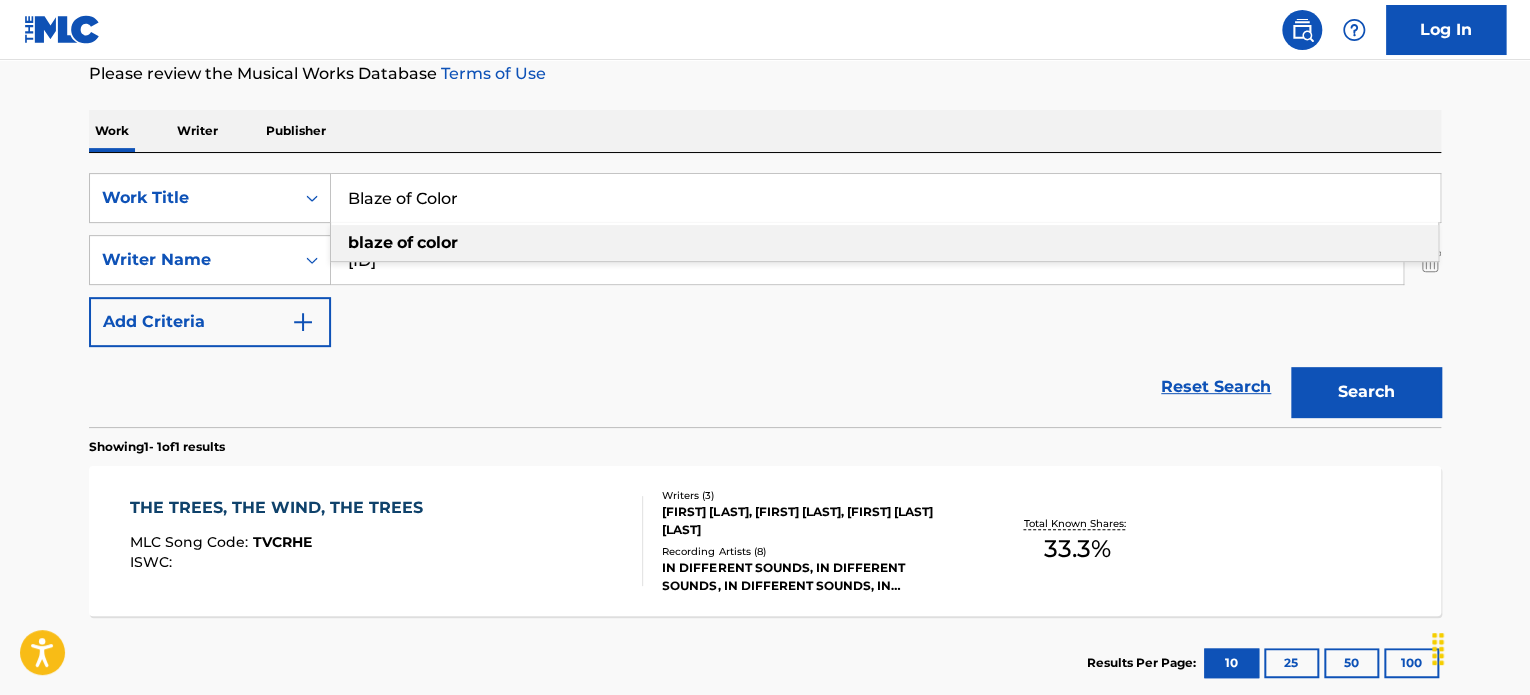type on "Blaze of Color" 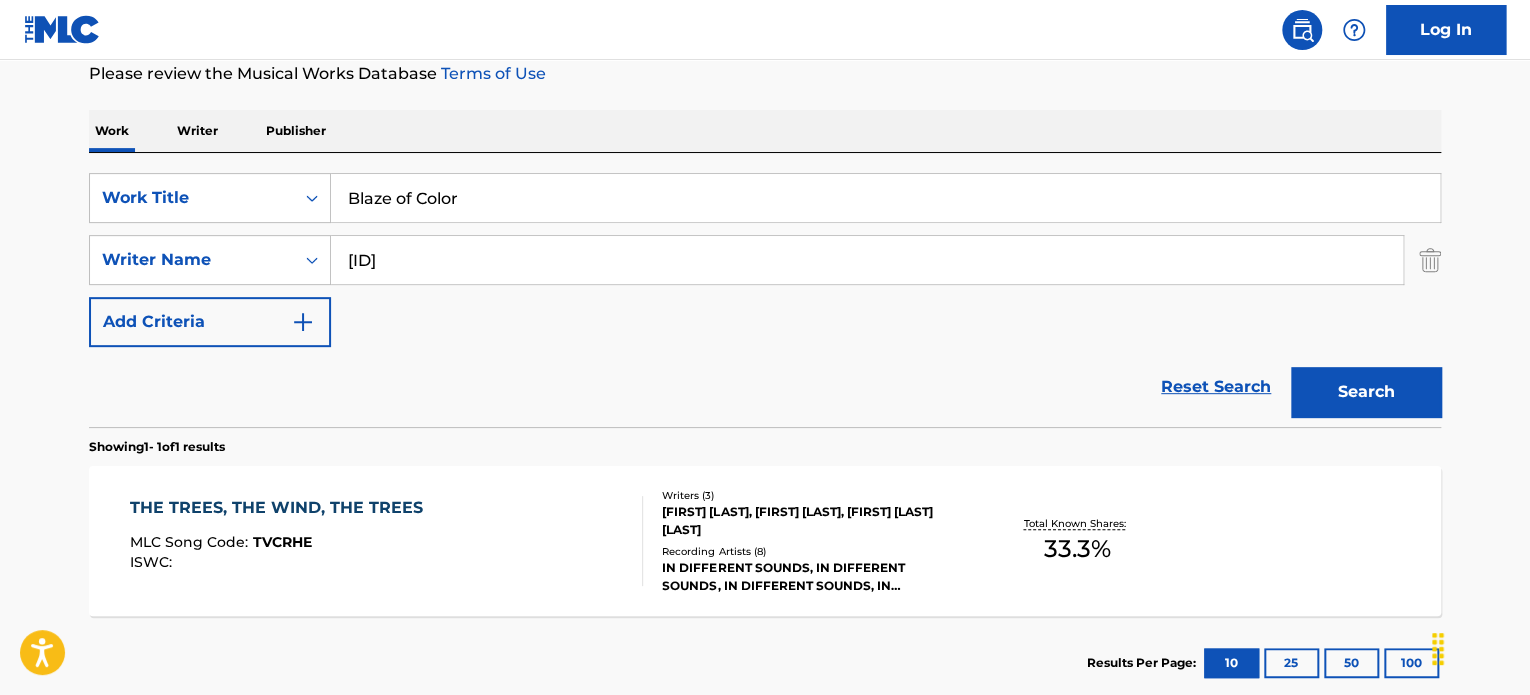 click on "[ID]" at bounding box center [867, 260] 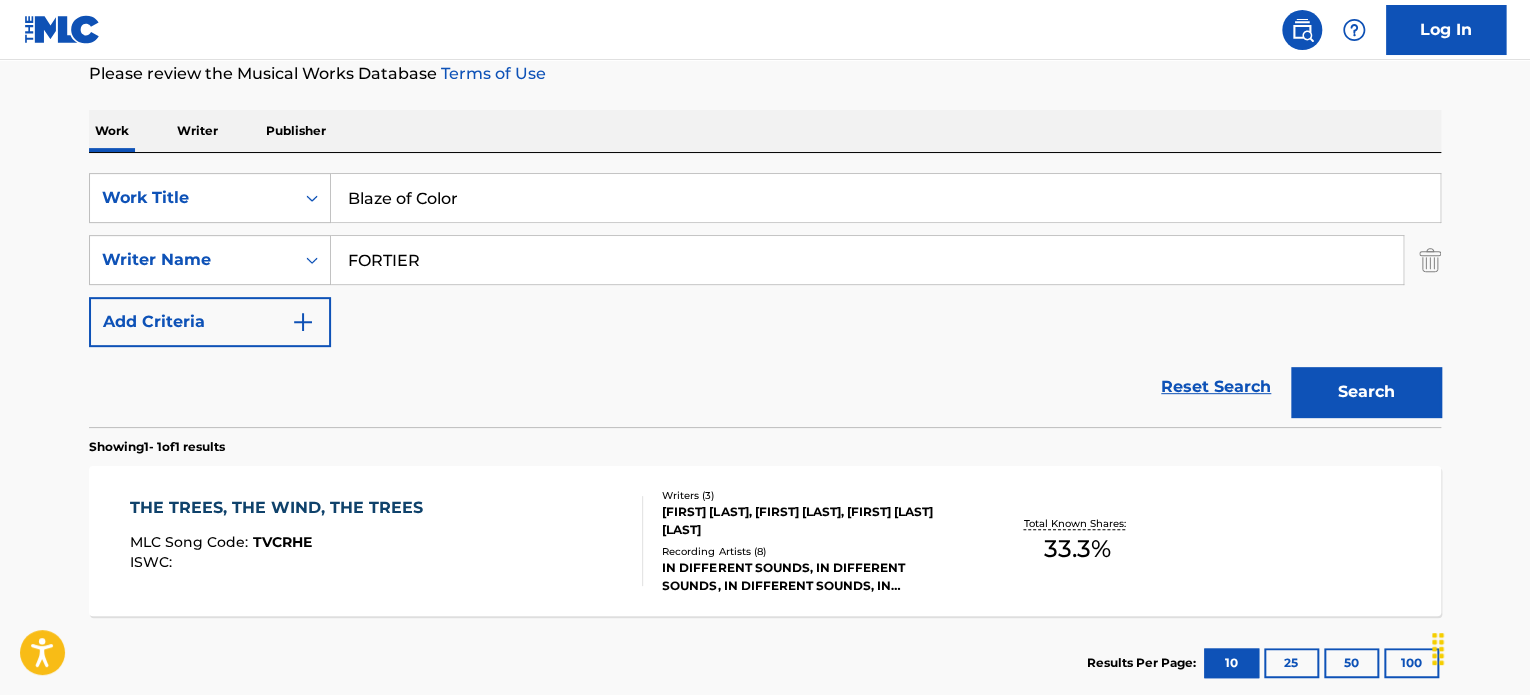 click on "FORTIER" at bounding box center [867, 260] 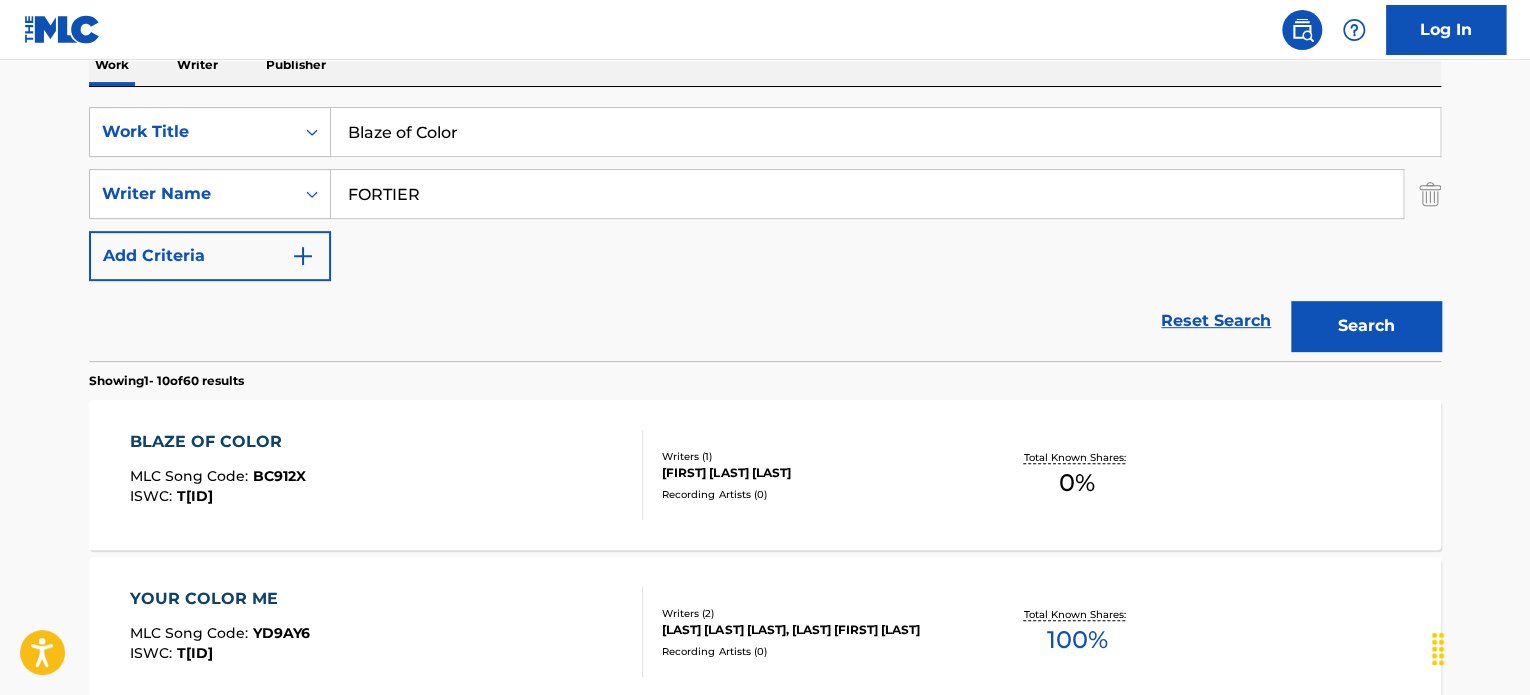 scroll, scrollTop: 372, scrollLeft: 0, axis: vertical 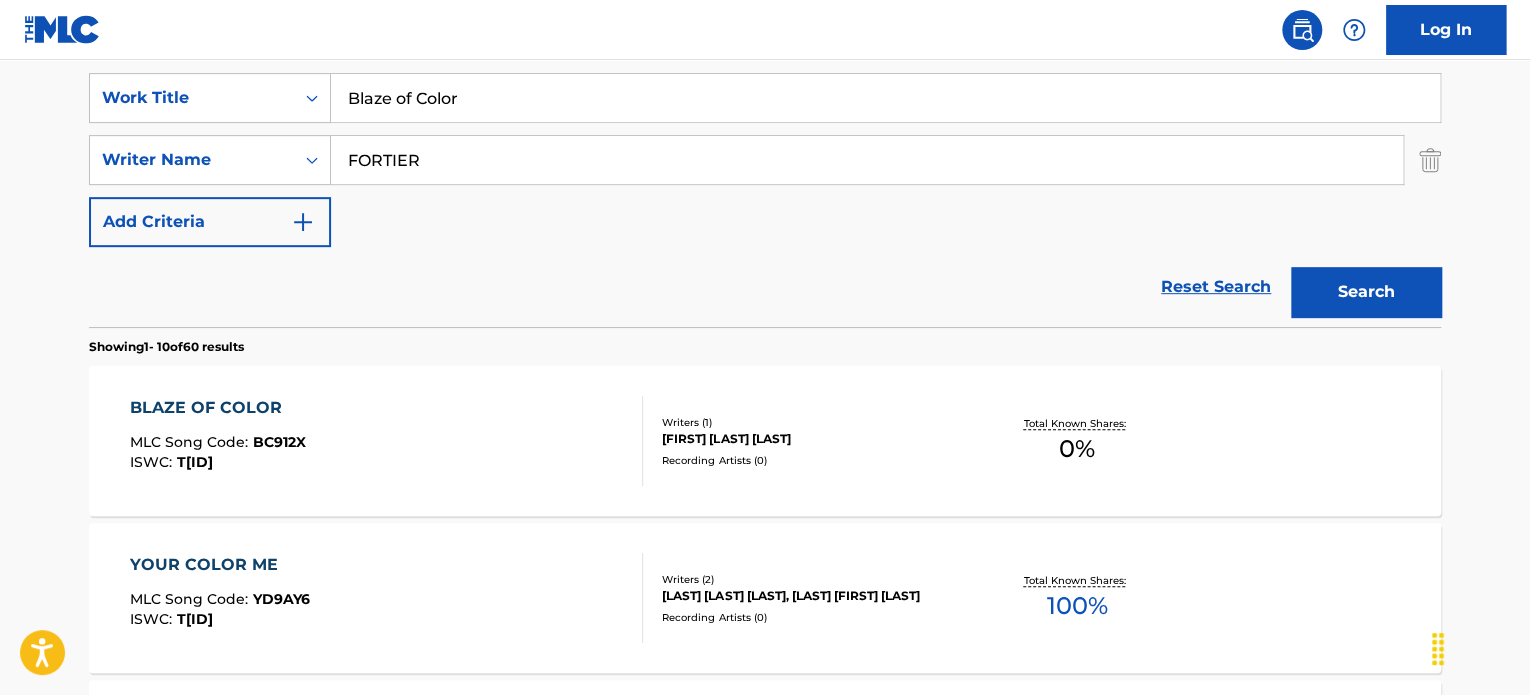 click on "BLAZE OF COLOR MLC Song Code : BC912X ISWC : T3204040488" at bounding box center (387, 441) 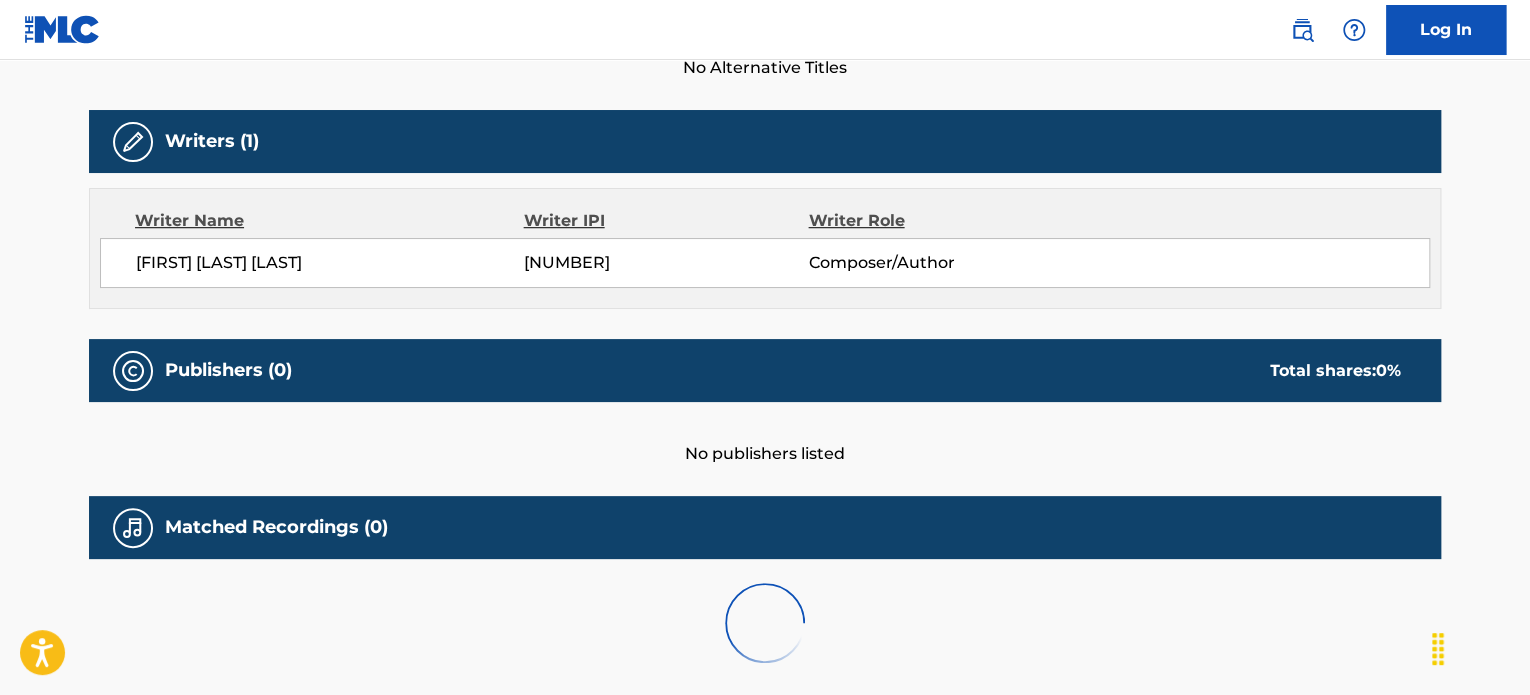 scroll, scrollTop: 600, scrollLeft: 0, axis: vertical 